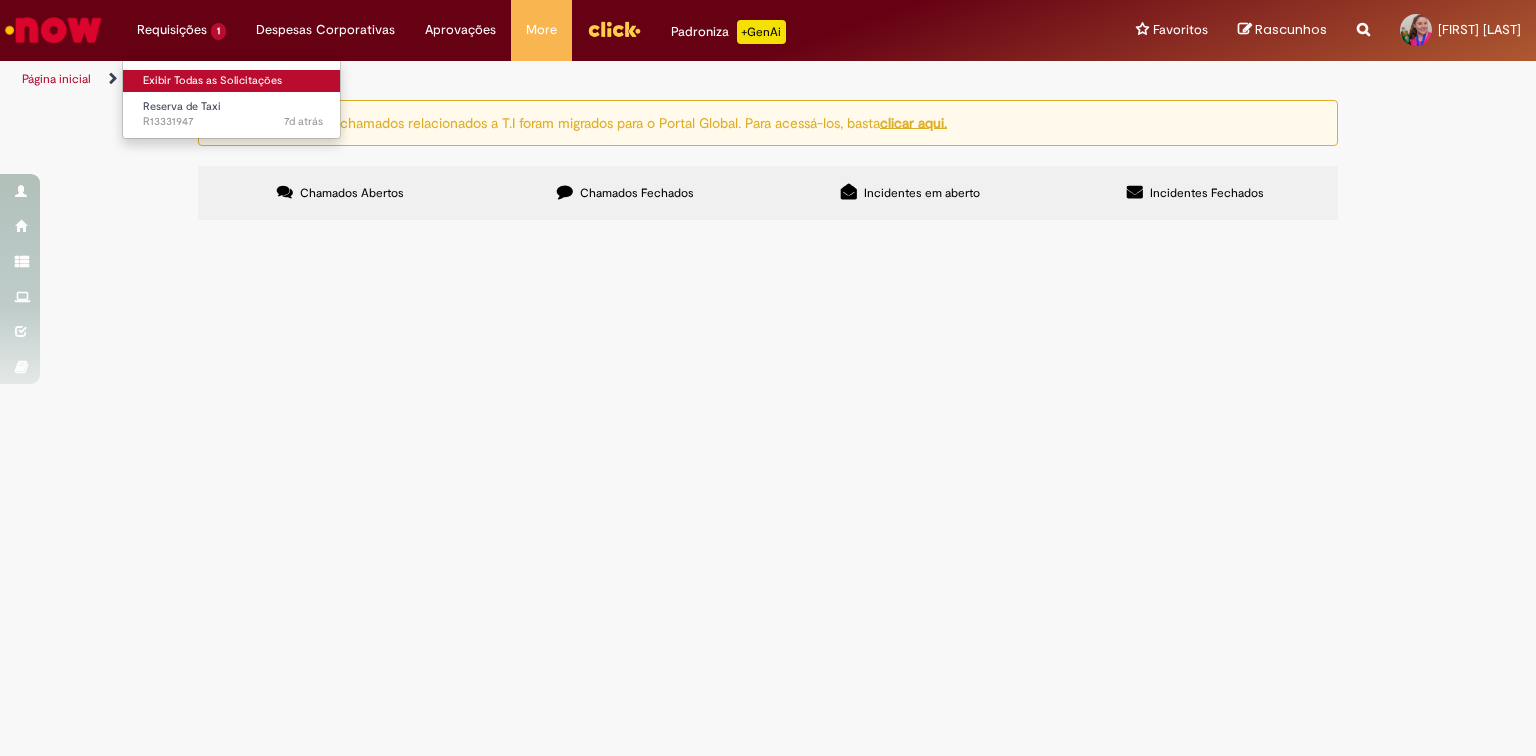scroll, scrollTop: 0, scrollLeft: 0, axis: both 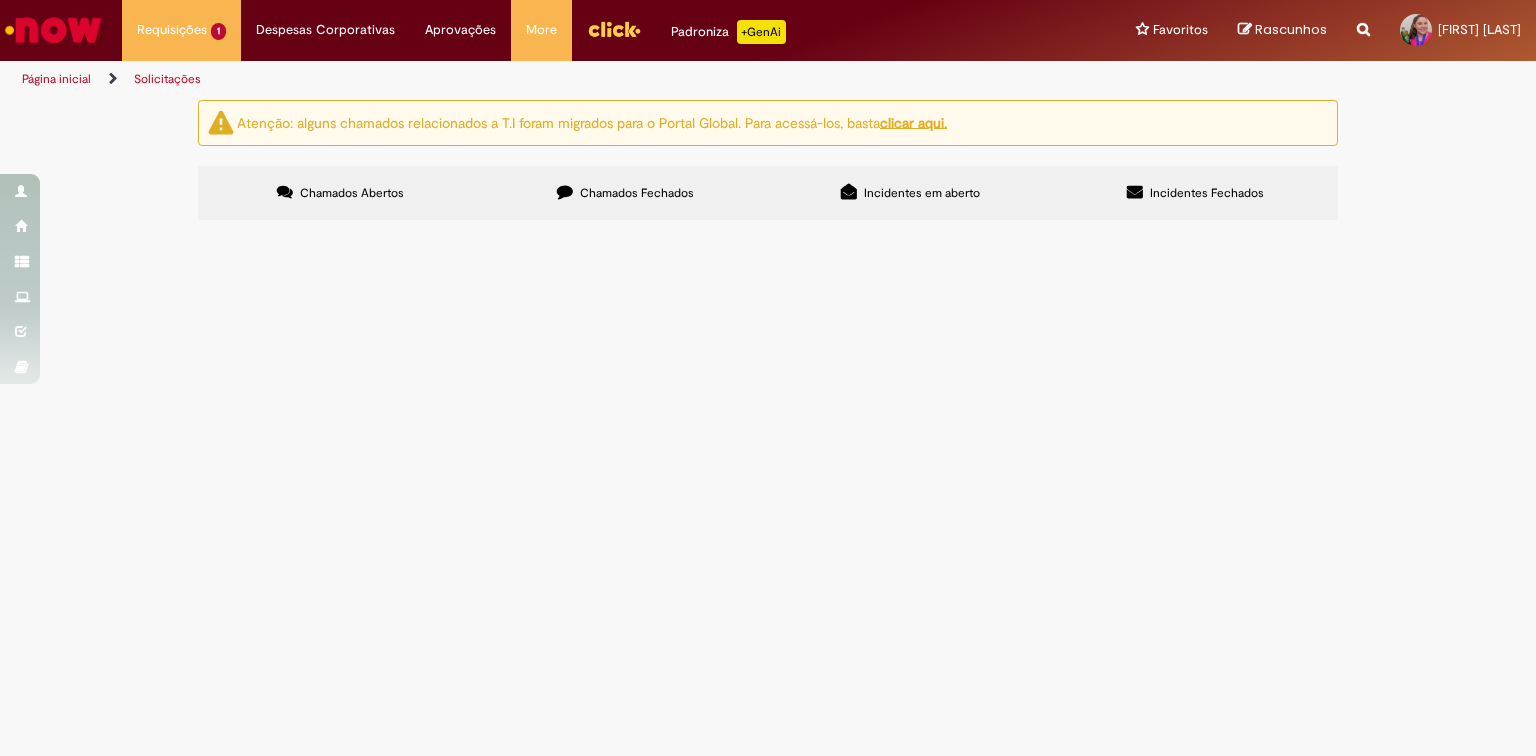click on "Chamados Fechados" at bounding box center (637, 193) 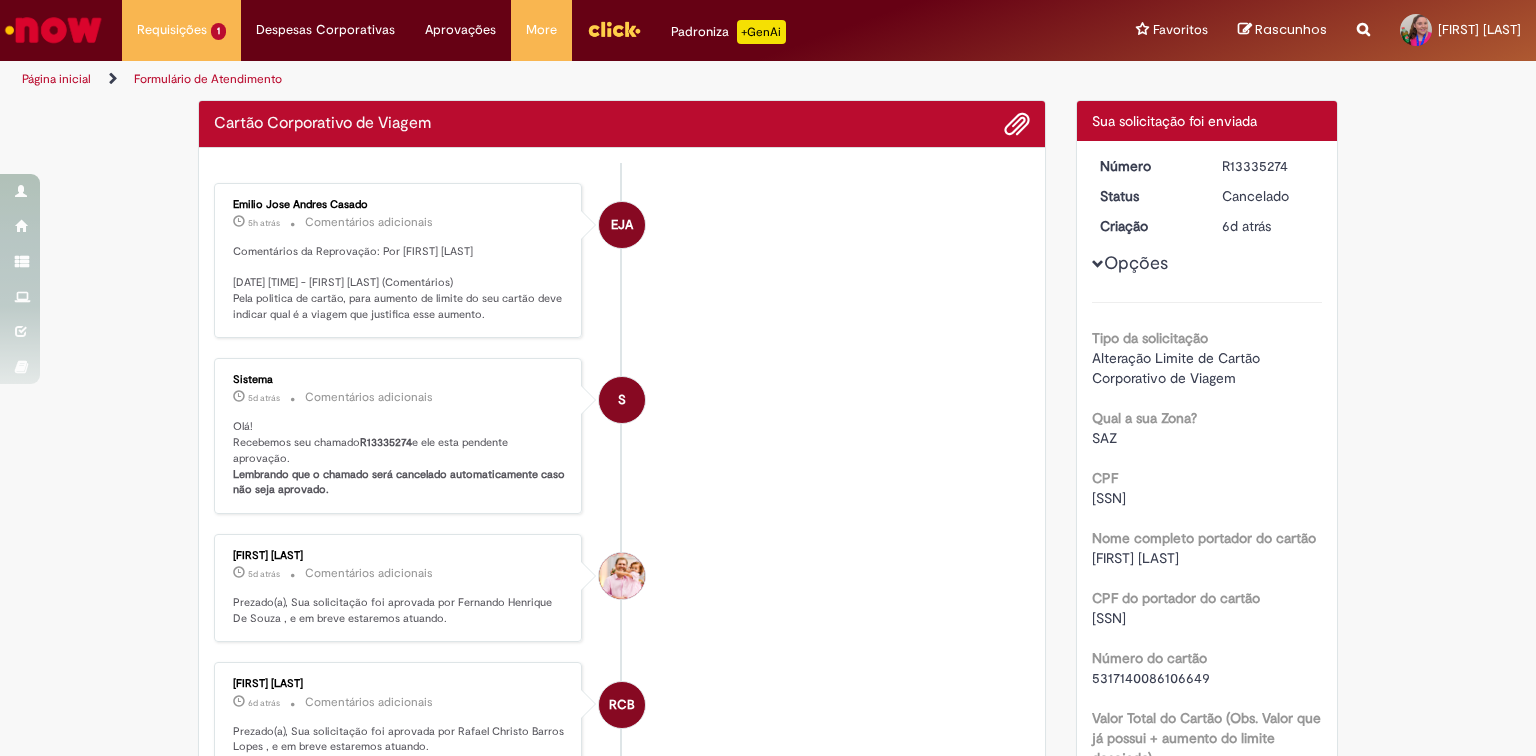 click on "S
Sistema
5d atrás 5 dias atrás     Comentários adicionais
Olá!  Recebemos seu chamado  R13335274  e ele esta pendente aprovação.  Lembrando que o chamado será cancelado automaticamente caso não seja aprovado." at bounding box center [622, 436] 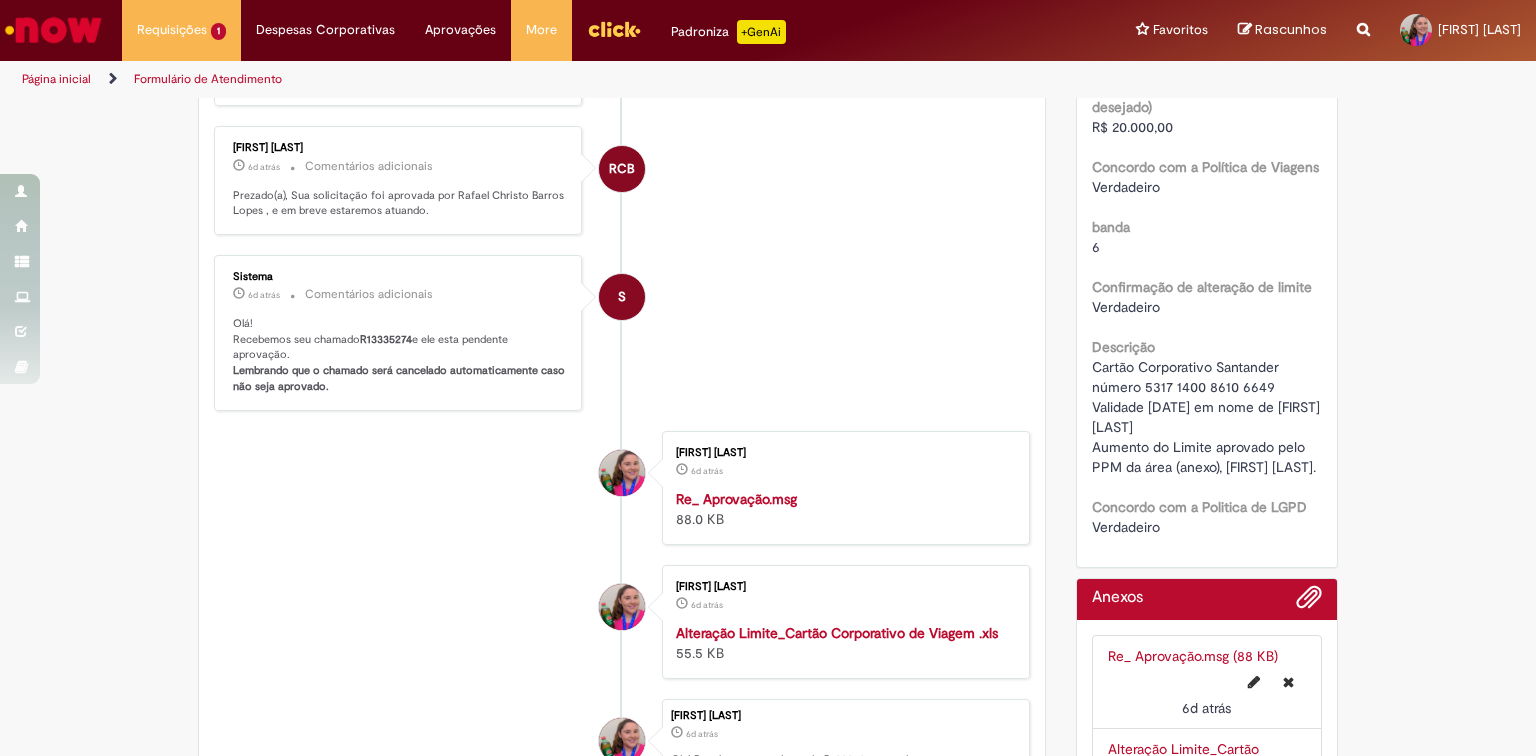 scroll, scrollTop: 675, scrollLeft: 0, axis: vertical 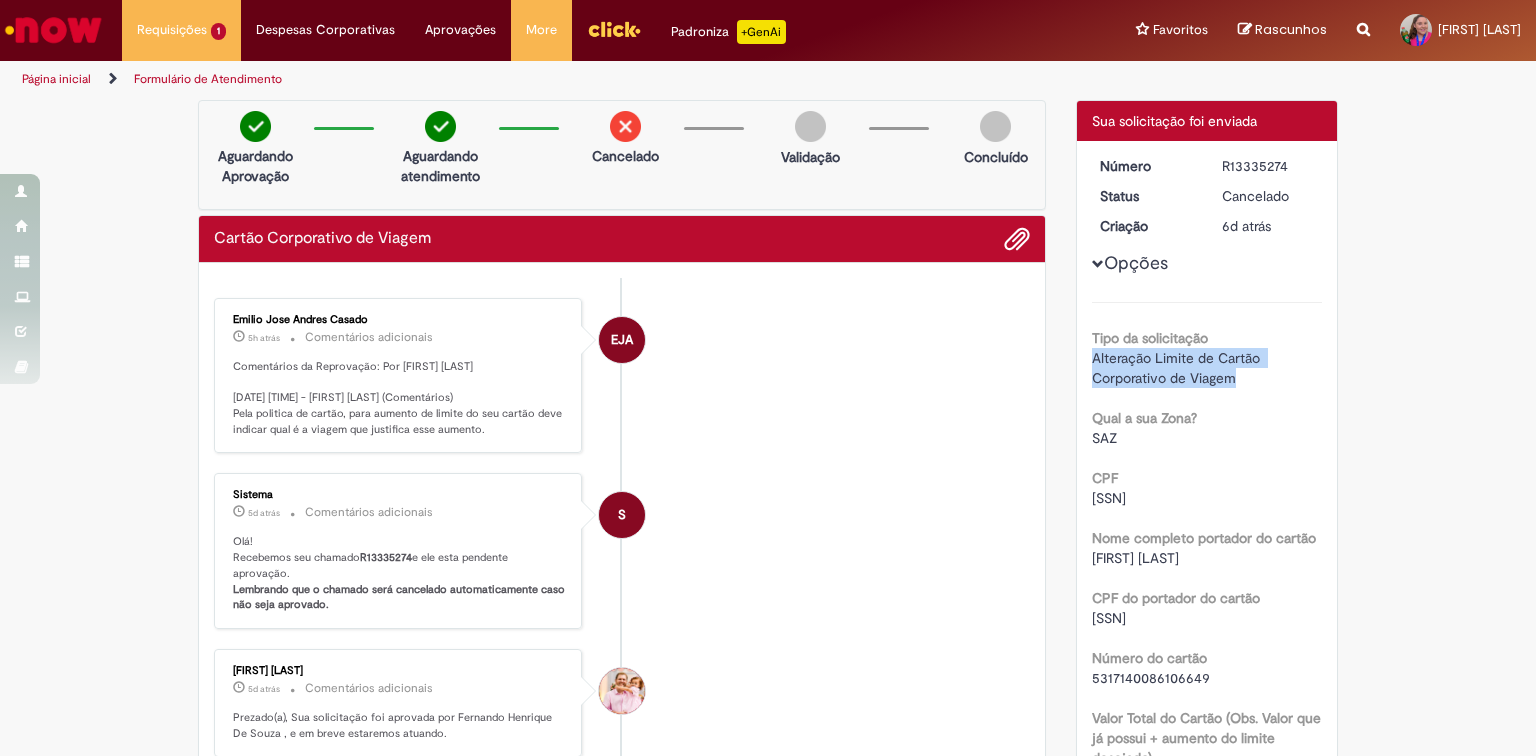 drag, startPoint x: 1230, startPoint y: 380, endPoint x: 1087, endPoint y: 356, distance: 145 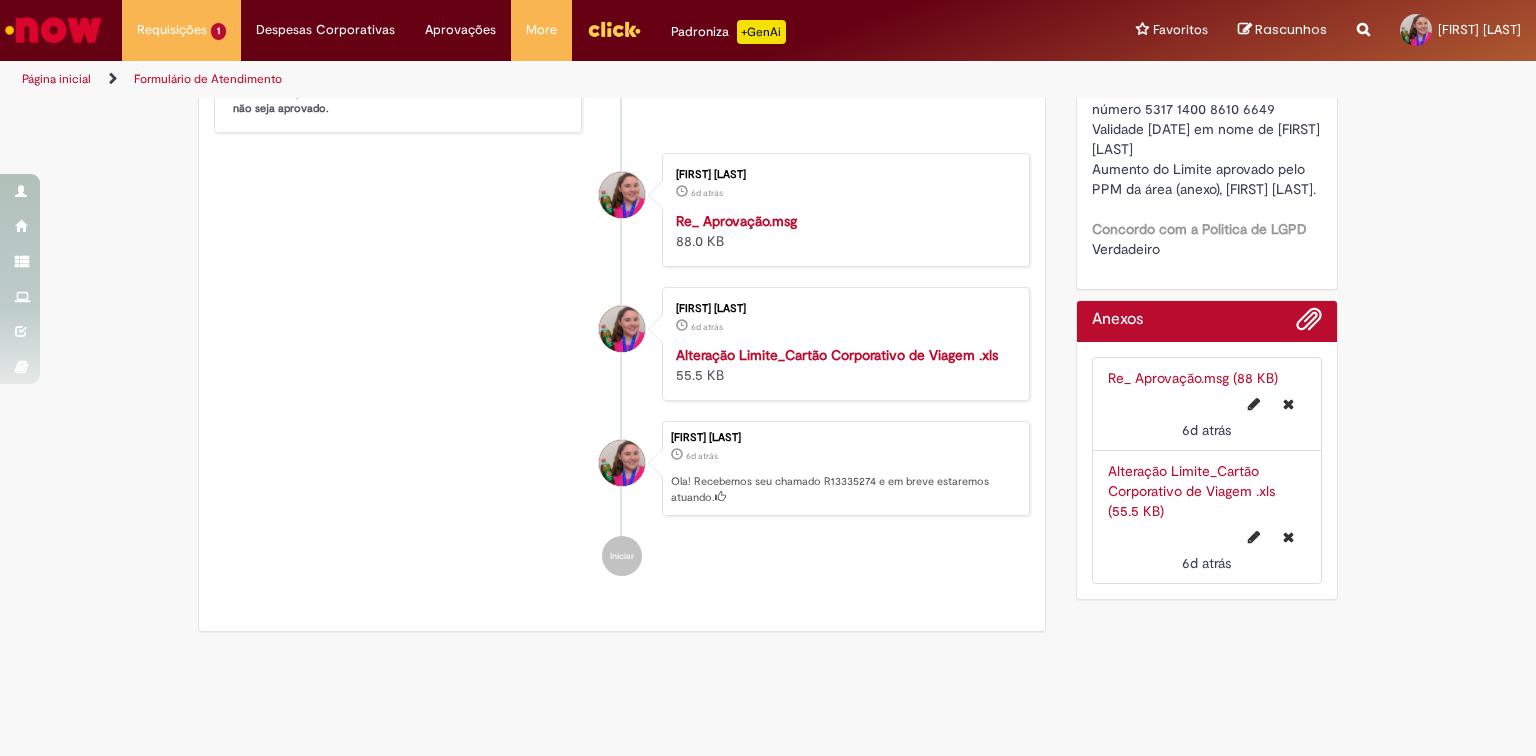 scroll, scrollTop: 960, scrollLeft: 0, axis: vertical 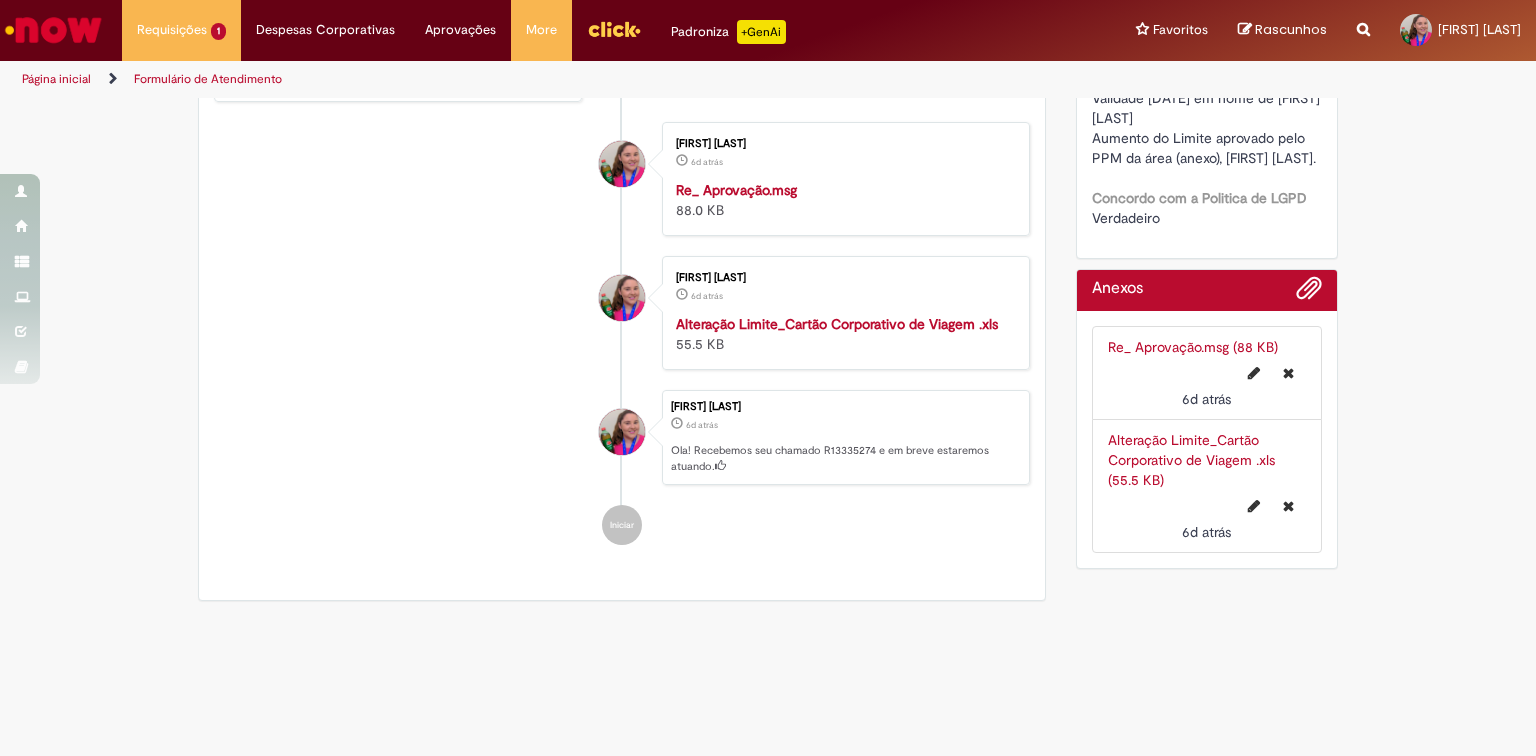 click on "Alteração Limite_Cartão Corporativo de Viagem .xls" at bounding box center [837, 324] 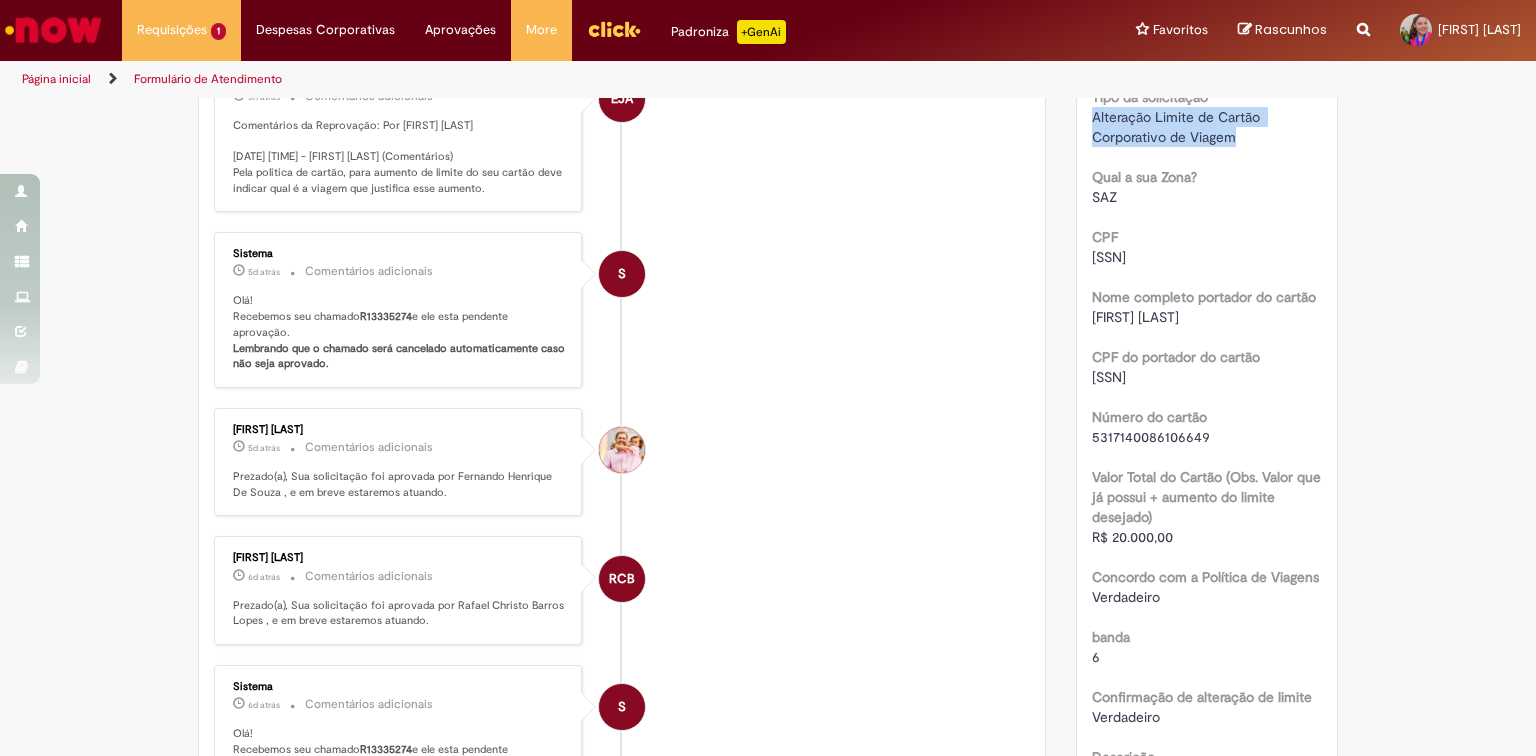 scroll, scrollTop: 240, scrollLeft: 0, axis: vertical 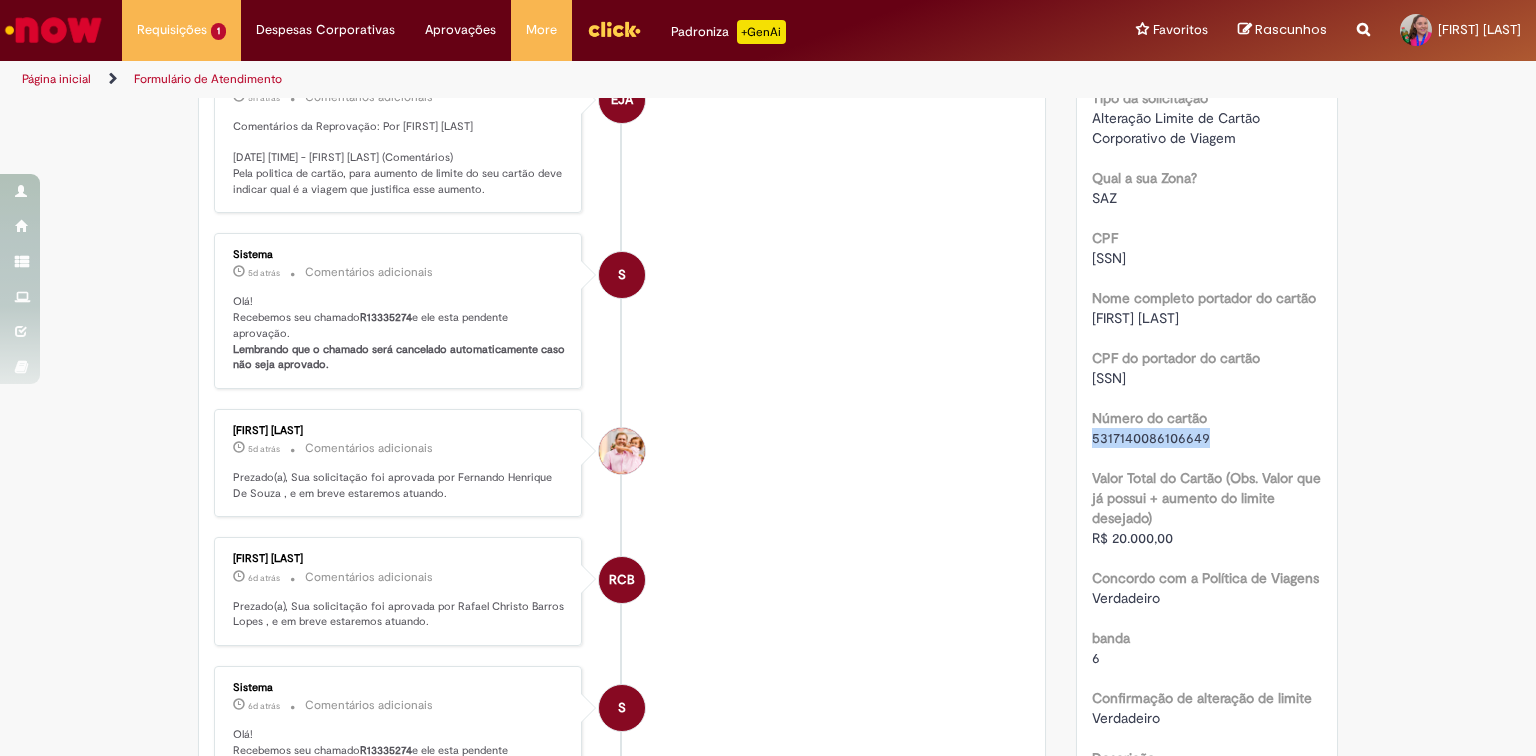drag, startPoint x: 1206, startPoint y: 438, endPoint x: 1085, endPoint y: 436, distance: 121.016525 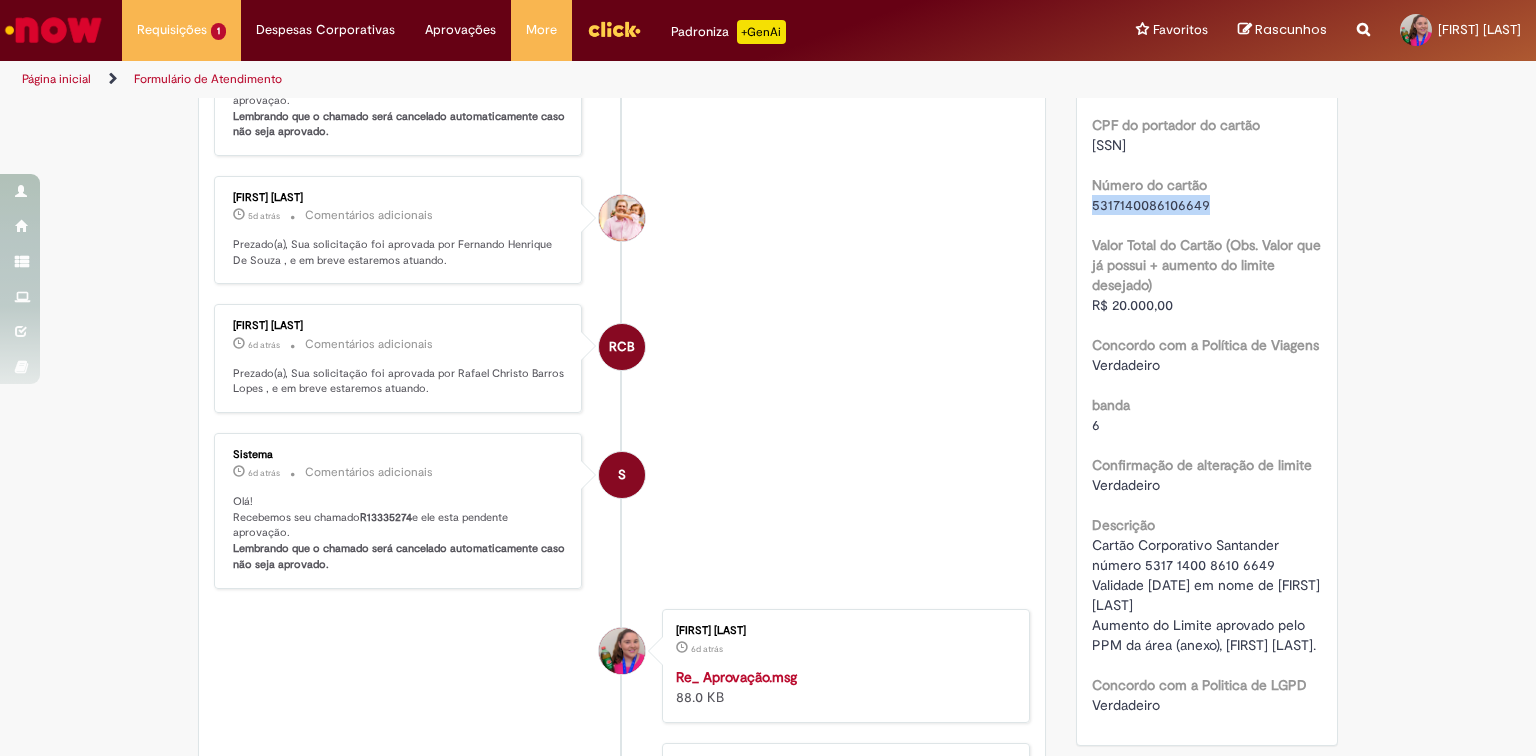 scroll, scrollTop: 480, scrollLeft: 0, axis: vertical 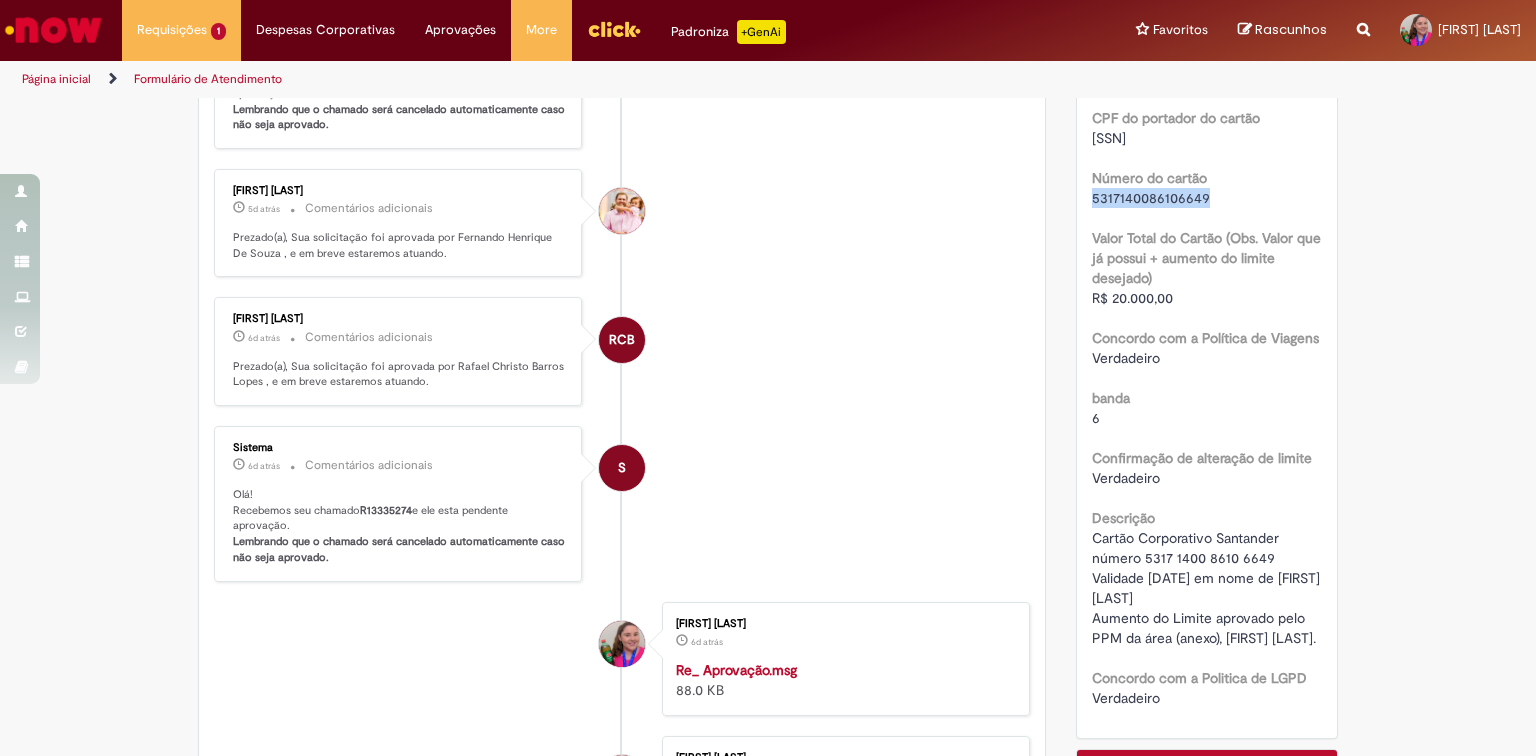drag, startPoint x: 1088, startPoint y: 537, endPoint x: 1150, endPoint y: 652, distance: 130.64838 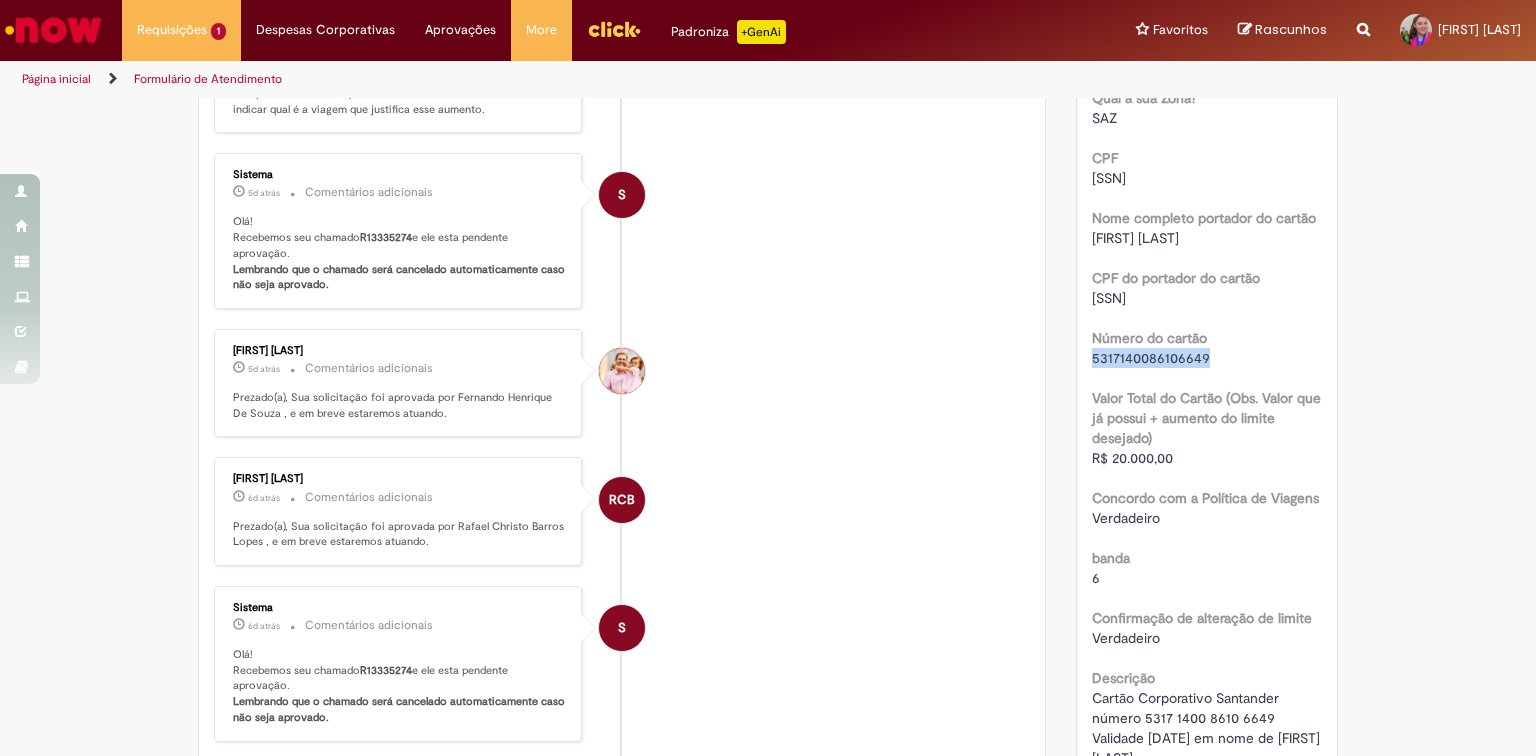 scroll, scrollTop: 320, scrollLeft: 0, axis: vertical 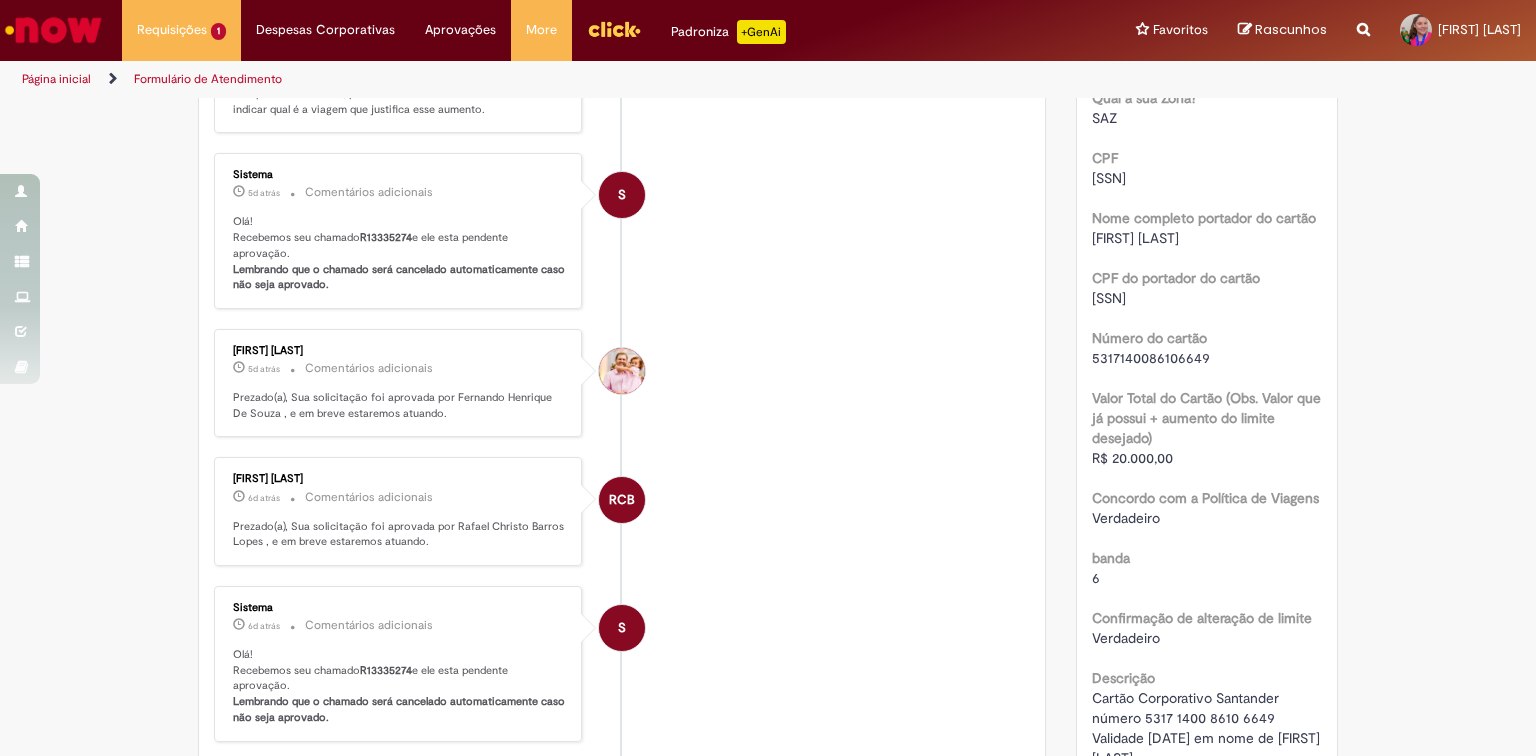 click on "5317140086106649" at bounding box center [1151, 358] 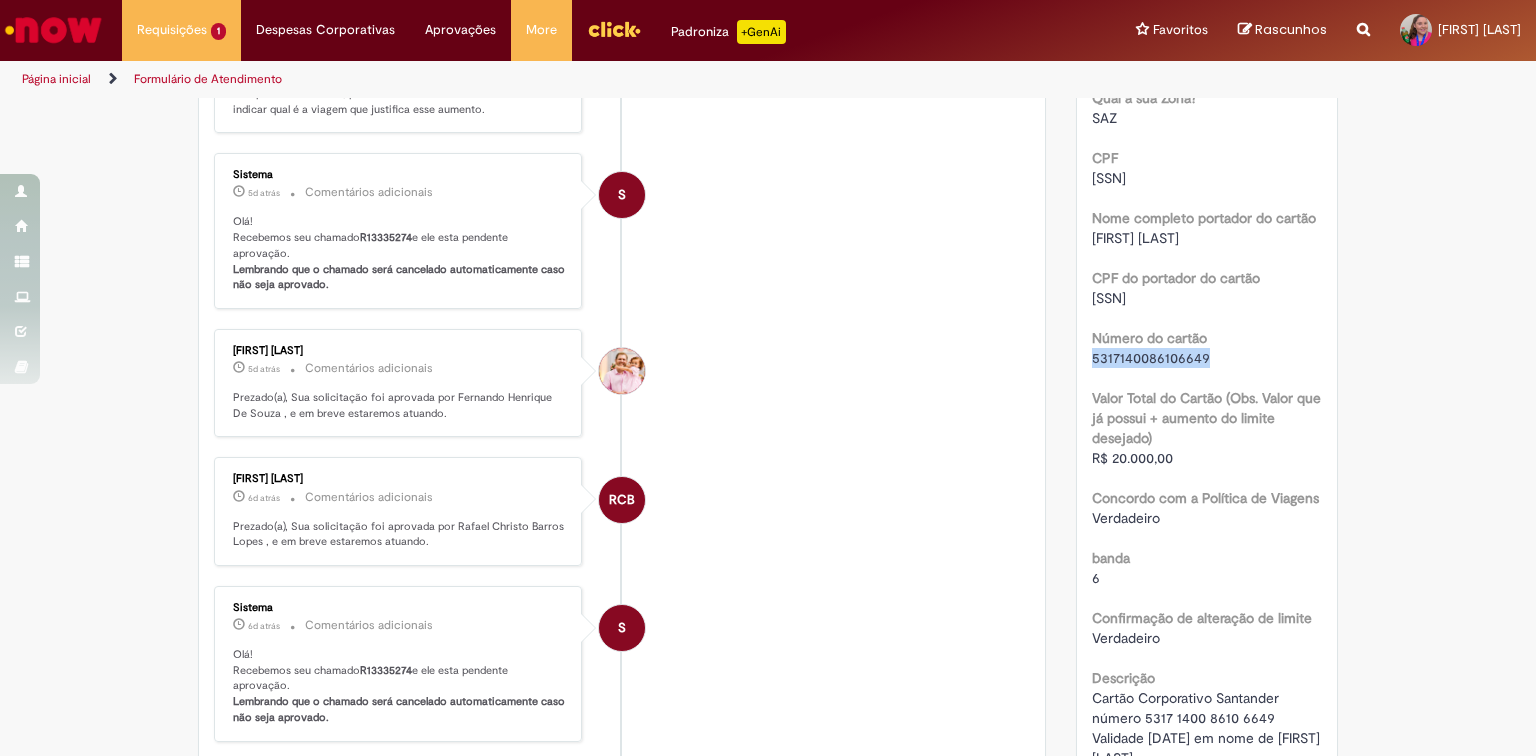 click on "5317140086106649" at bounding box center [1151, 358] 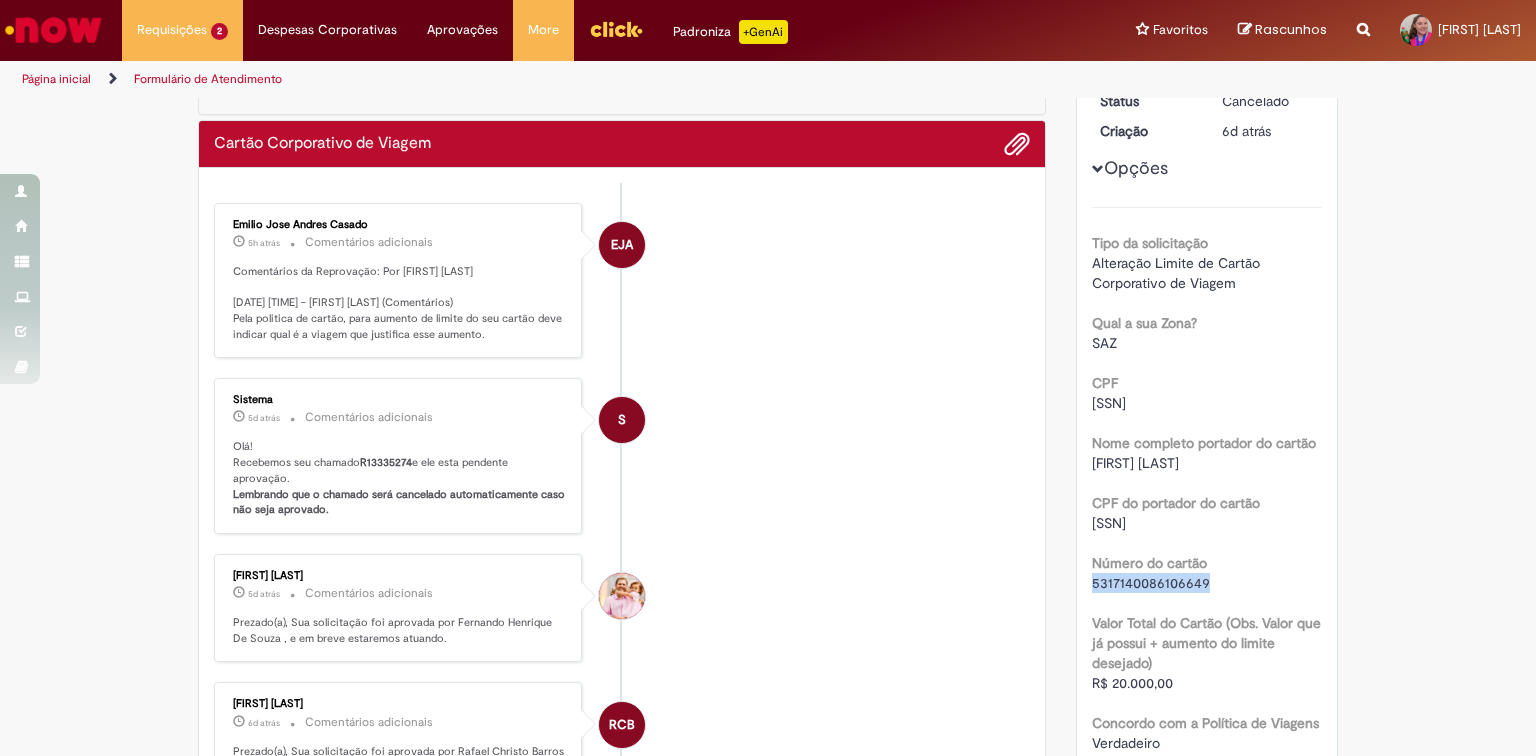 scroll, scrollTop: 0, scrollLeft: 0, axis: both 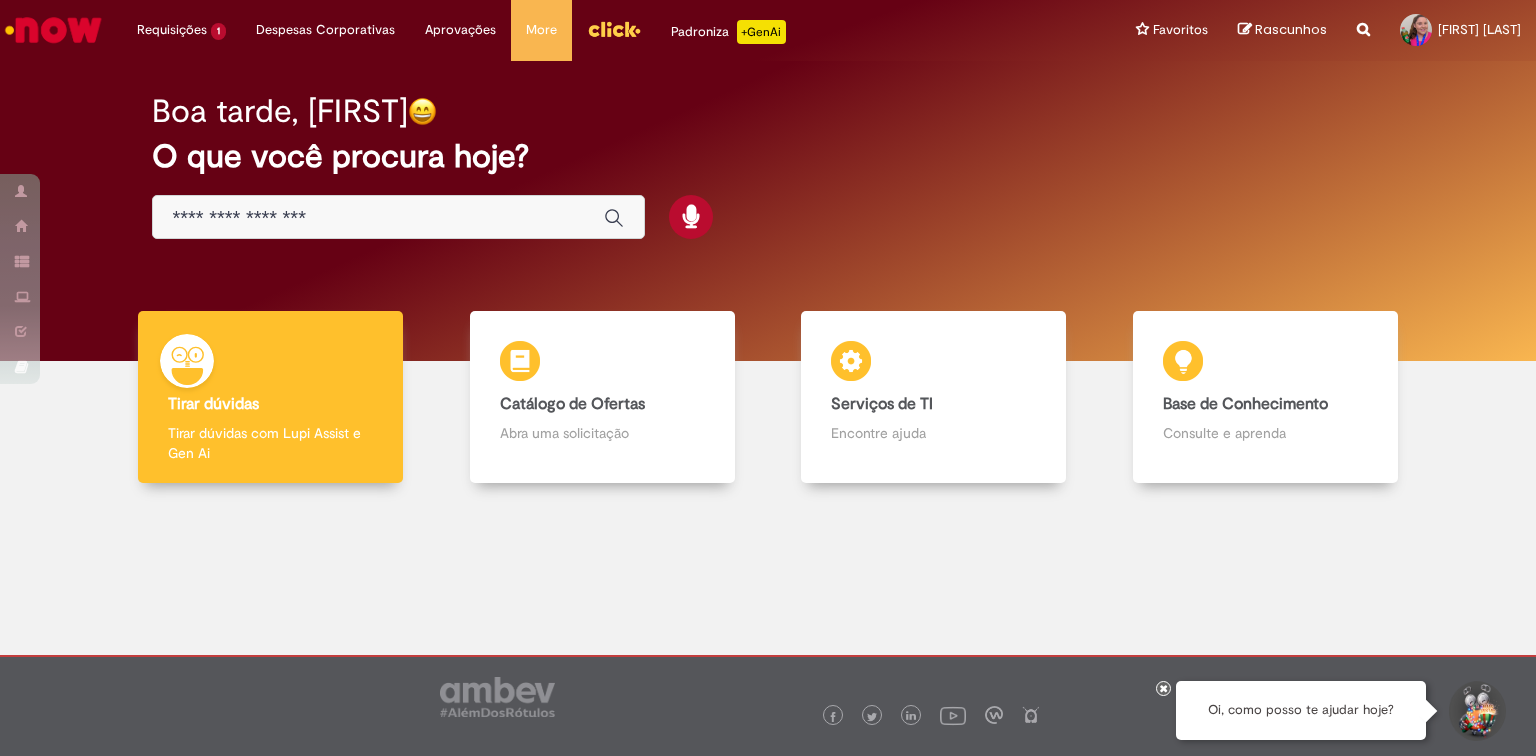 click at bounding box center [378, 218] 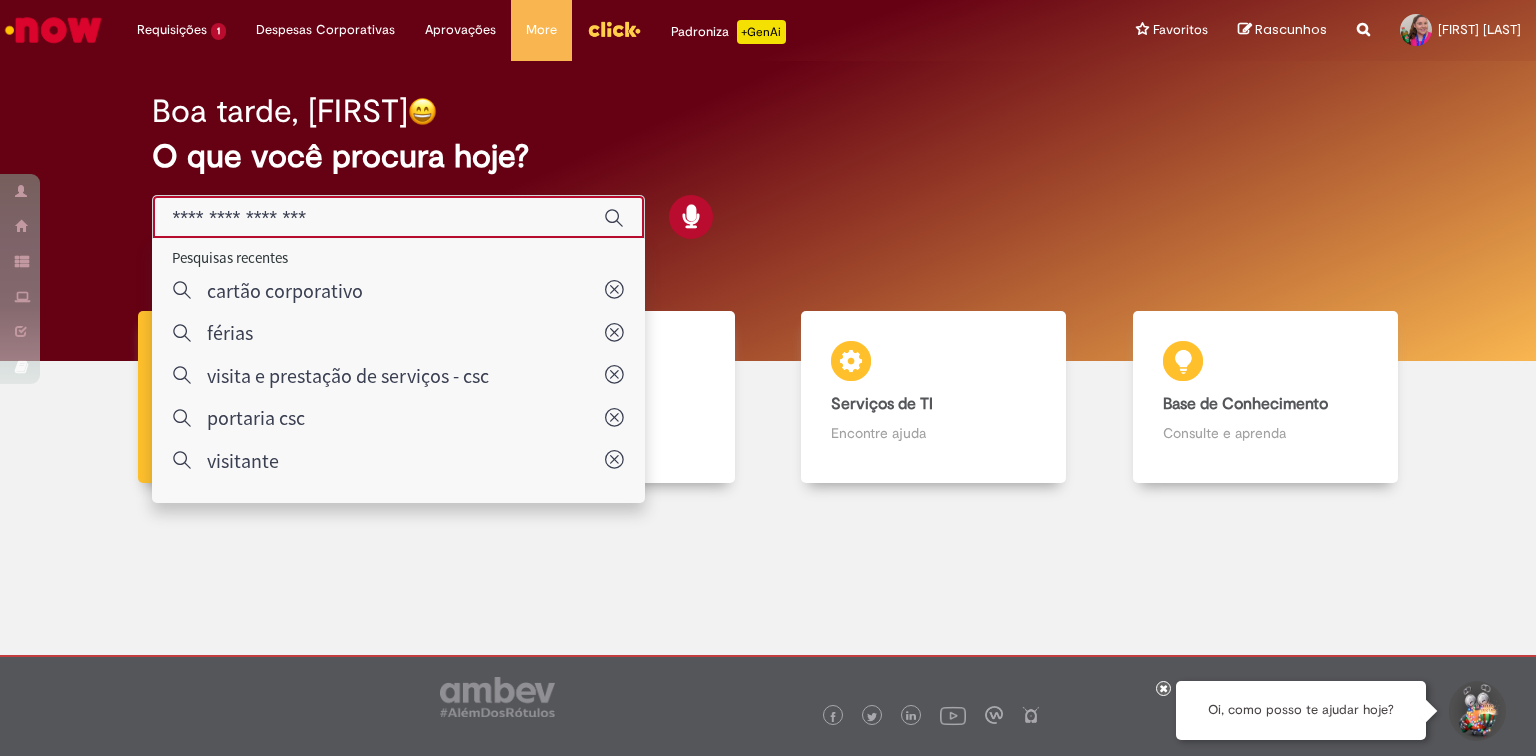 paste on "**********" 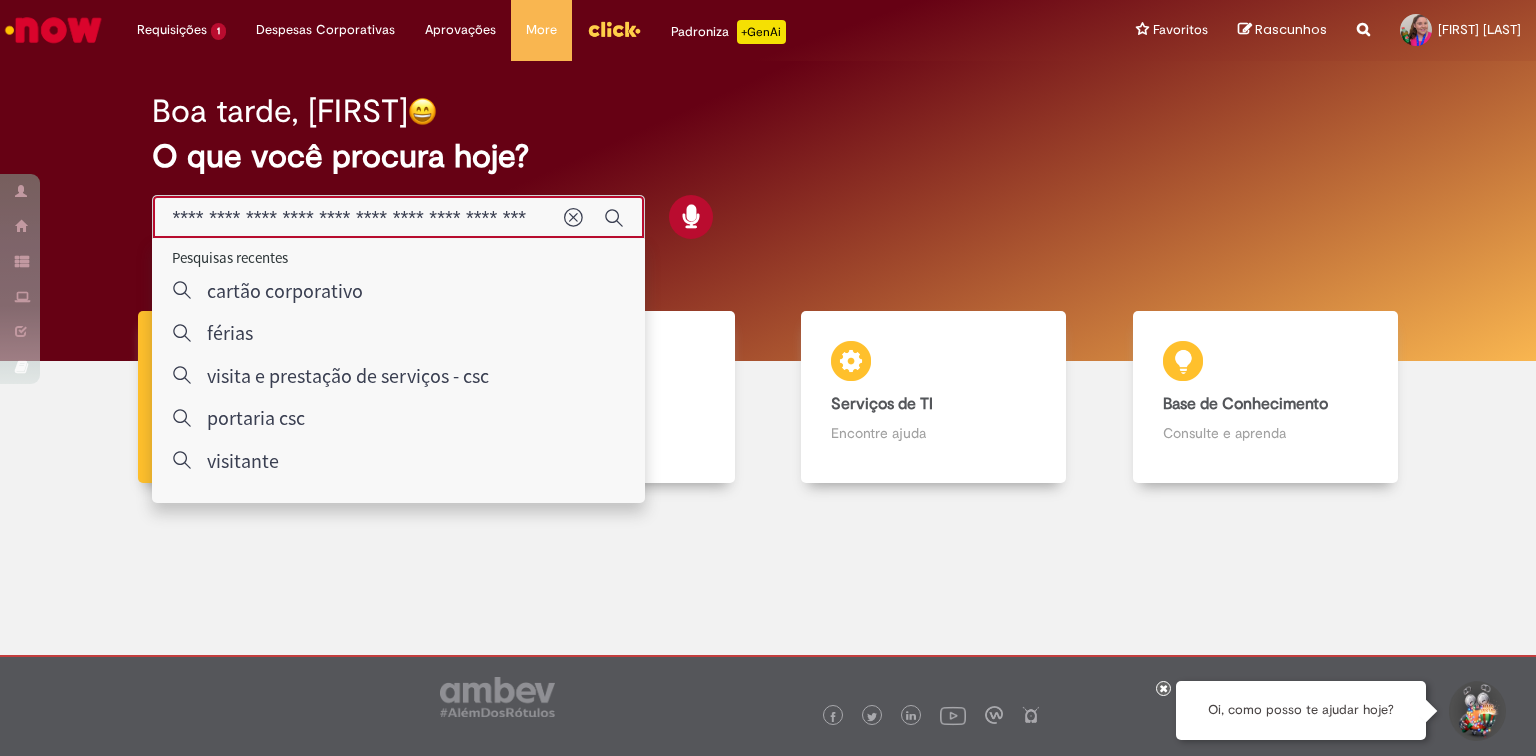 scroll, scrollTop: 0, scrollLeft: 35, axis: horizontal 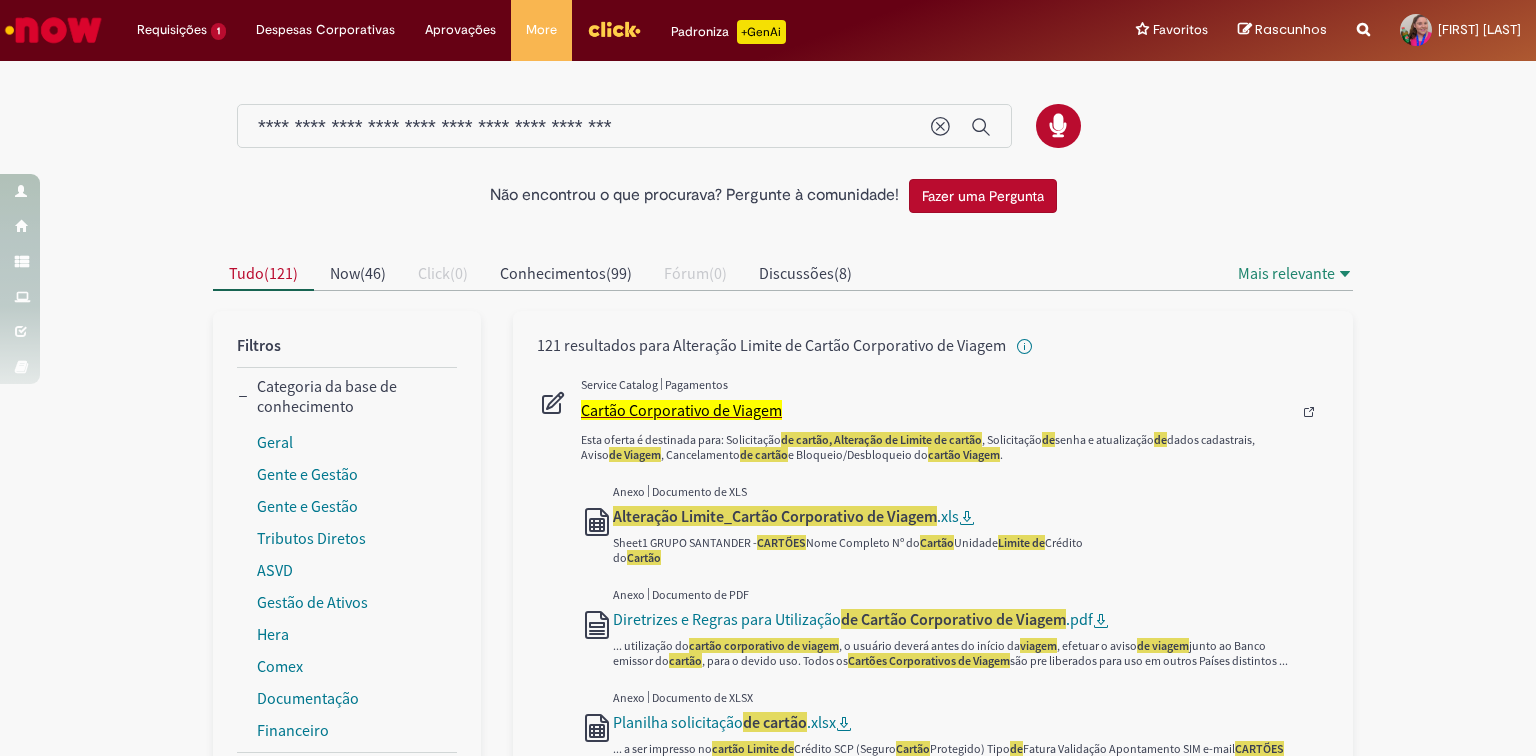 click on "Cartão Corporativo de Viagem" at bounding box center (681, 410) 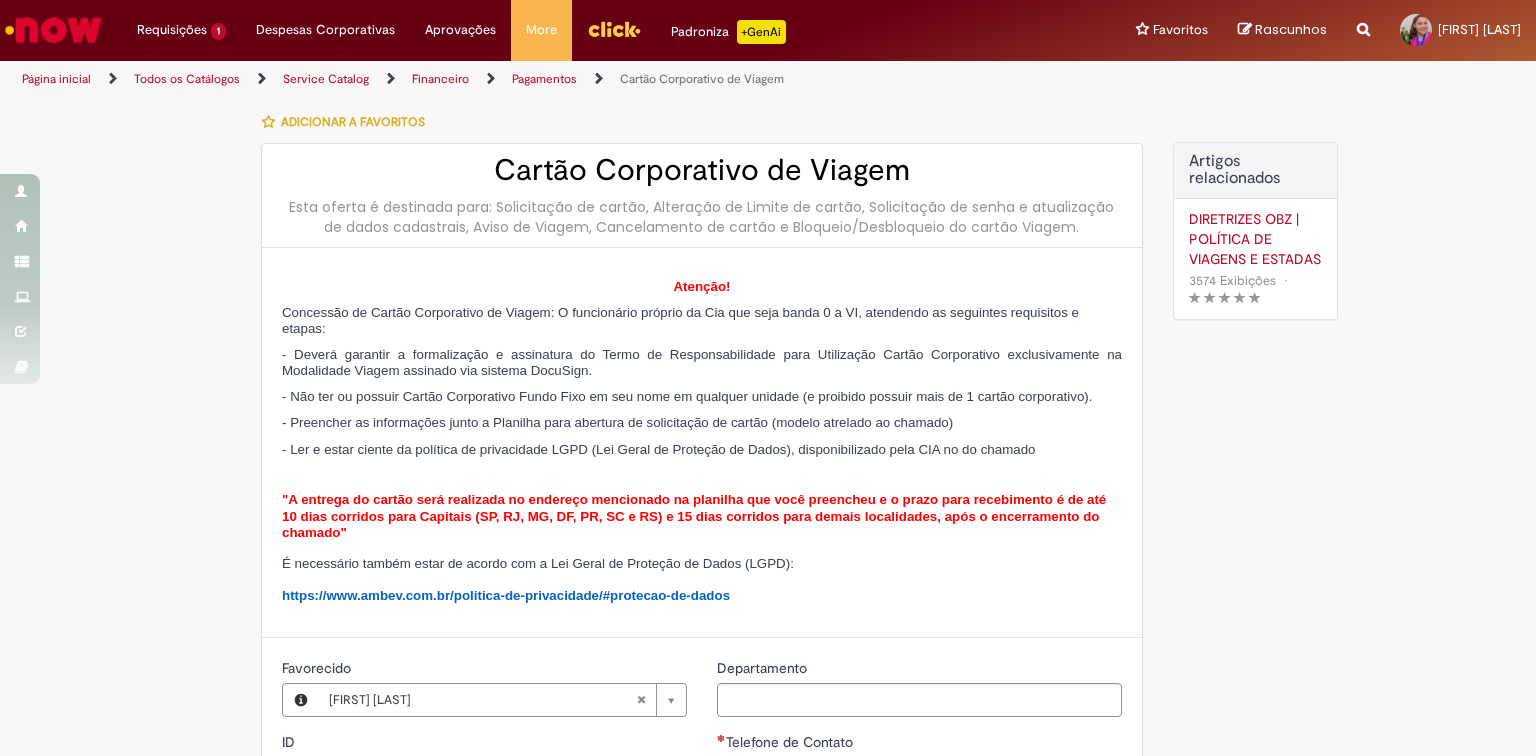 type on "********" 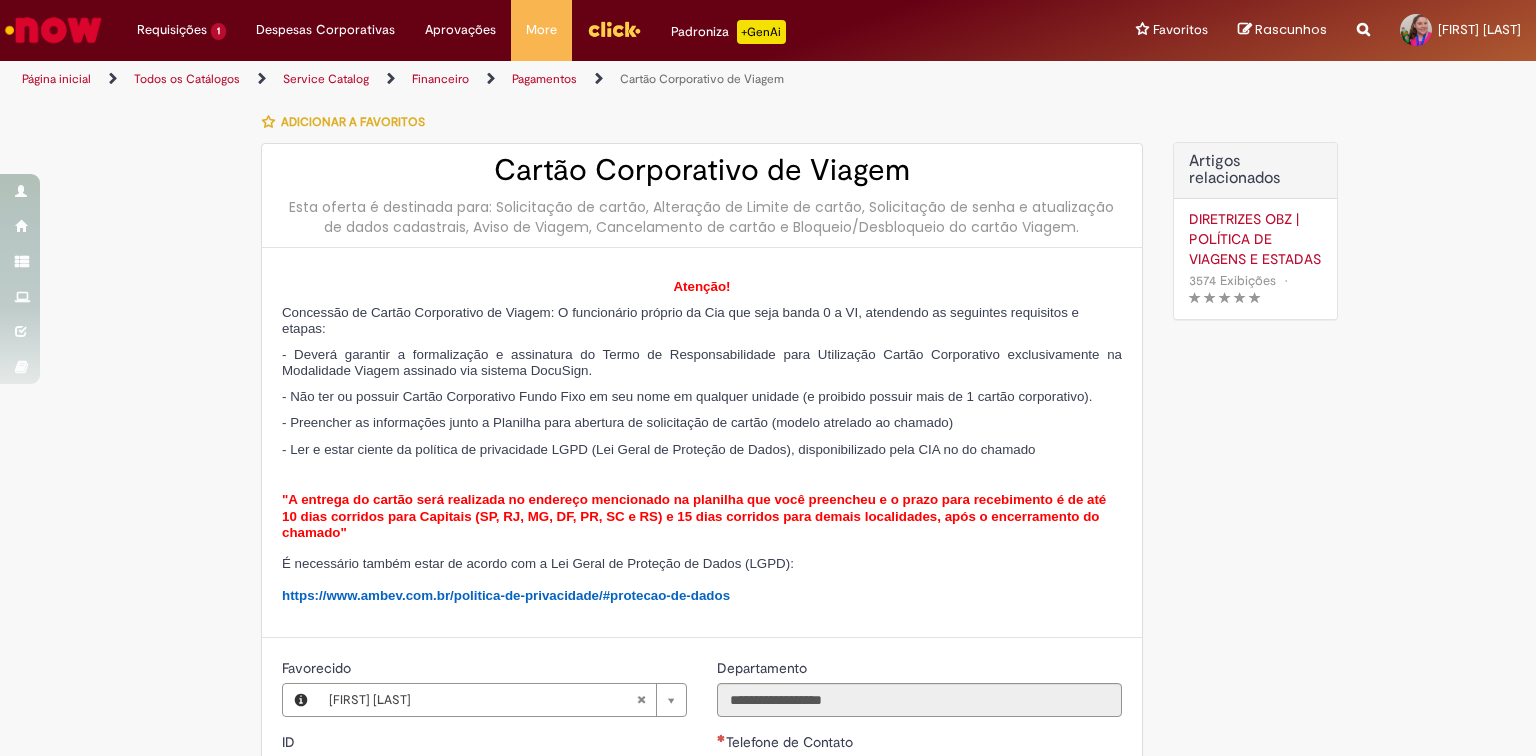 type on "**********" 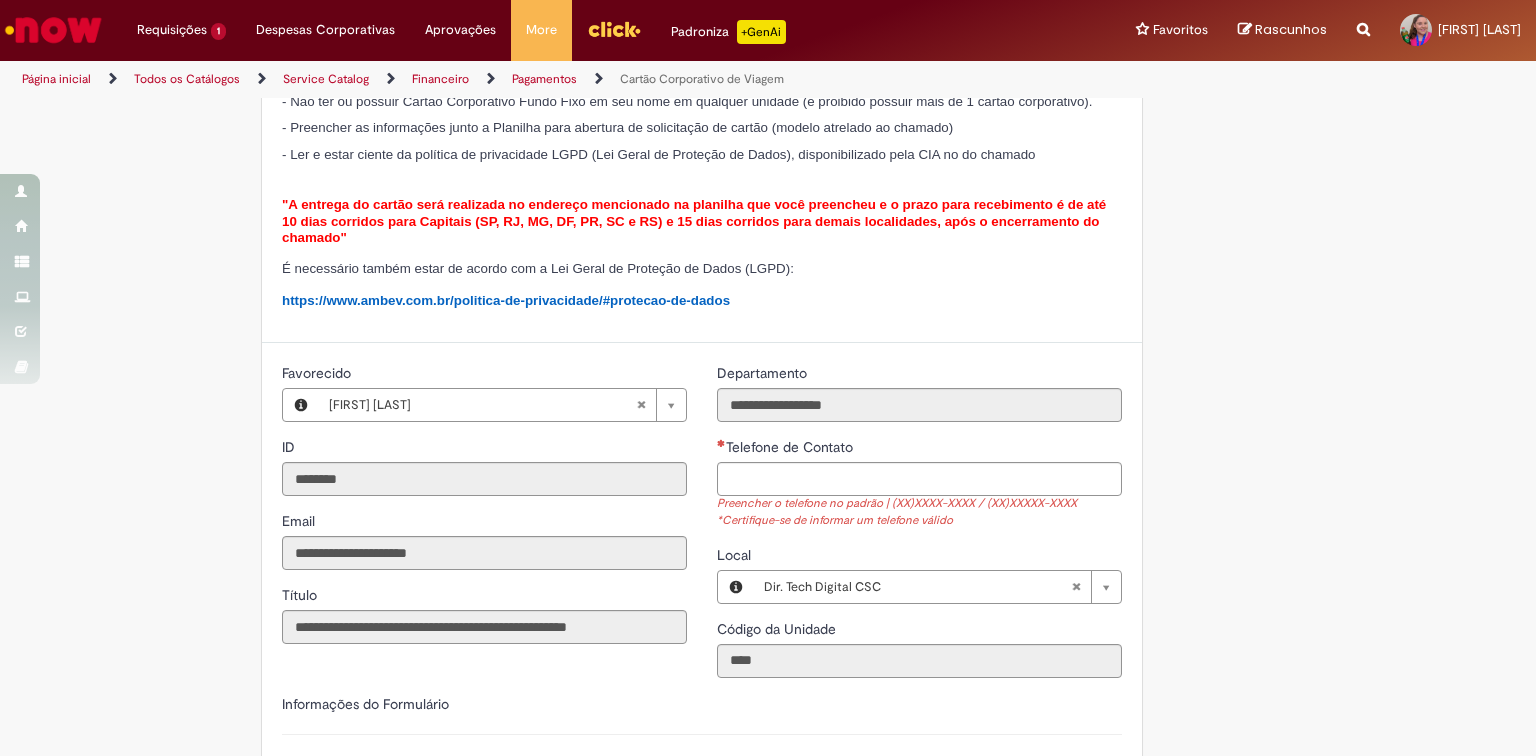 scroll, scrollTop: 480, scrollLeft: 0, axis: vertical 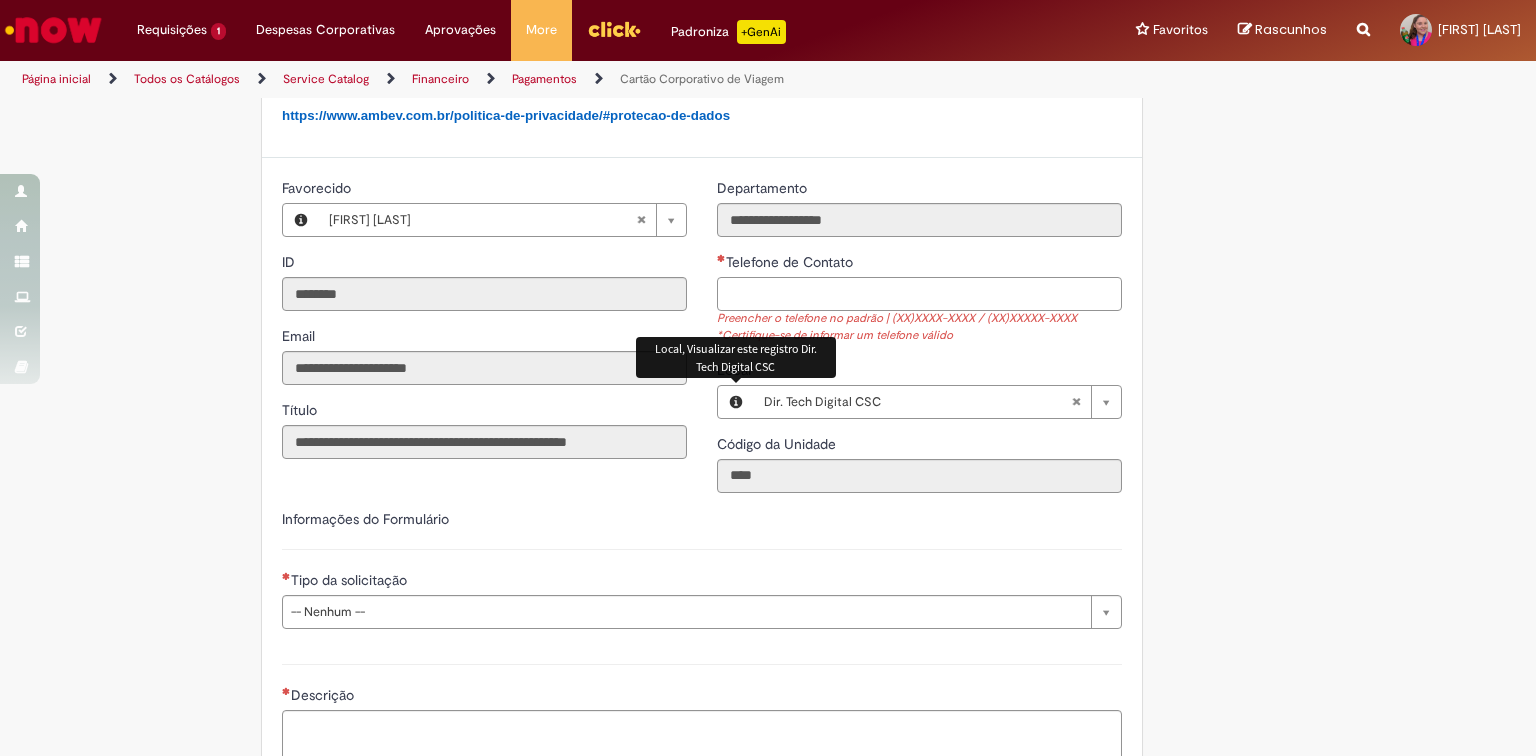 click on "Telefone de Contato" at bounding box center [919, 294] 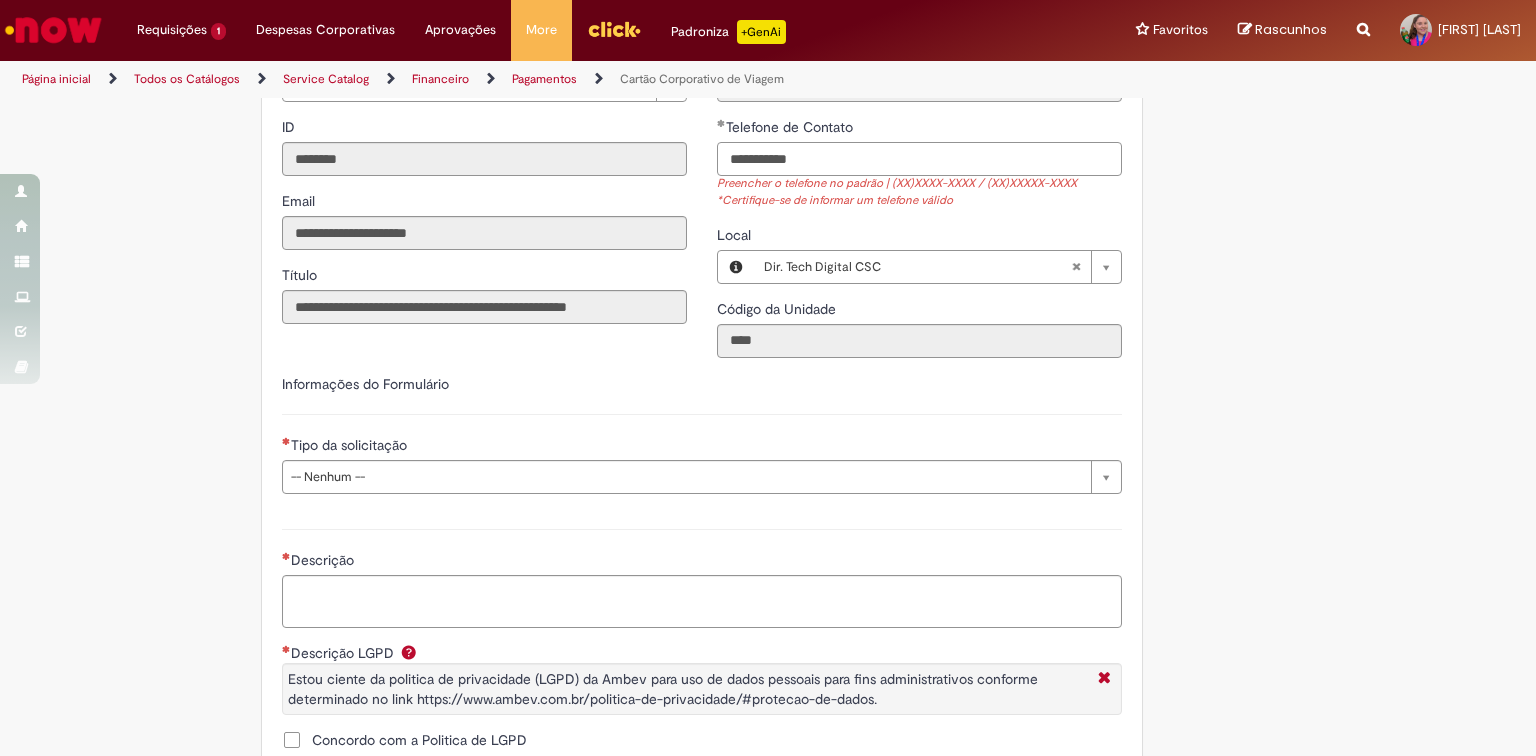 scroll, scrollTop: 640, scrollLeft: 0, axis: vertical 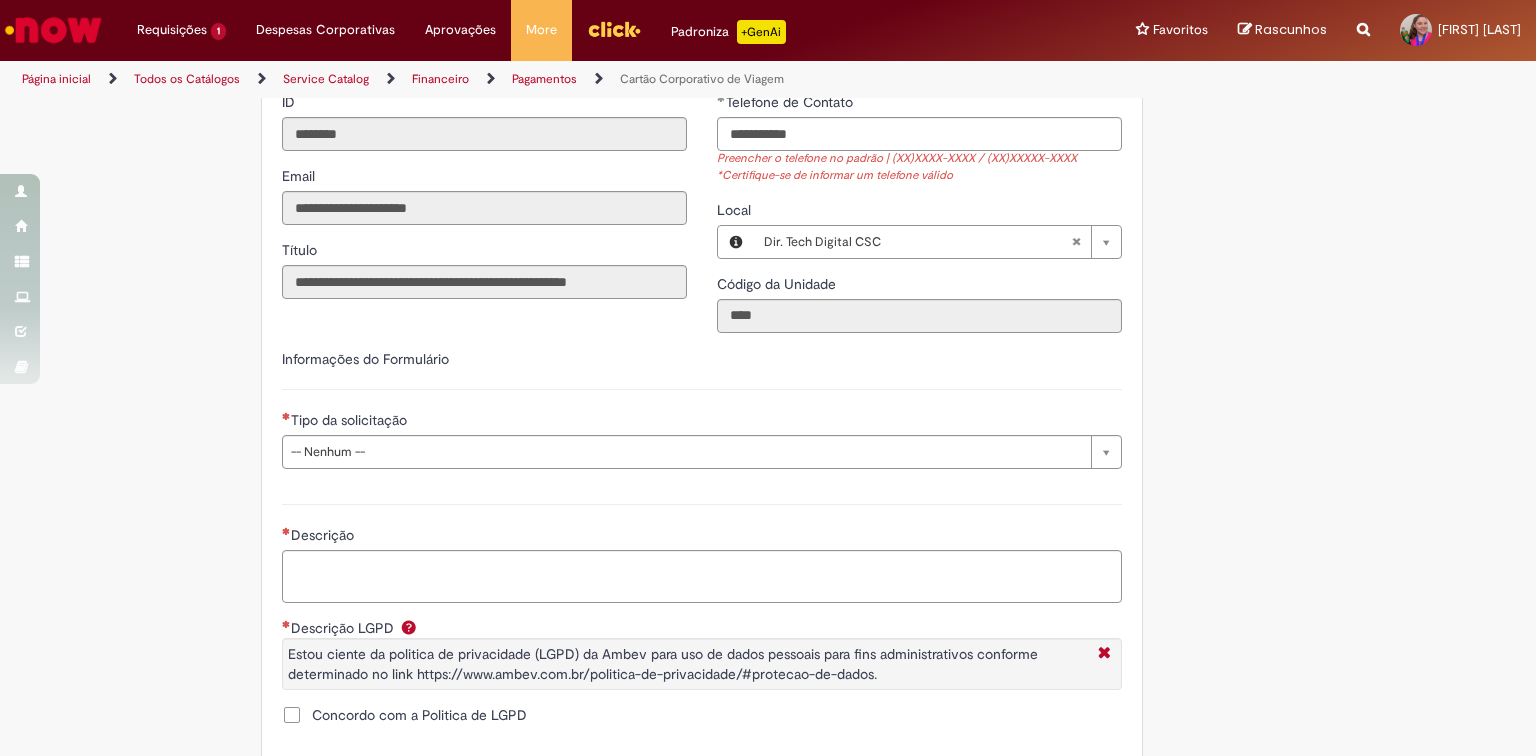 type on "**********" 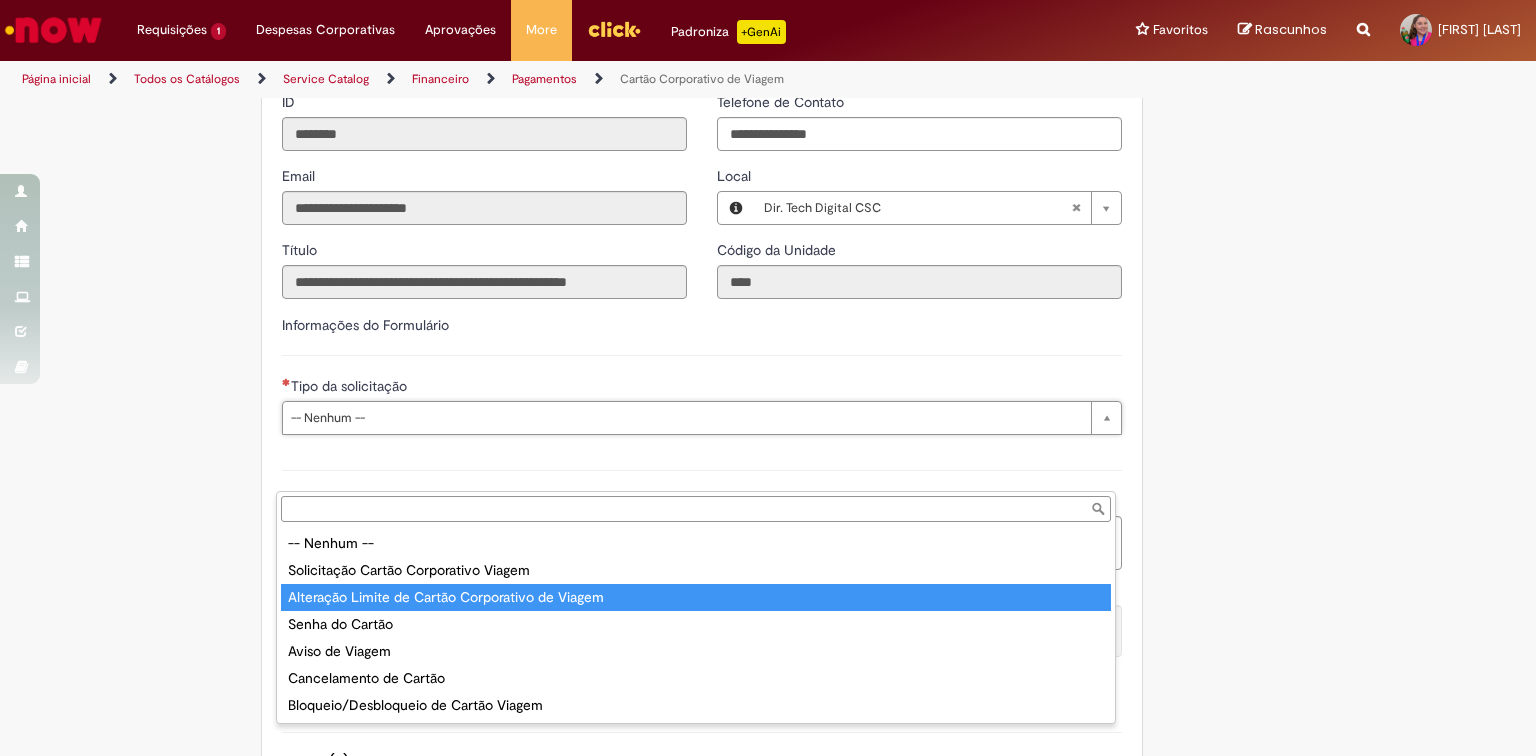 type on "**********" 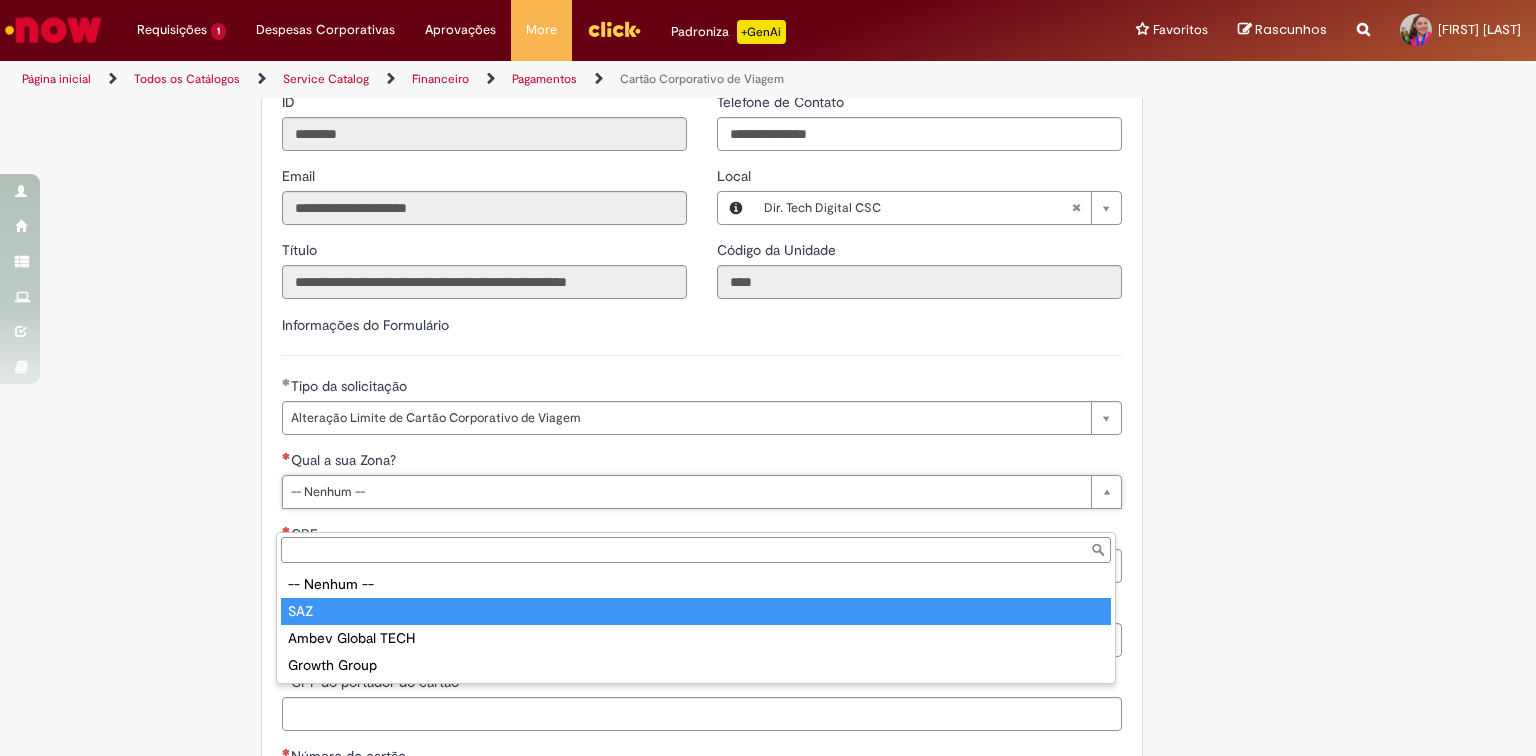type on "***" 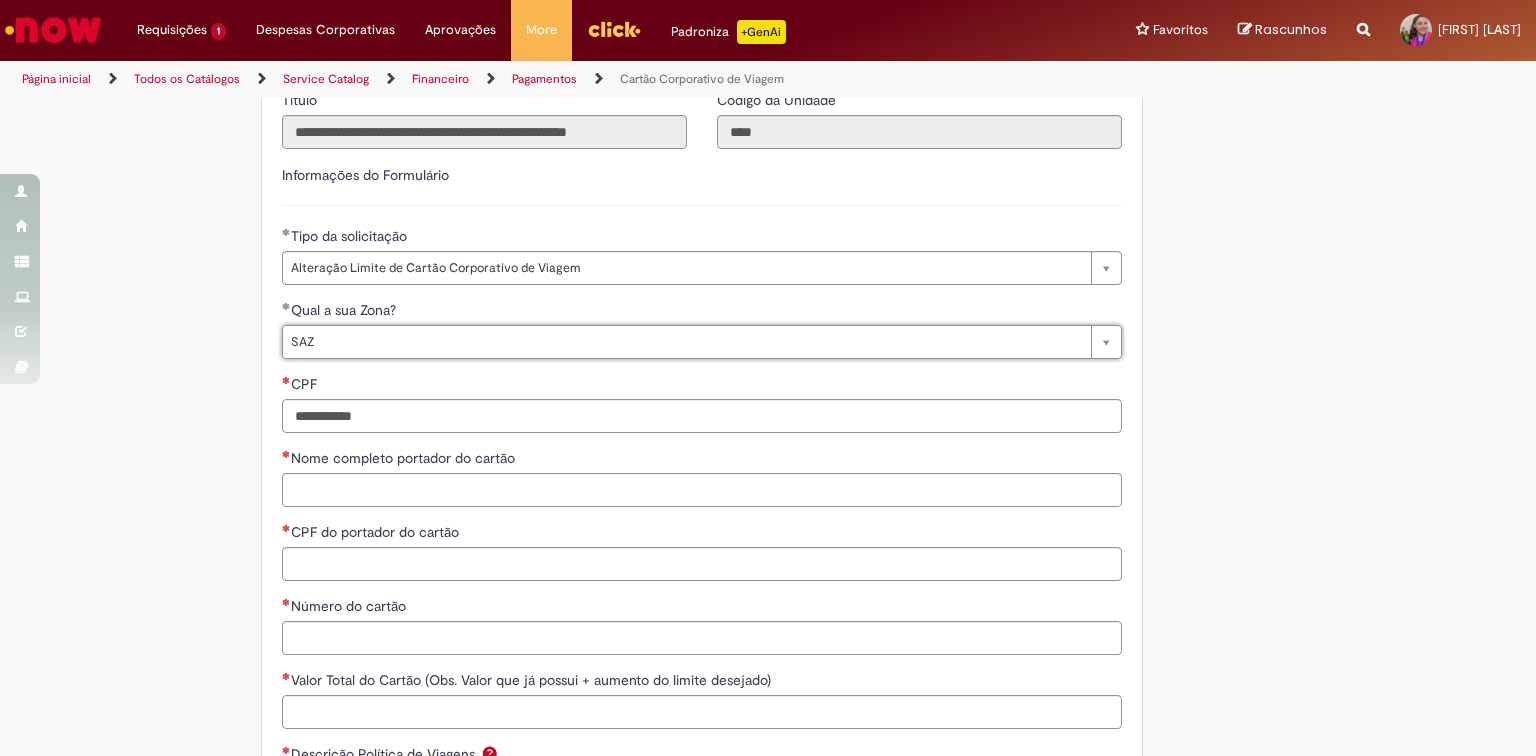 scroll, scrollTop: 800, scrollLeft: 0, axis: vertical 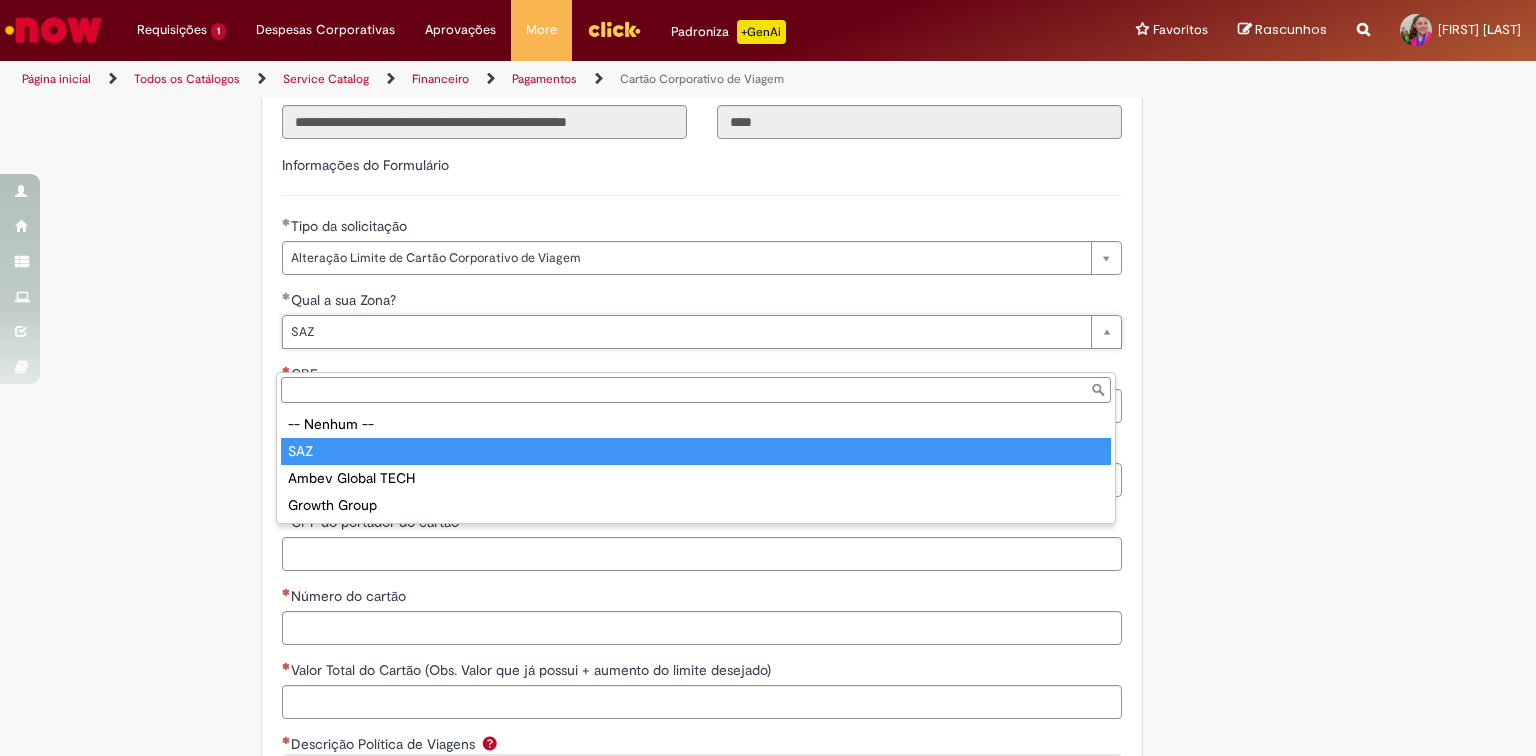 type on "***" 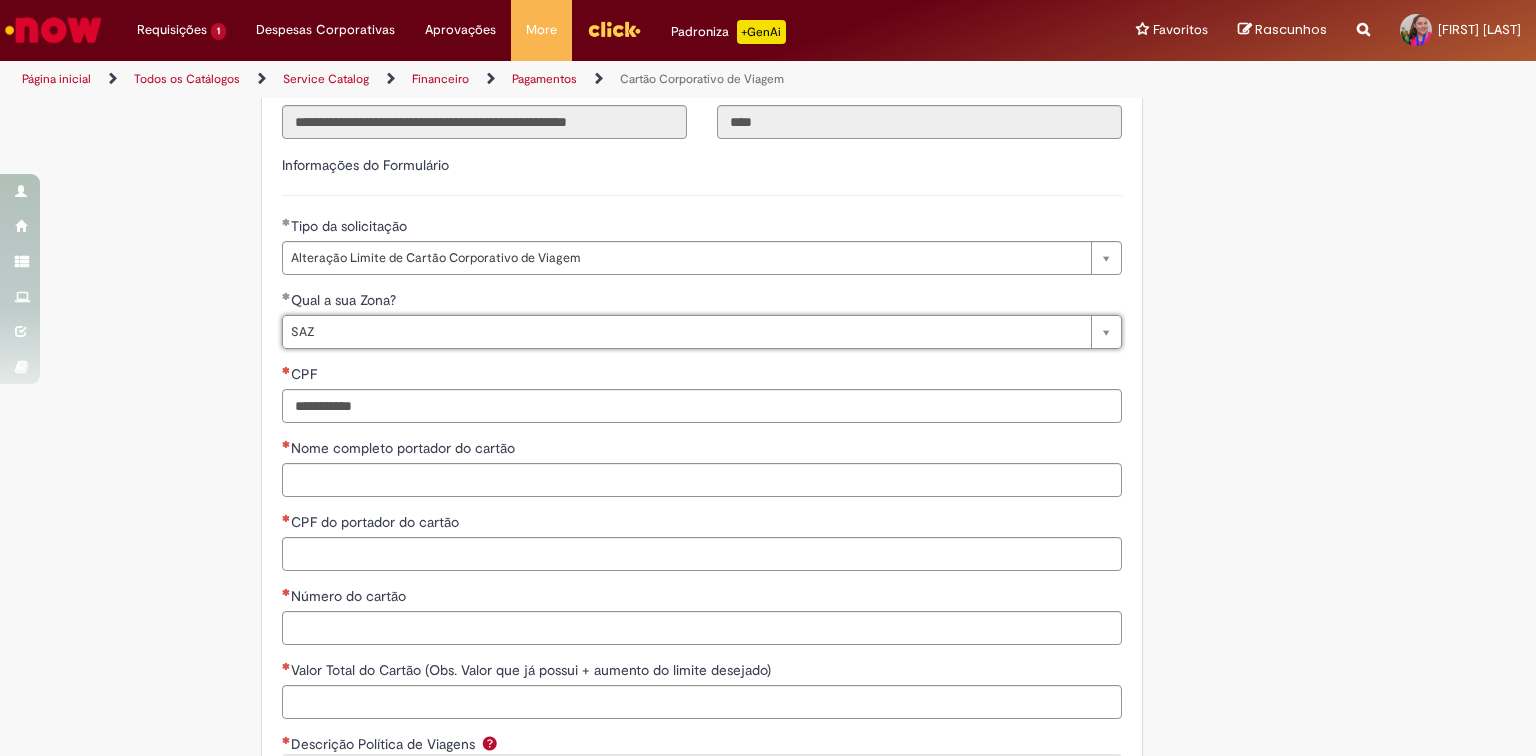 scroll, scrollTop: 0, scrollLeft: 24, axis: horizontal 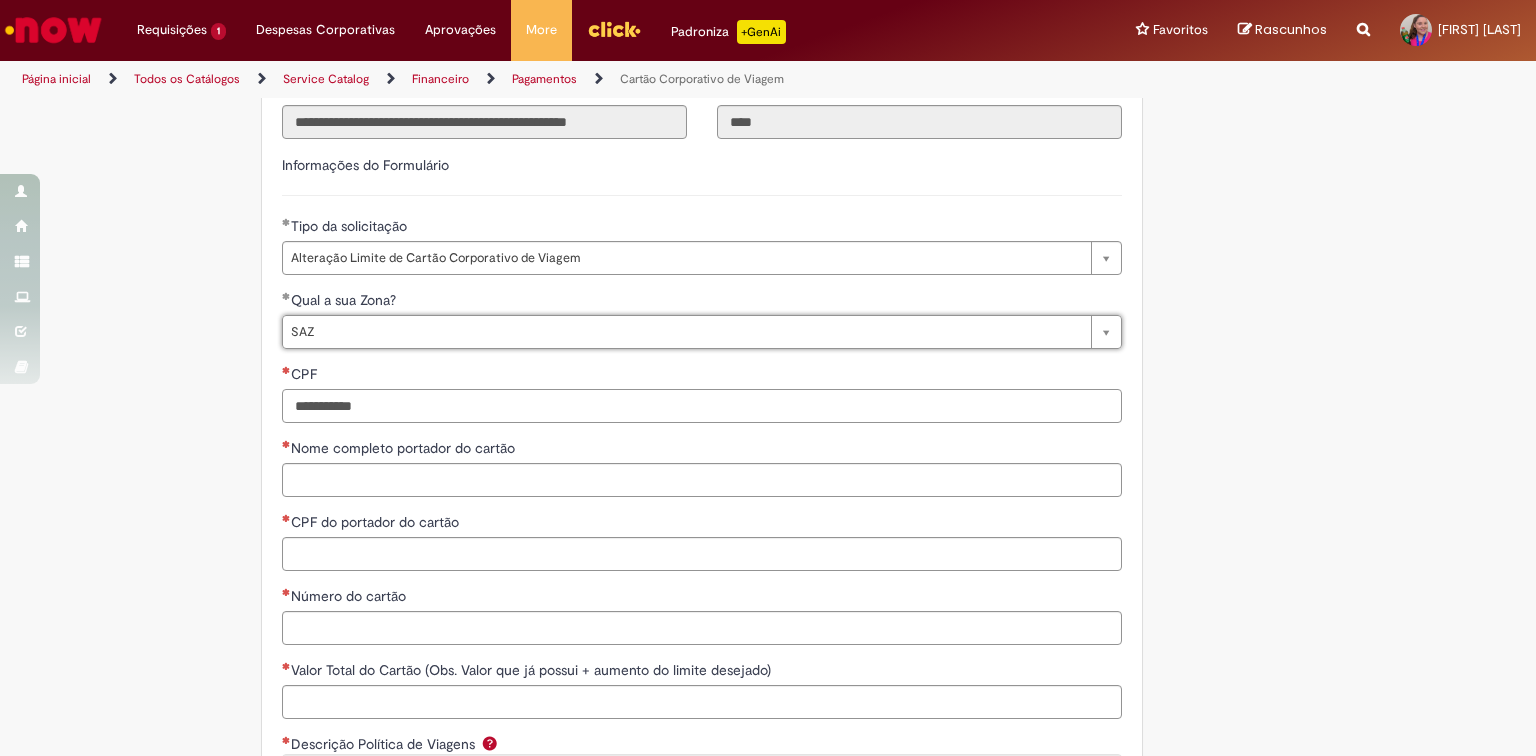 click on "CPF" at bounding box center [702, 406] 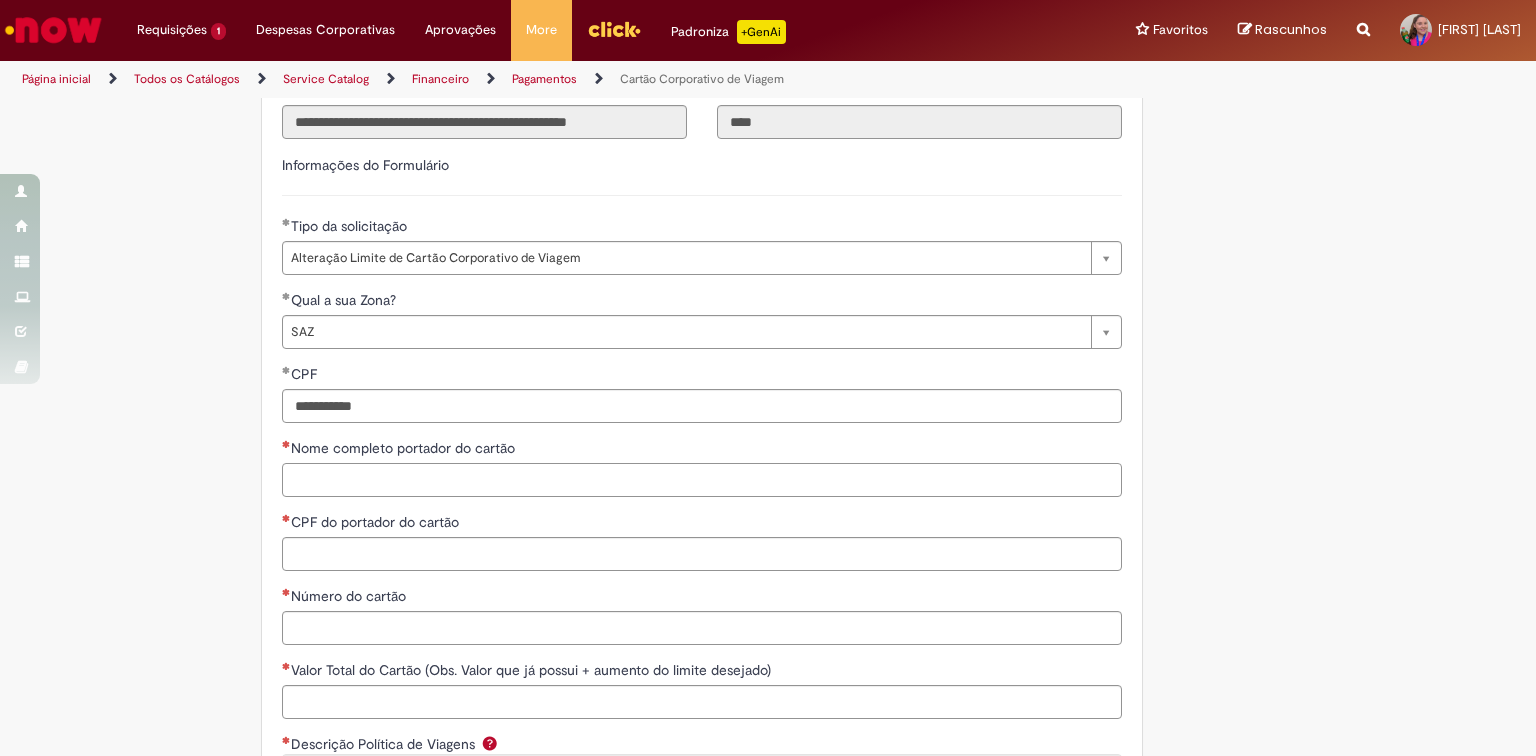 click on "Nome completo portador do cartão" at bounding box center (702, 480) 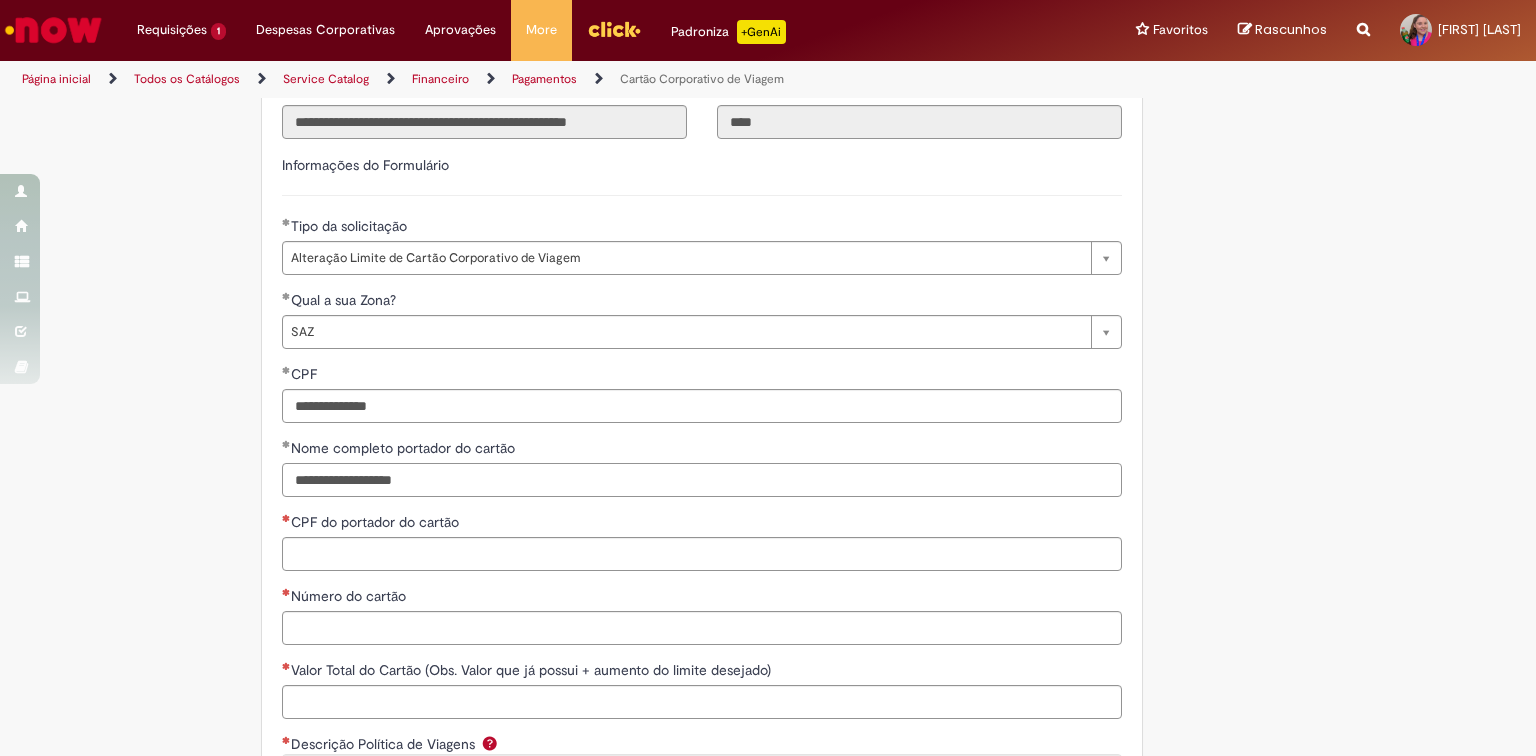 type on "**********" 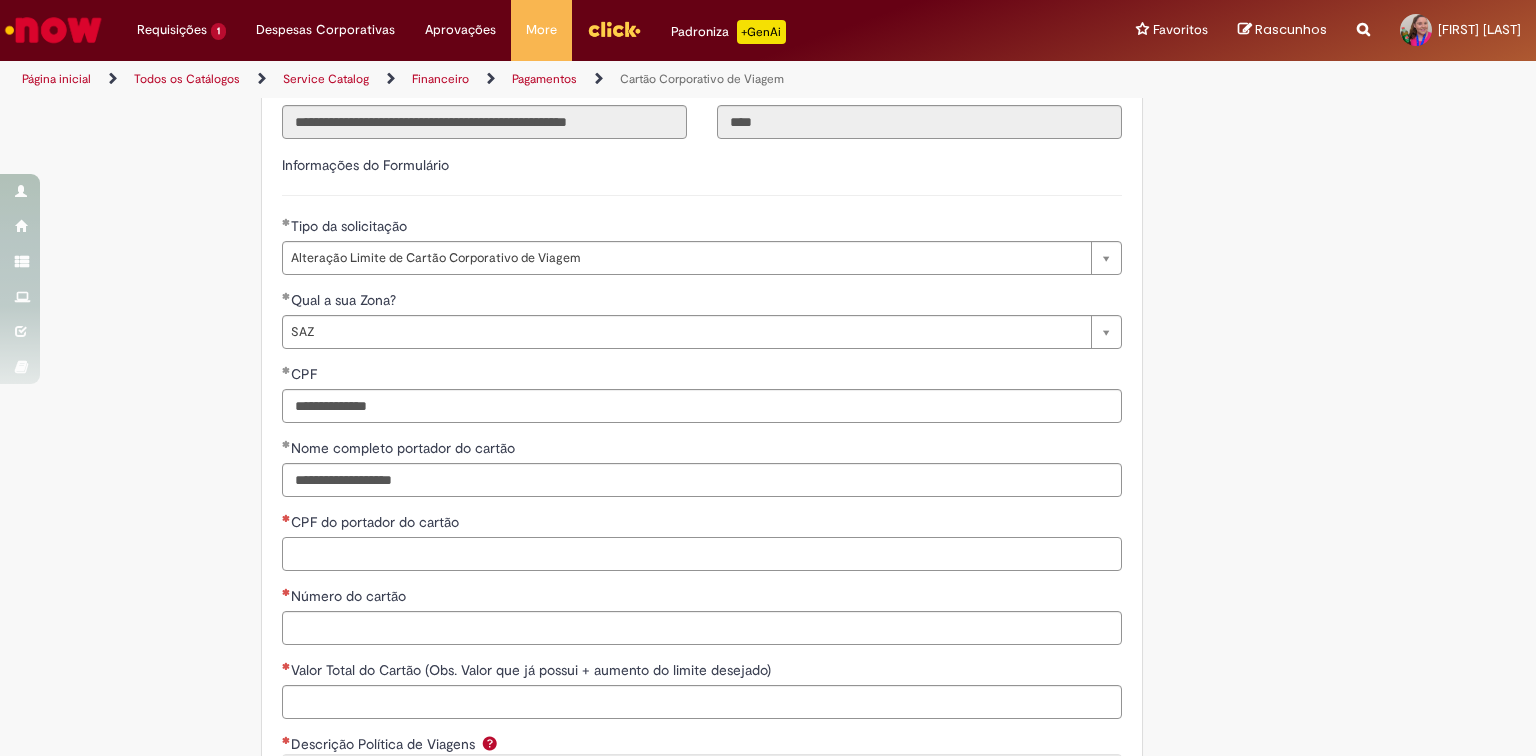 click on "CPF do portador do cartão" at bounding box center (702, 554) 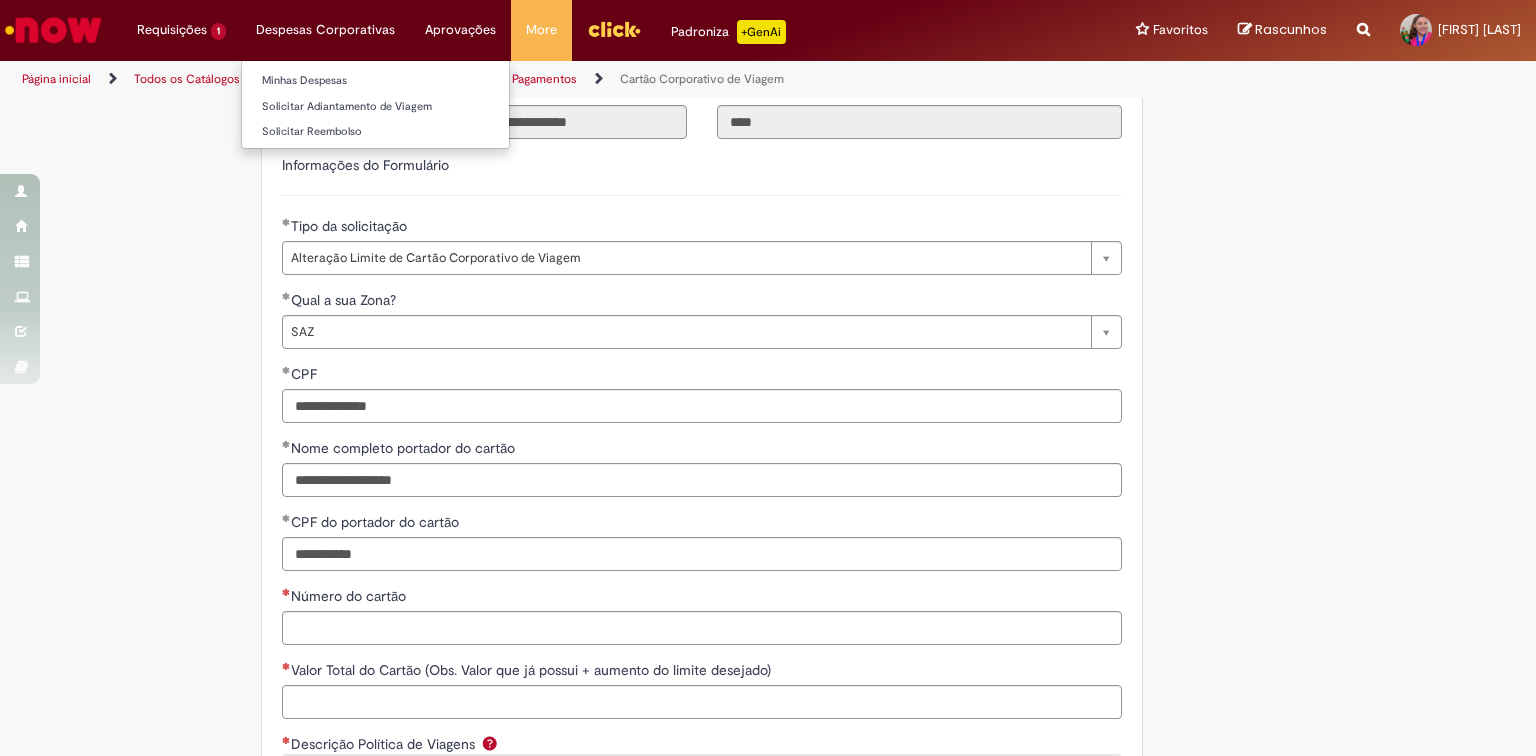 type on "**********" 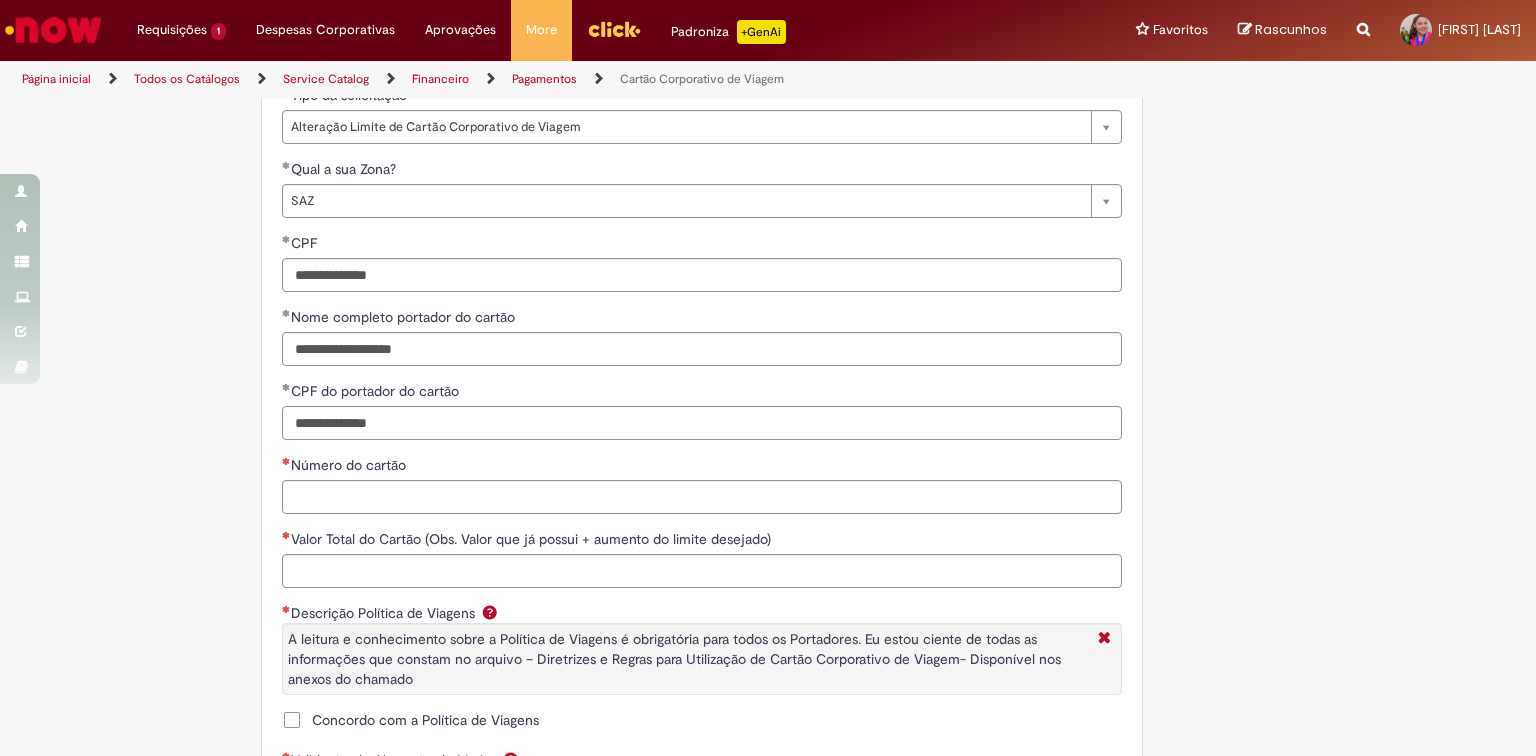 scroll, scrollTop: 960, scrollLeft: 0, axis: vertical 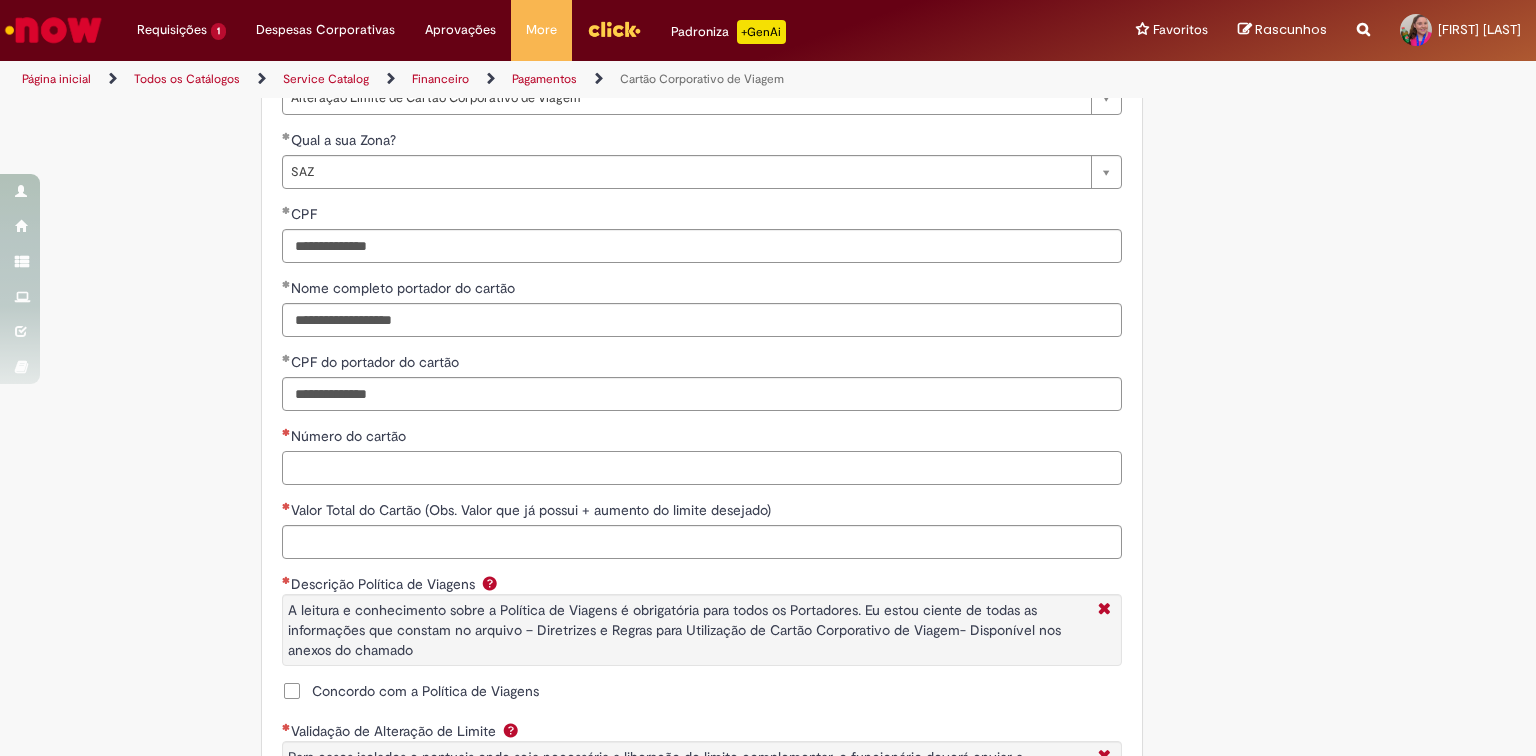 click on "Número do cartão" at bounding box center (702, 468) 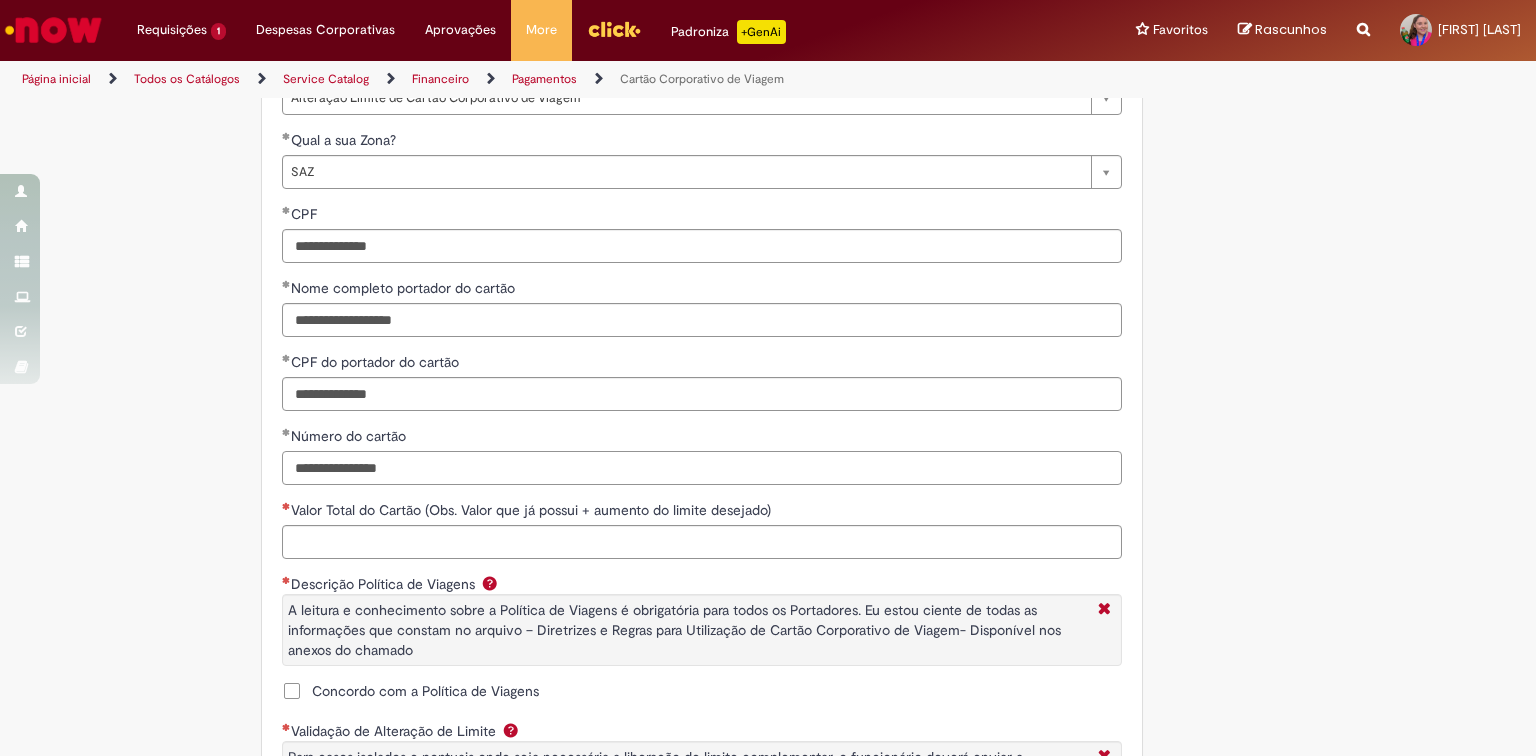 type on "**********" 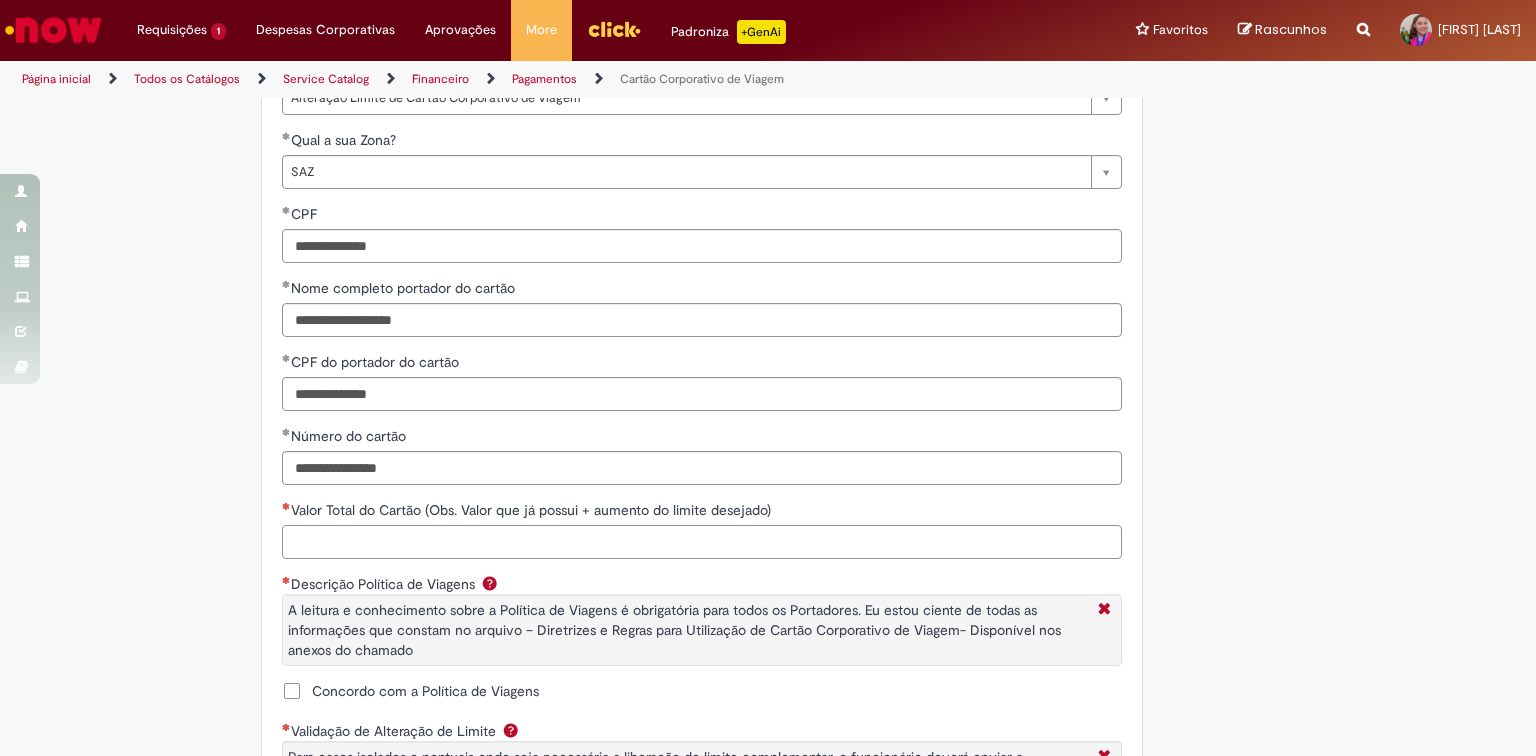 click on "Valor Total do Cartão  (Obs. Valor que já possui + aumento do limite desejado)" at bounding box center [702, 542] 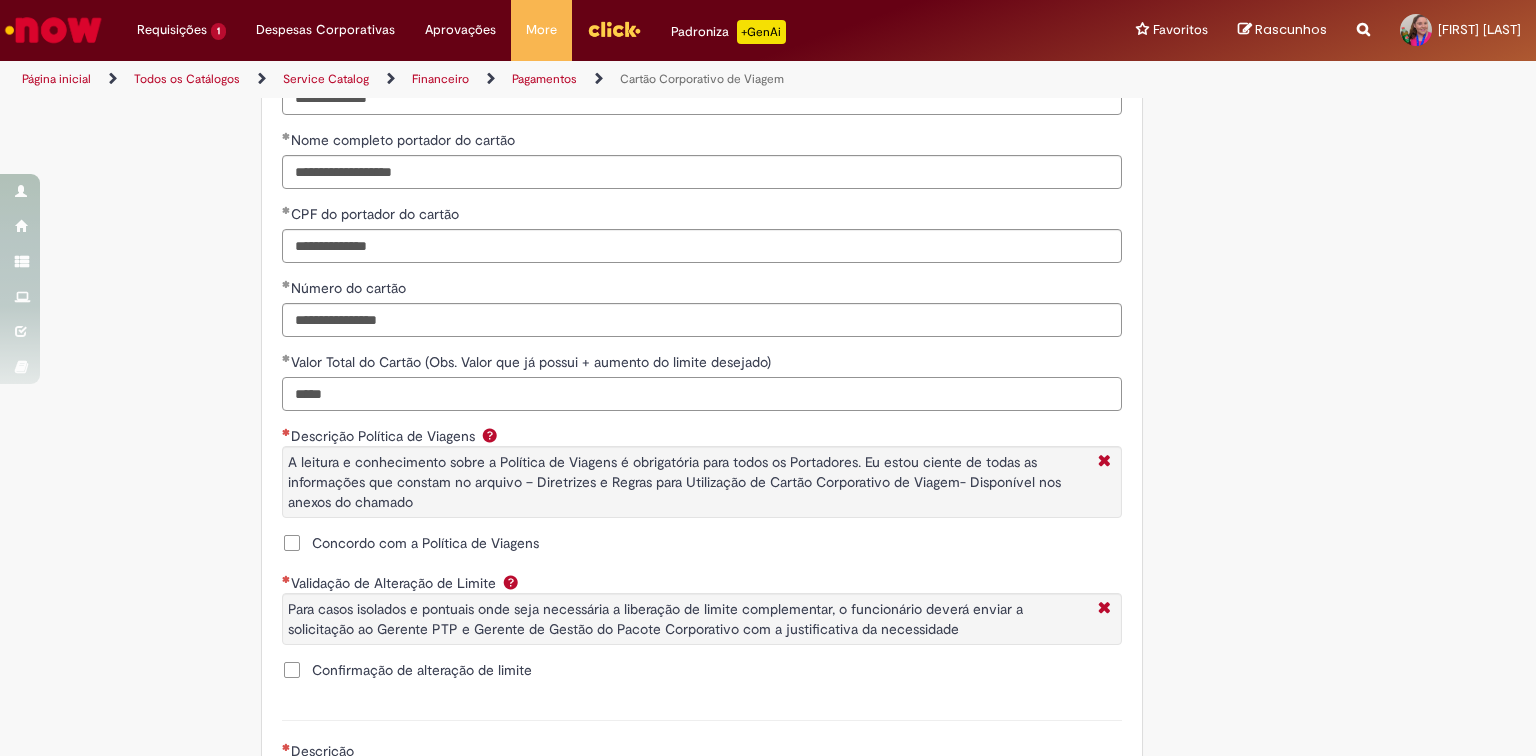 scroll, scrollTop: 1120, scrollLeft: 0, axis: vertical 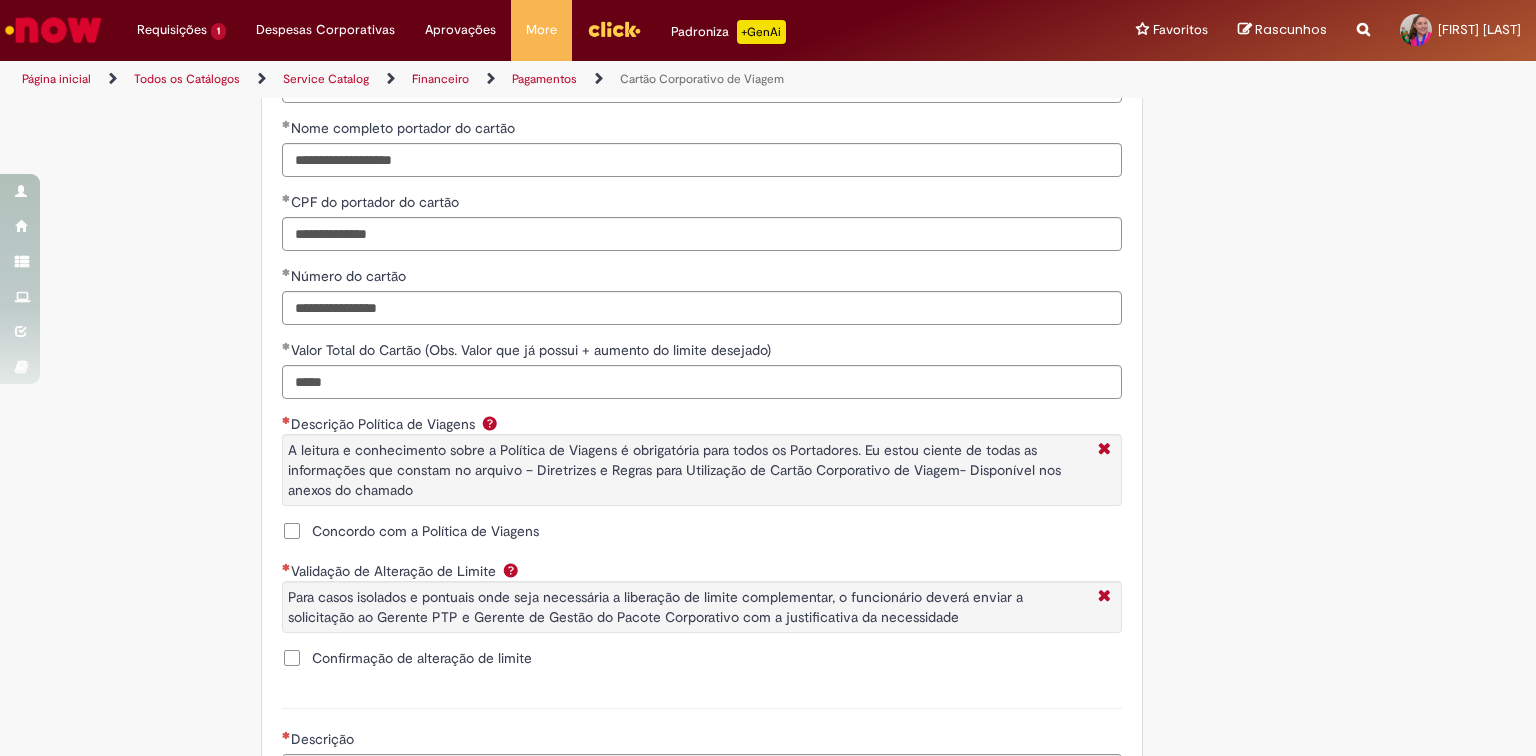 type on "**********" 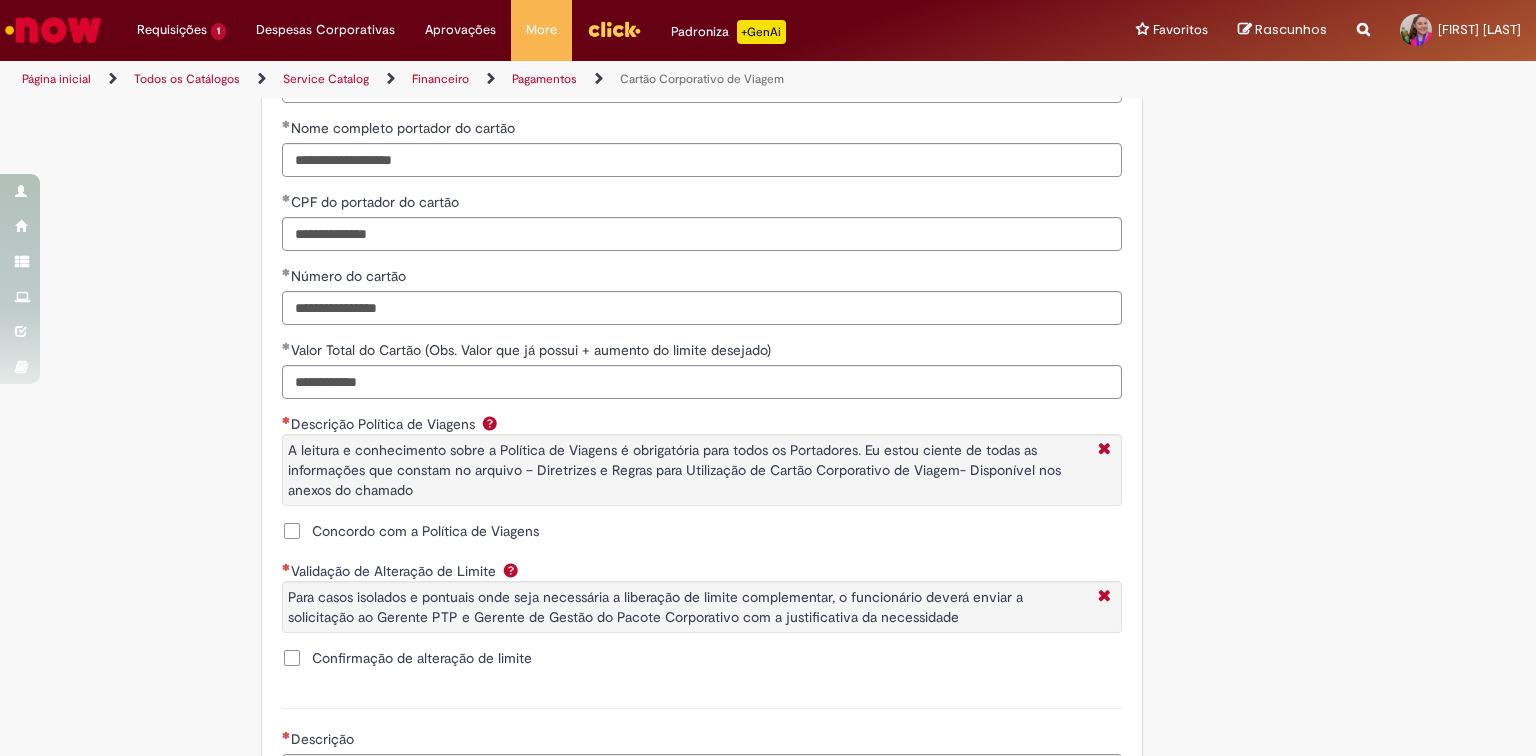 click on "Concordo com a Política de Viagens" at bounding box center (425, 531) 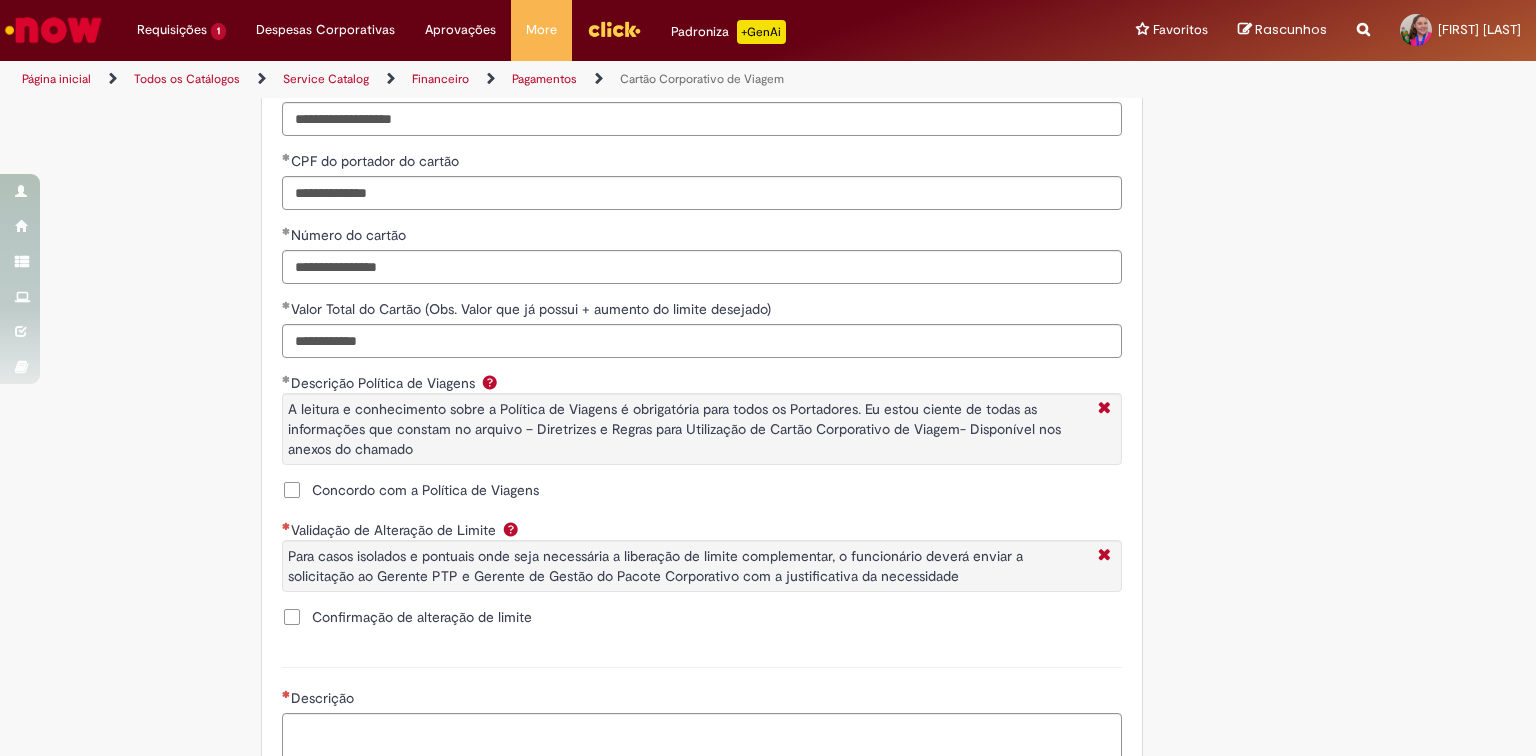 scroll, scrollTop: 1200, scrollLeft: 0, axis: vertical 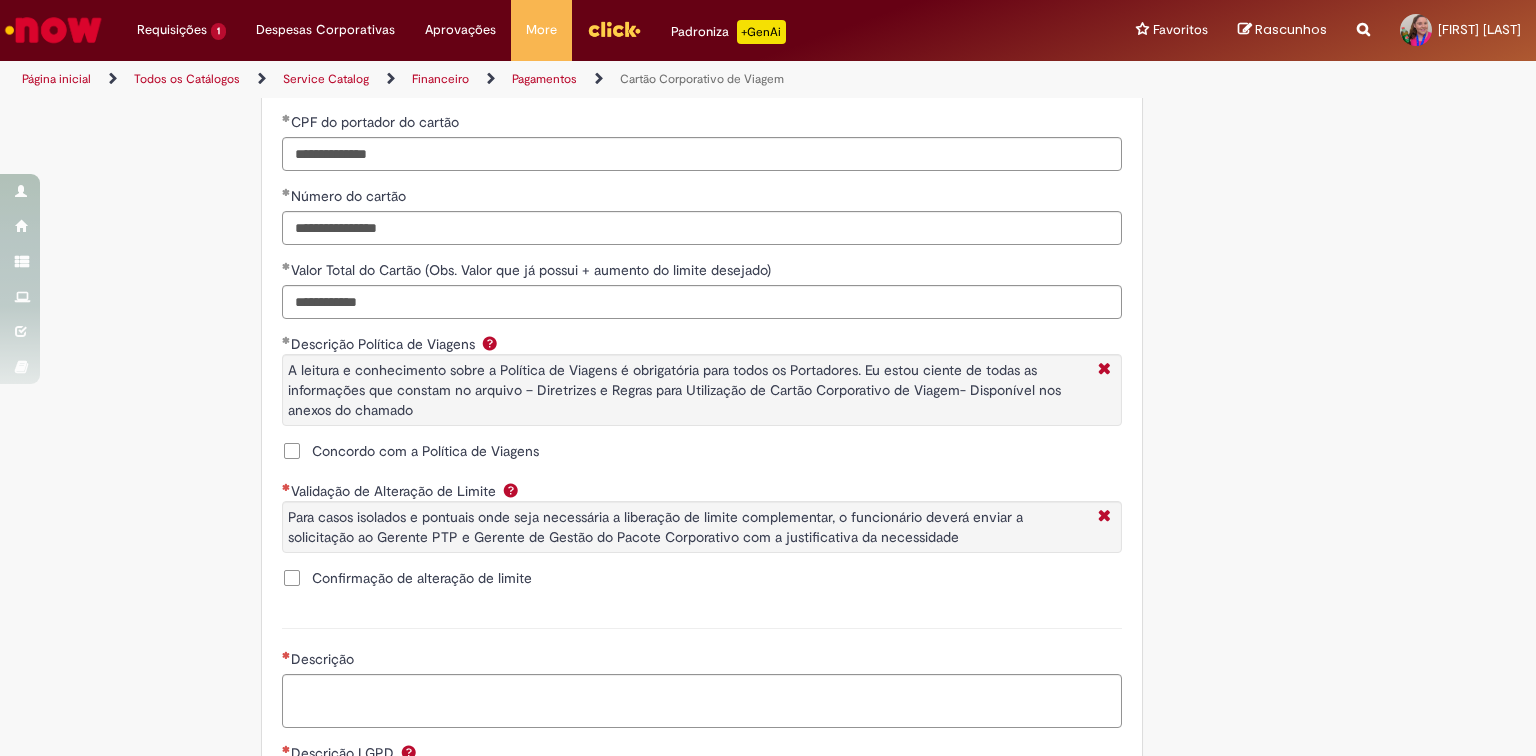 click on "Confirmação de alteração de limite" at bounding box center [422, 578] 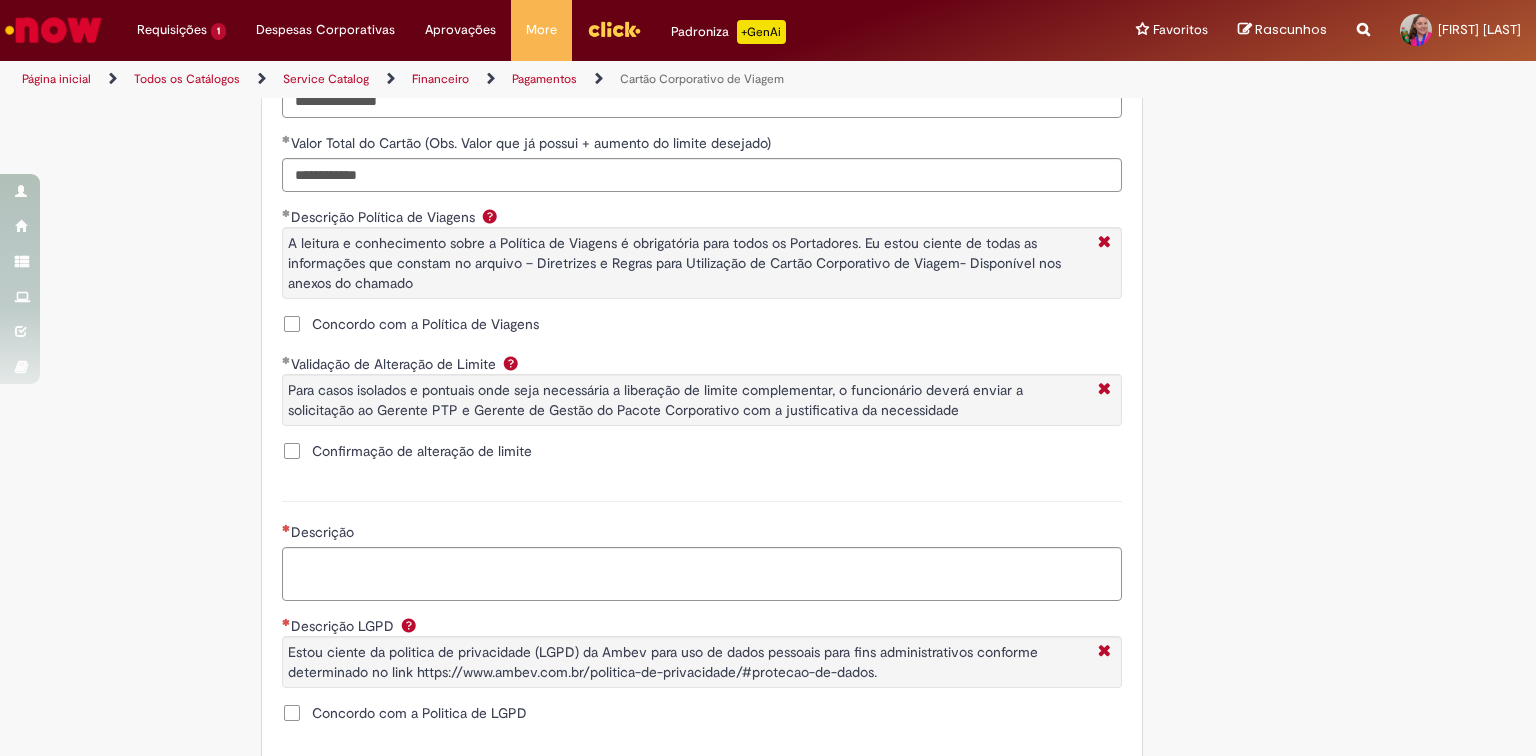 scroll, scrollTop: 1360, scrollLeft: 0, axis: vertical 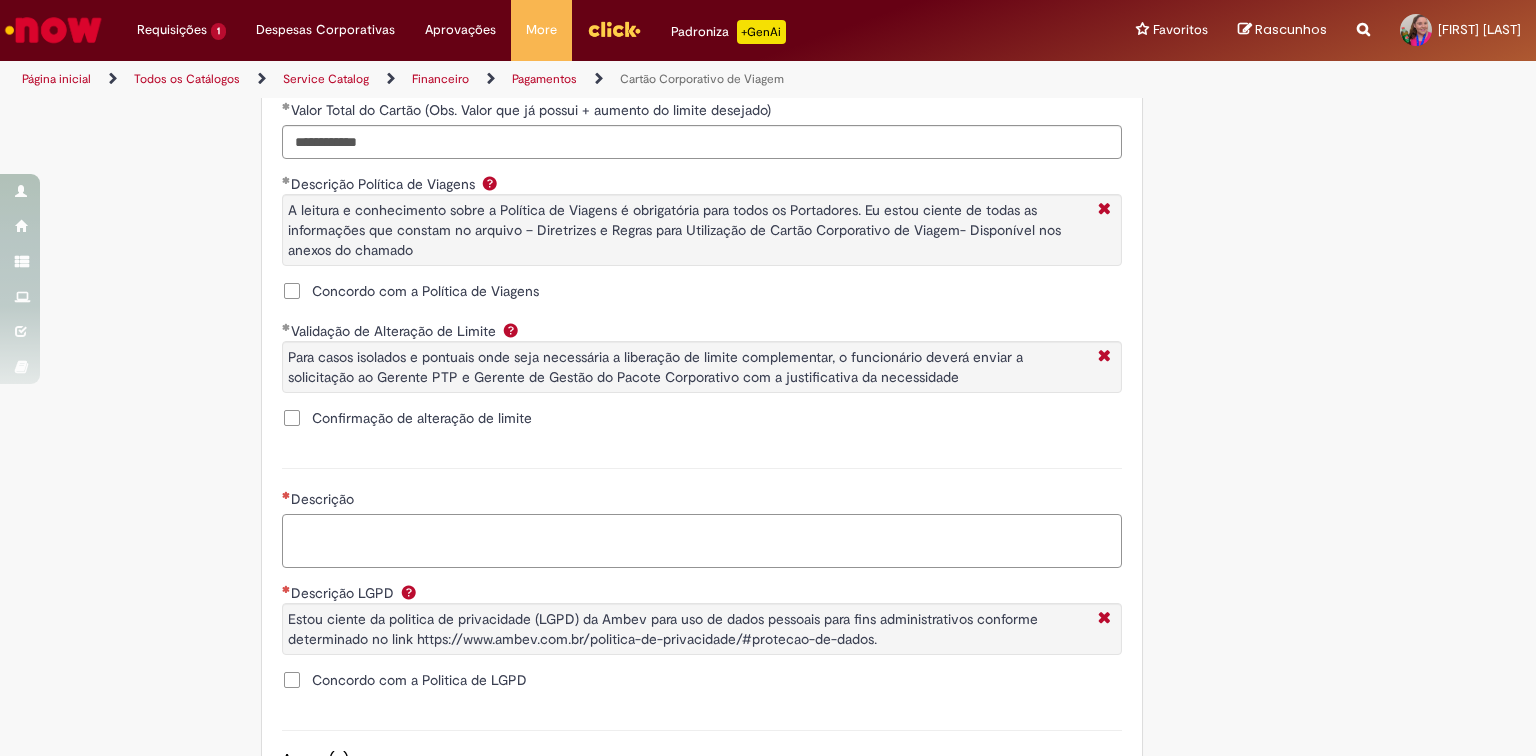 click on "Descrição" at bounding box center (702, 541) 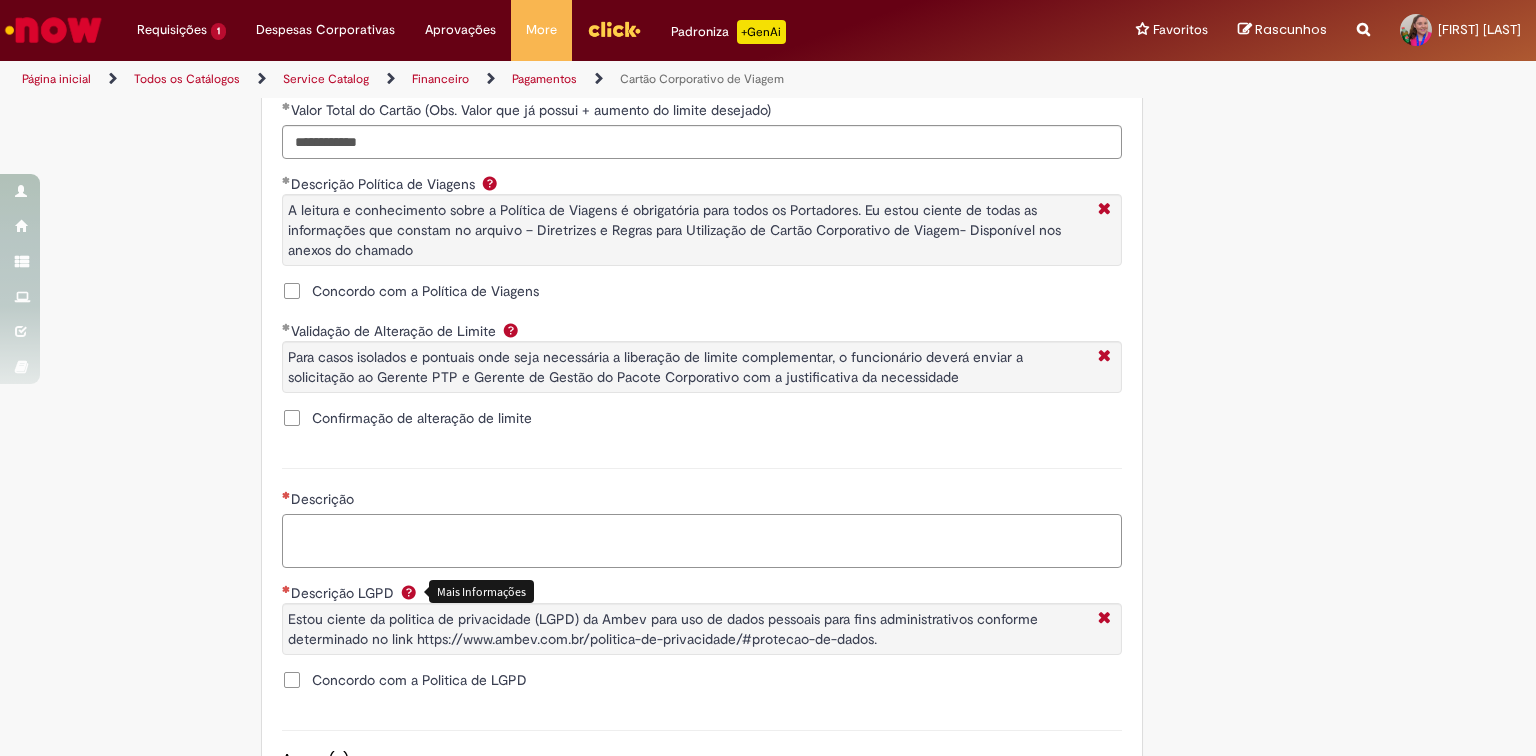 click on "Descrição" at bounding box center [702, 541] 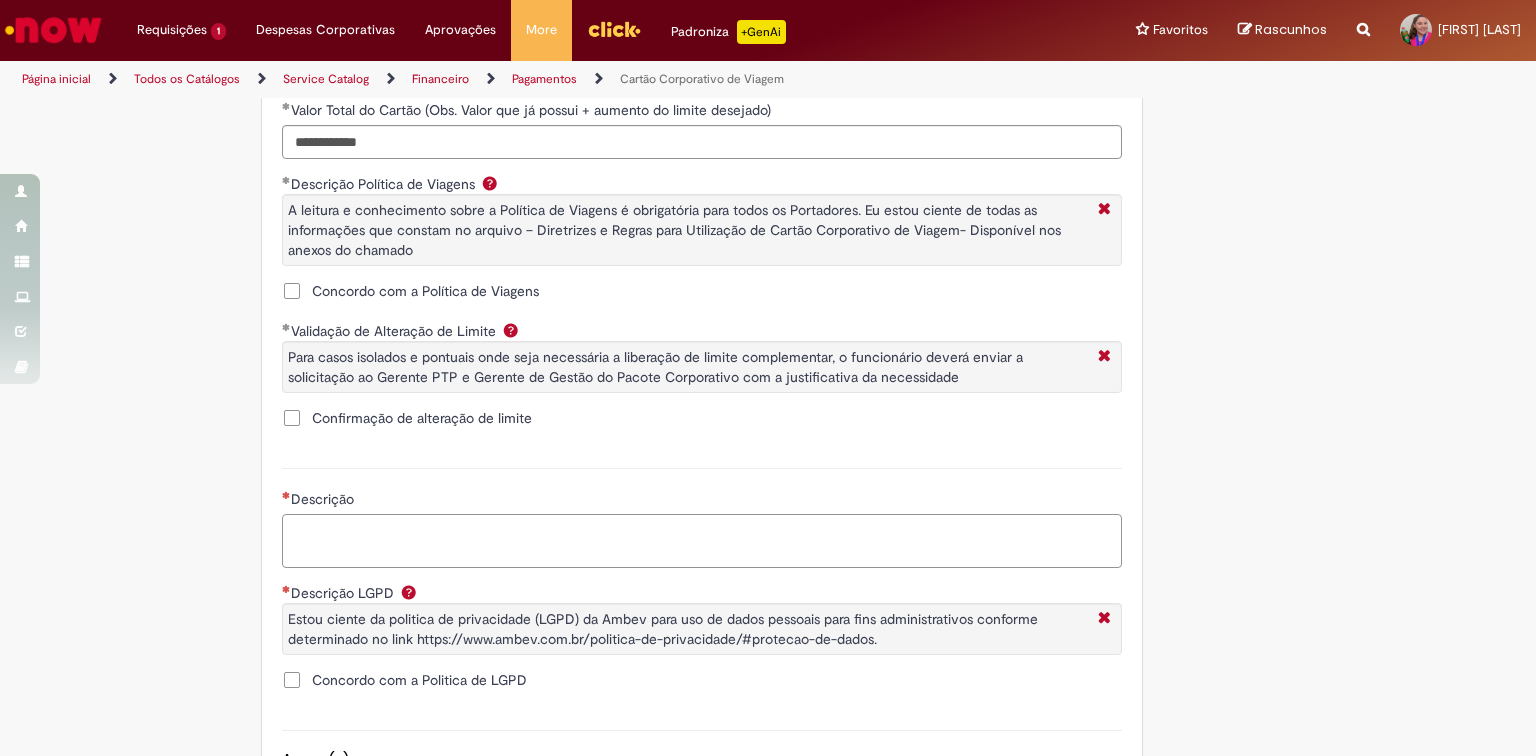 paste on "**********" 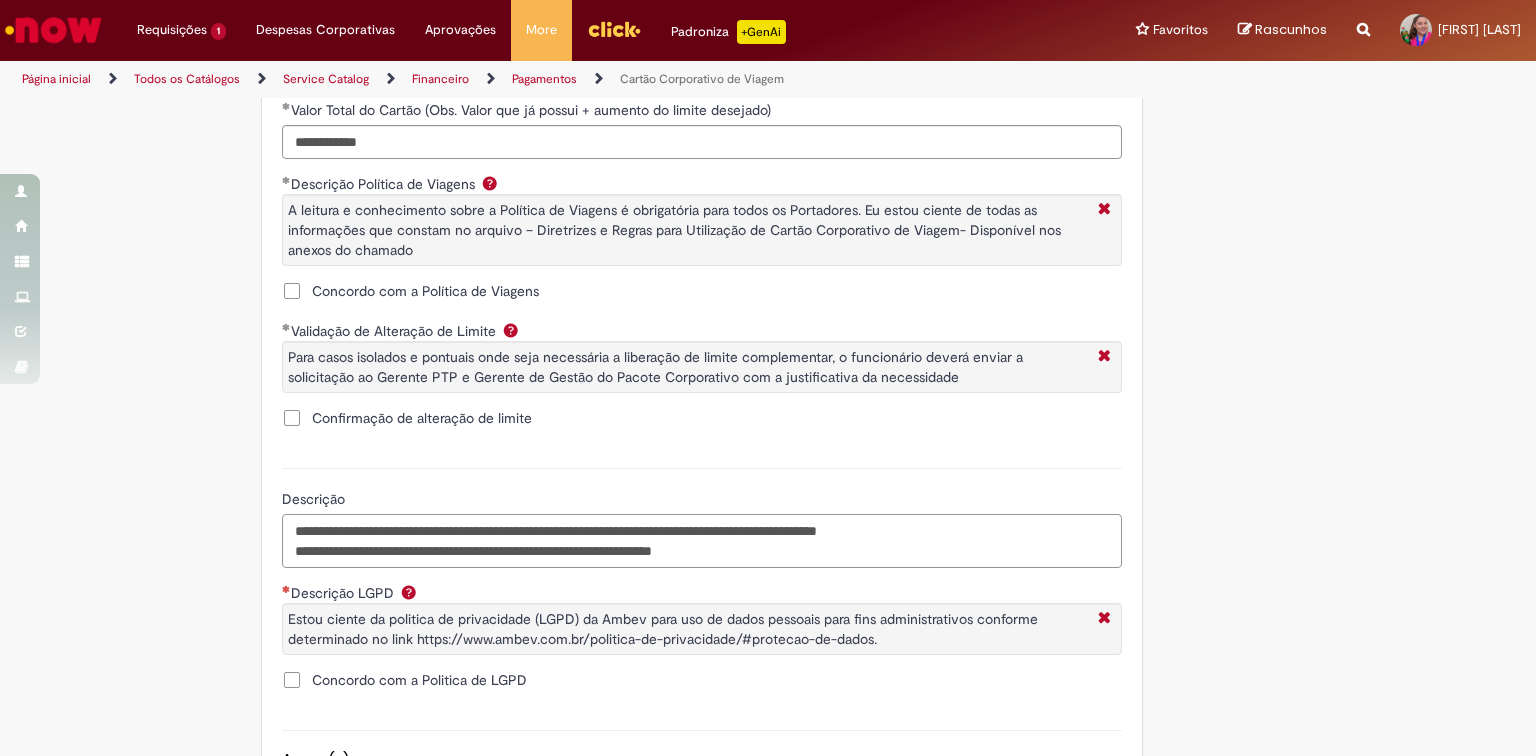 click on "**********" at bounding box center [702, 541] 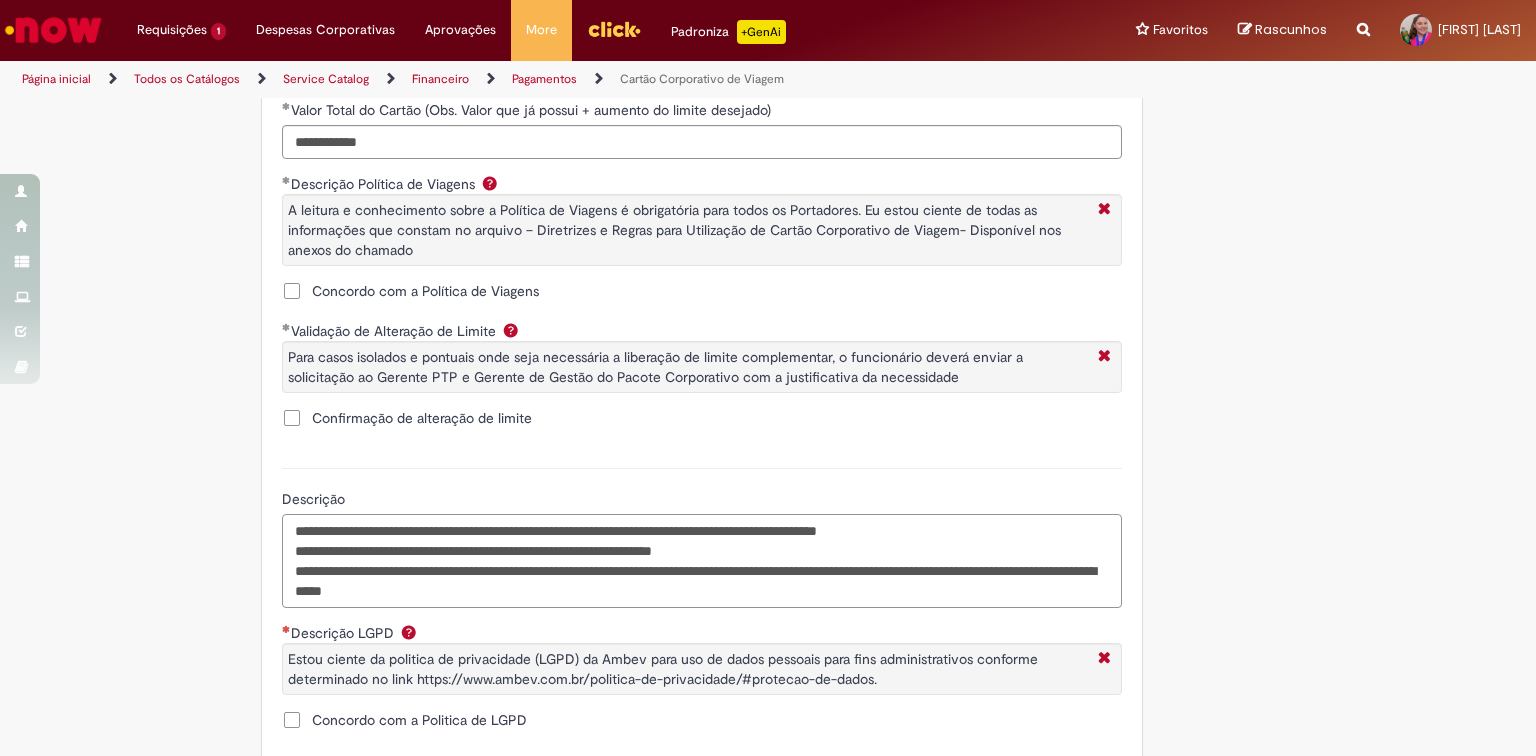 click on "**********" at bounding box center [702, 561] 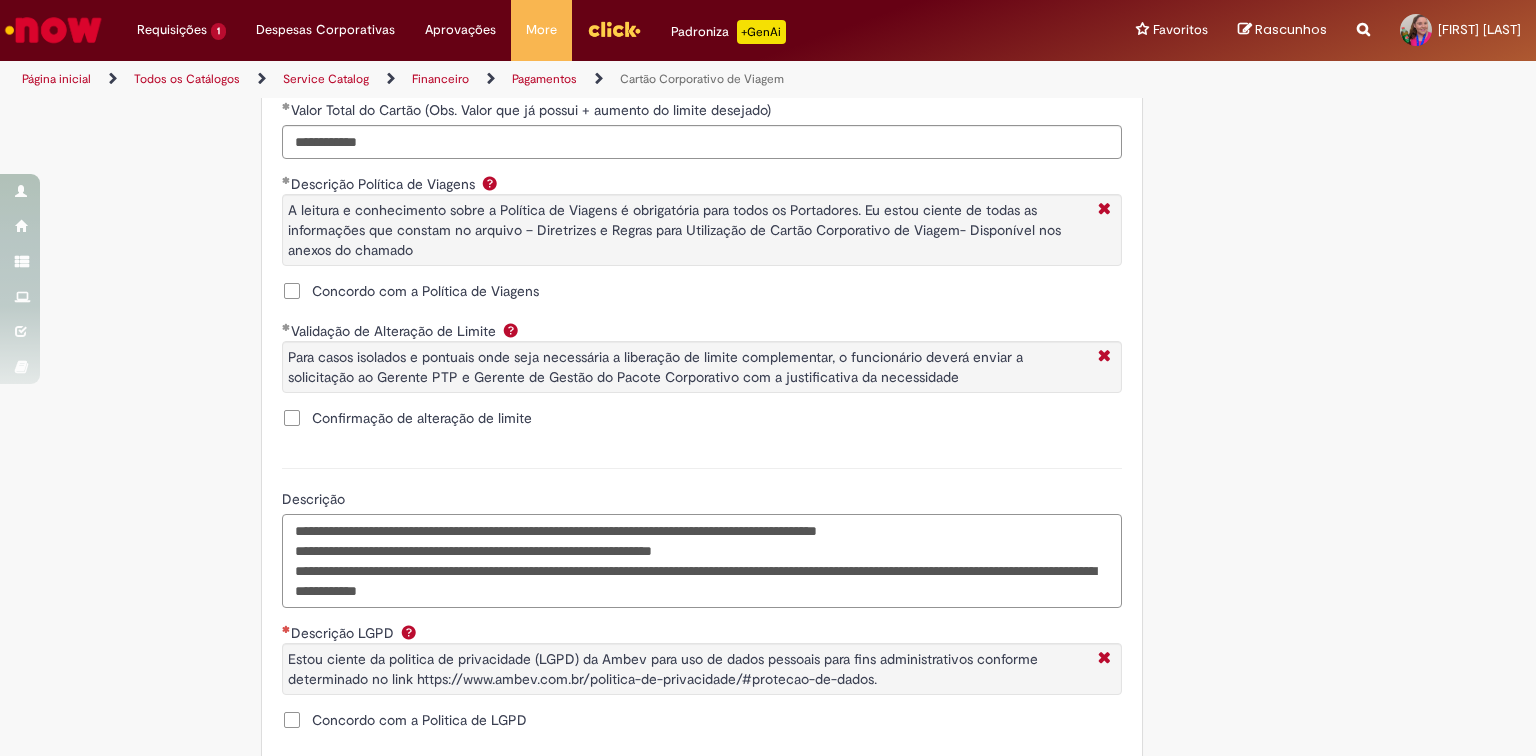 click on "**********" at bounding box center (702, 561) 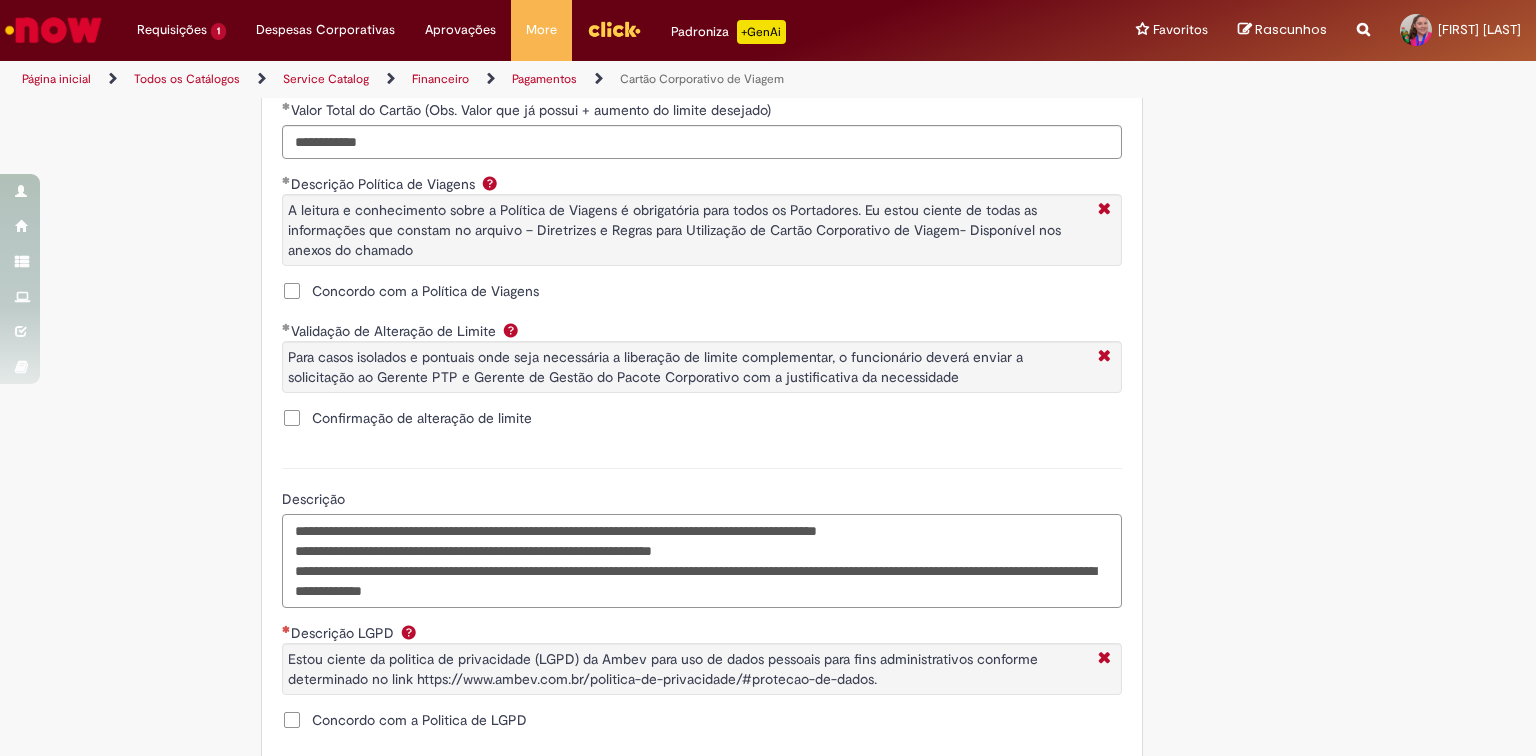 click on "**********" at bounding box center (702, 561) 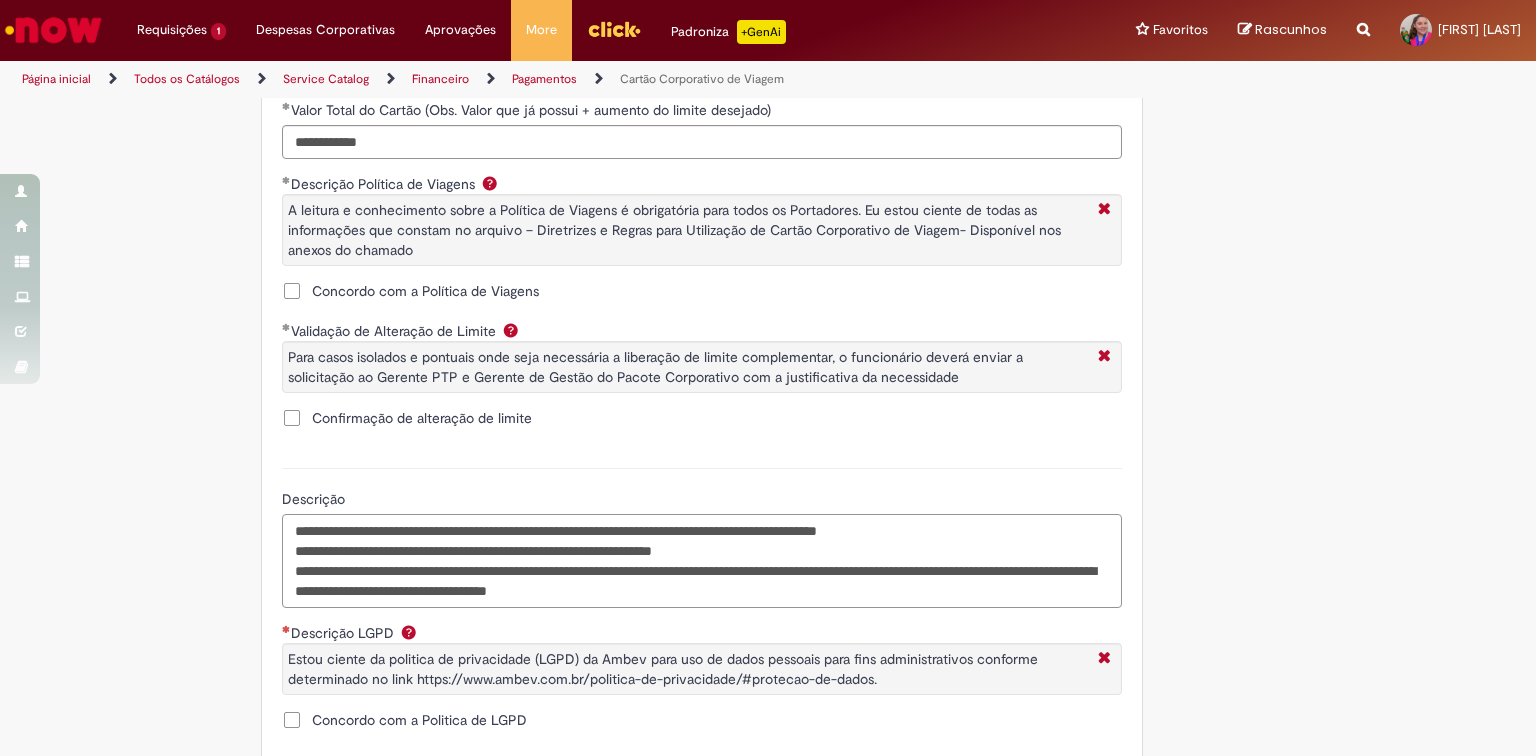 click on "**********" at bounding box center (702, 561) 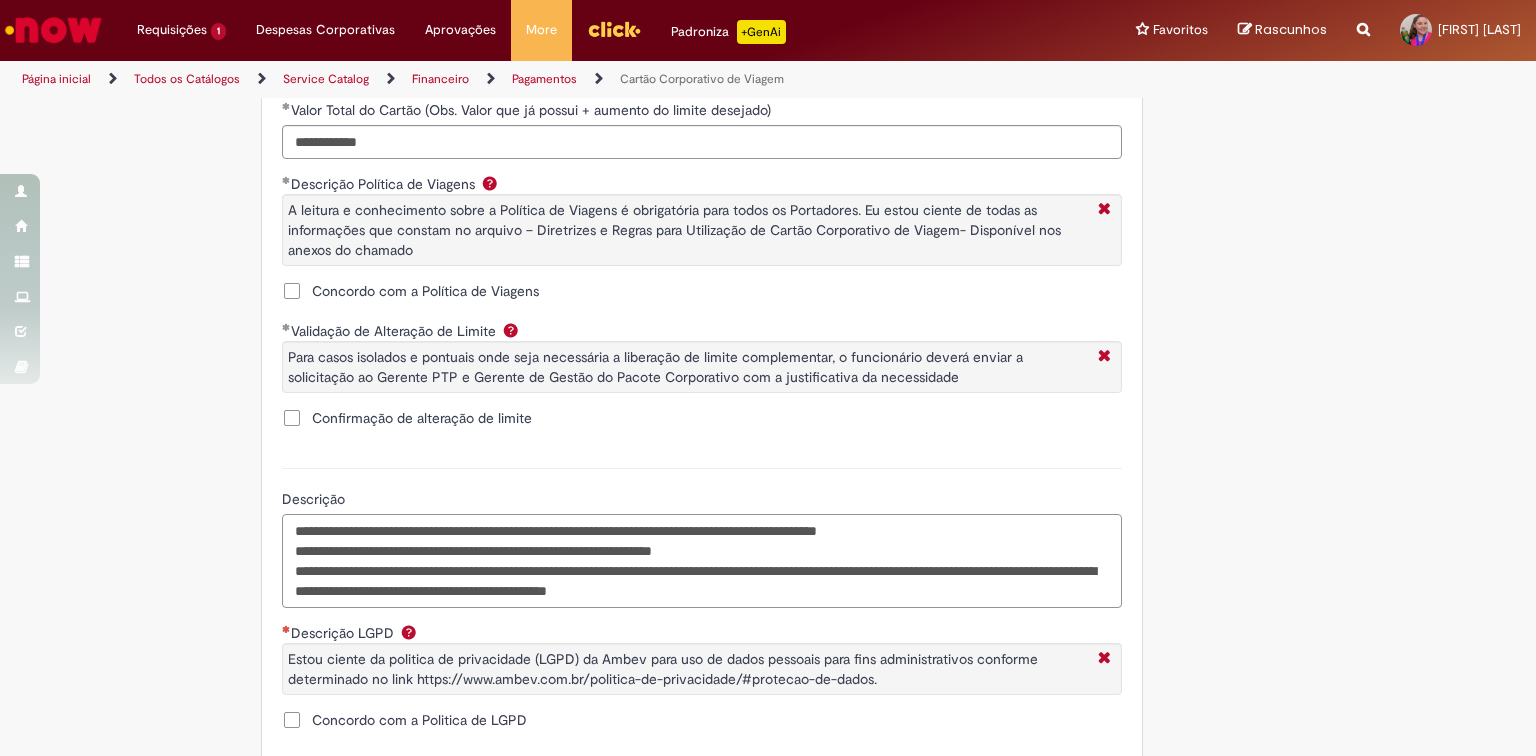 click on "**********" at bounding box center [702, 561] 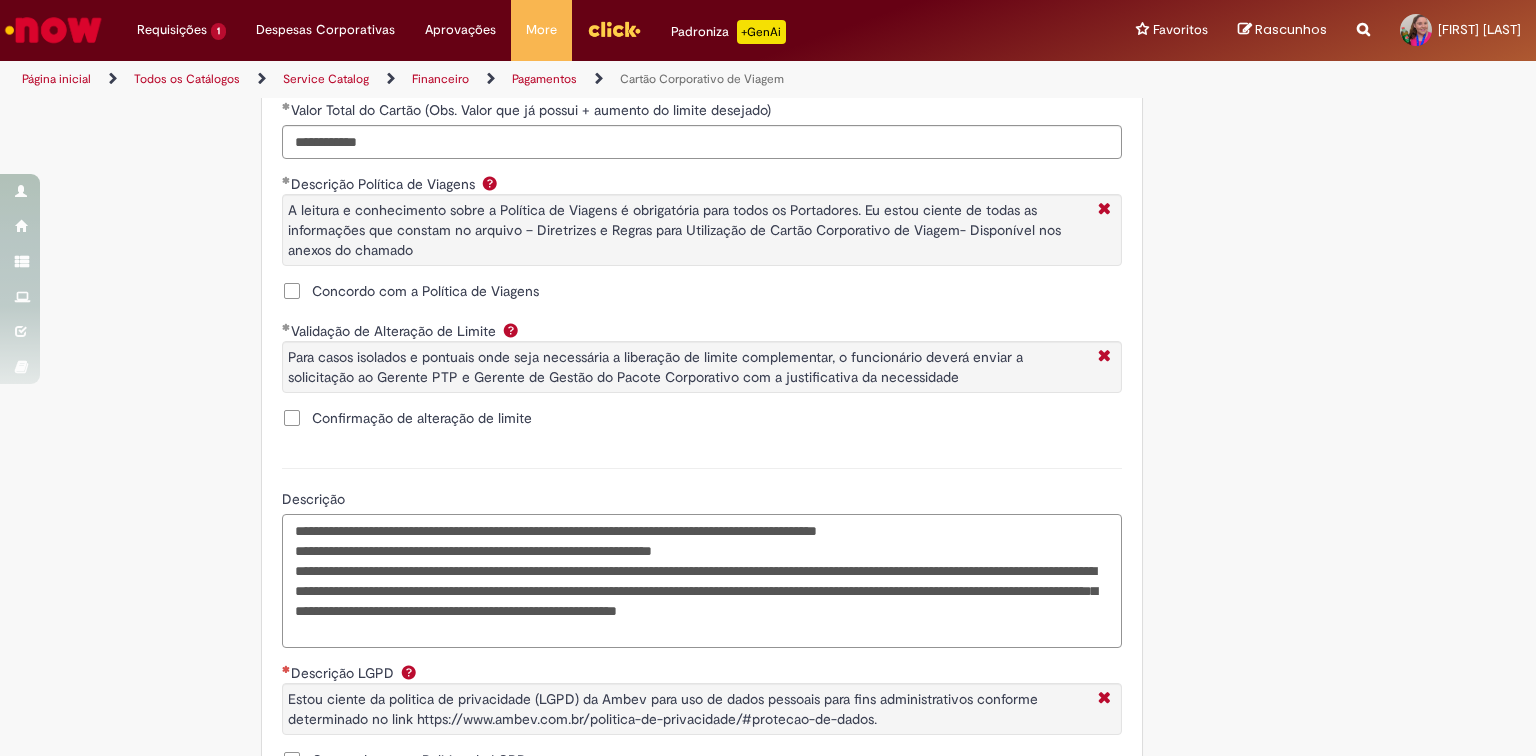 click on "**********" at bounding box center (702, 581) 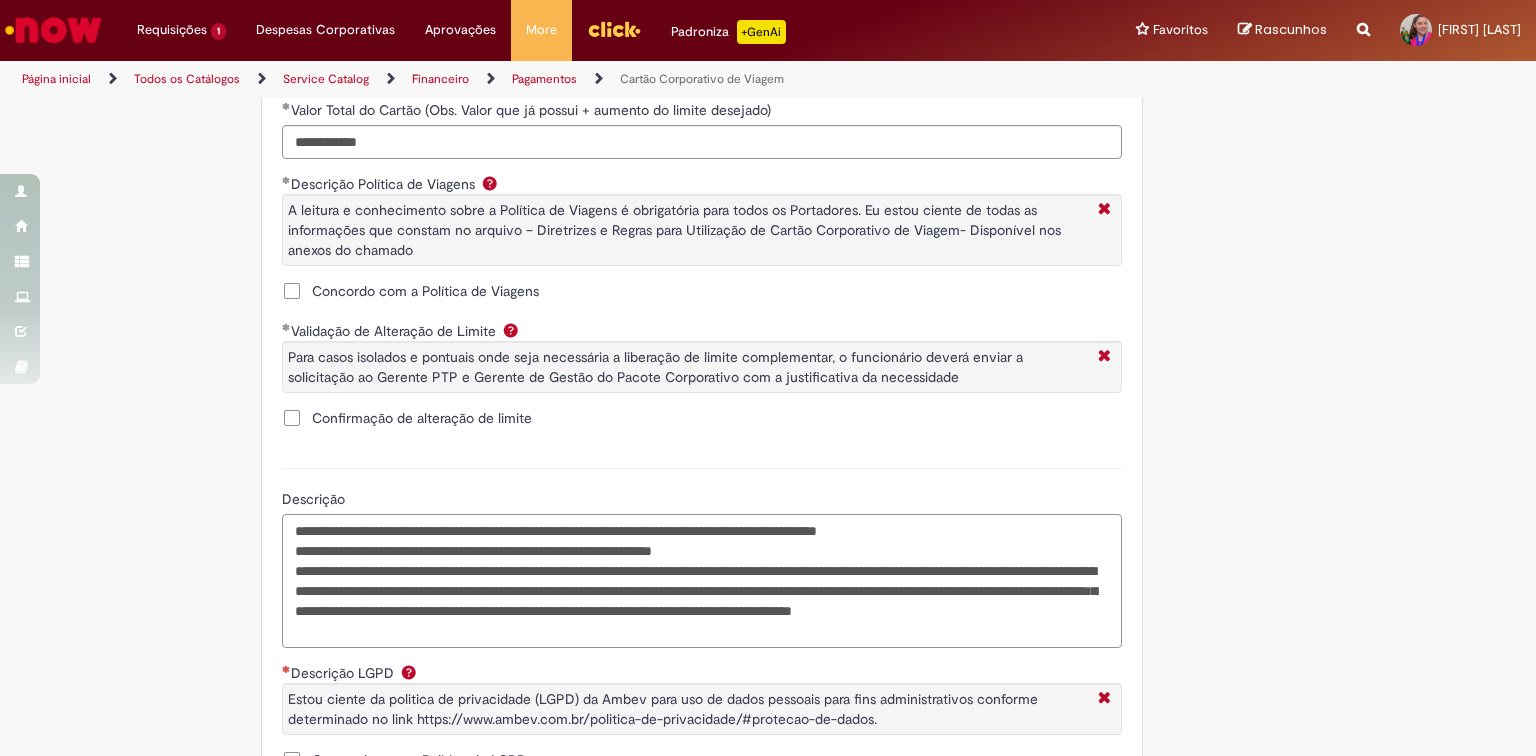 click on "**********" at bounding box center [702, 581] 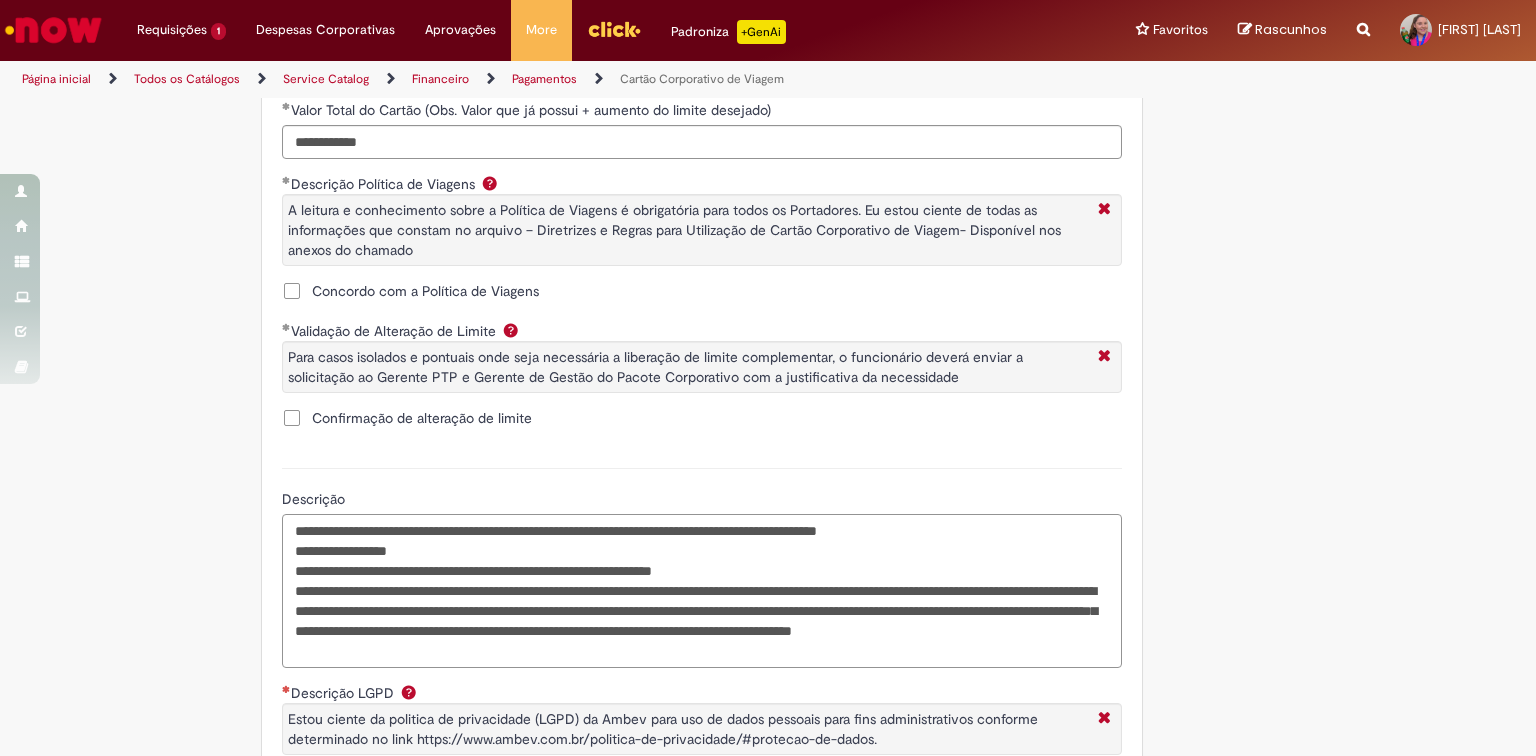 click on "**********" at bounding box center (702, 591) 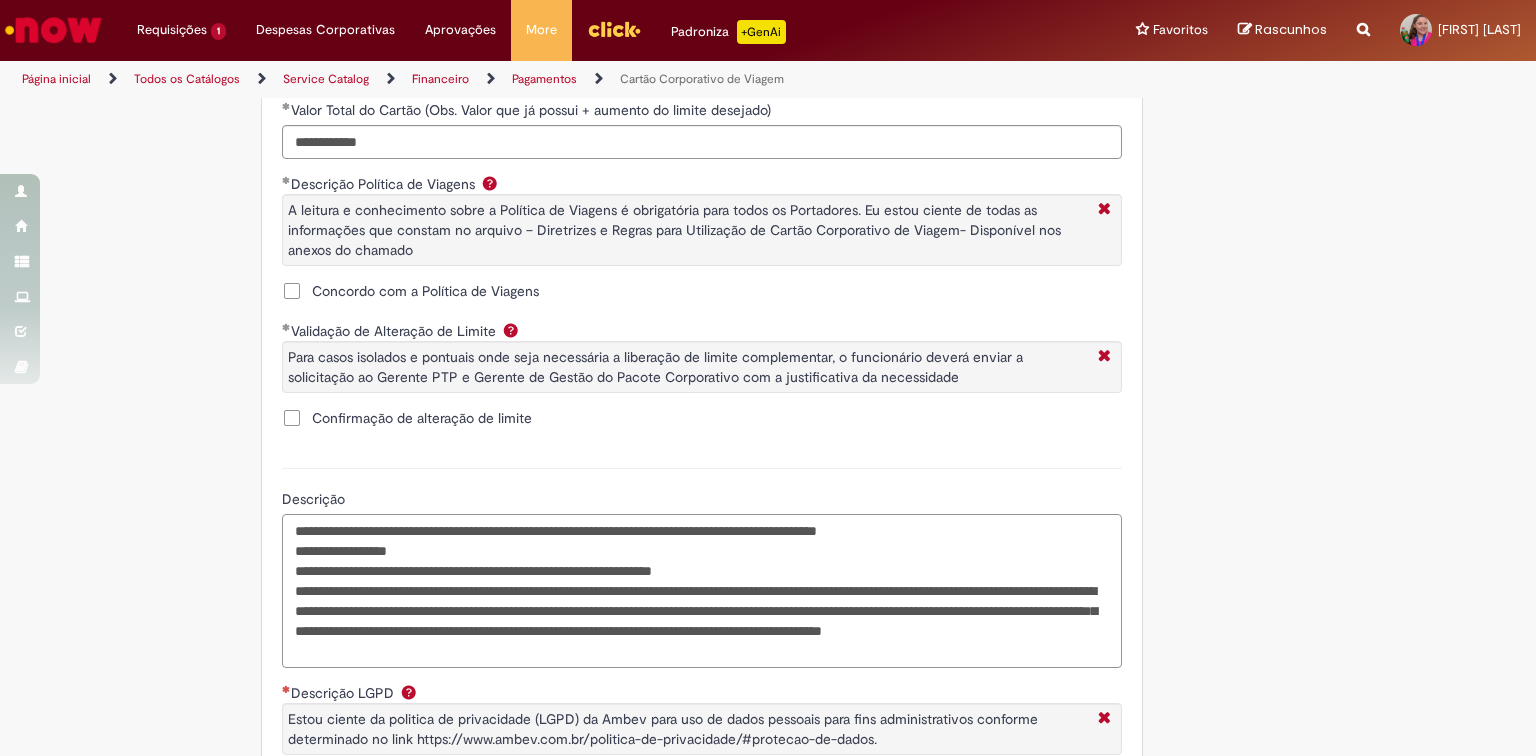 click on "**********" at bounding box center (702, 591) 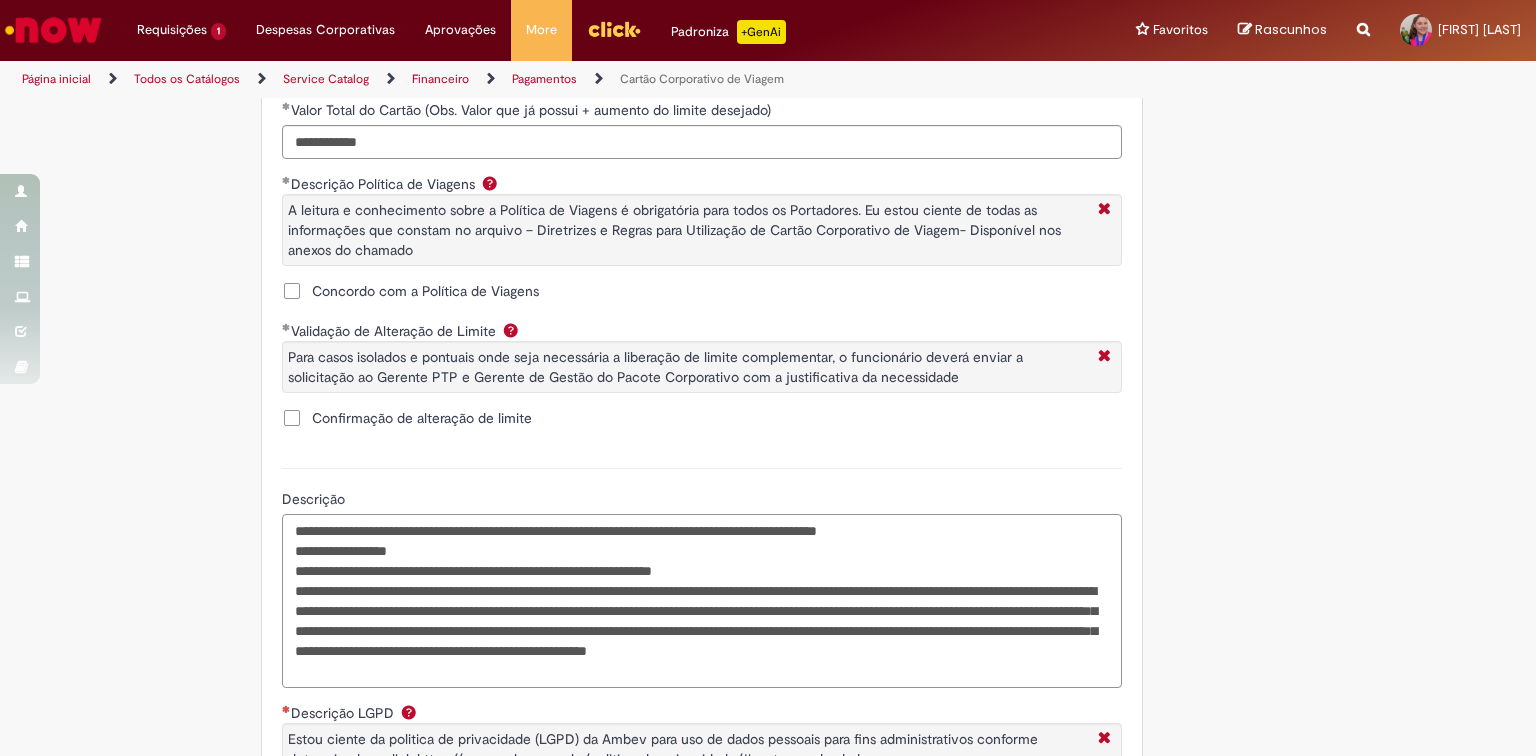 click on "**********" at bounding box center (702, 601) 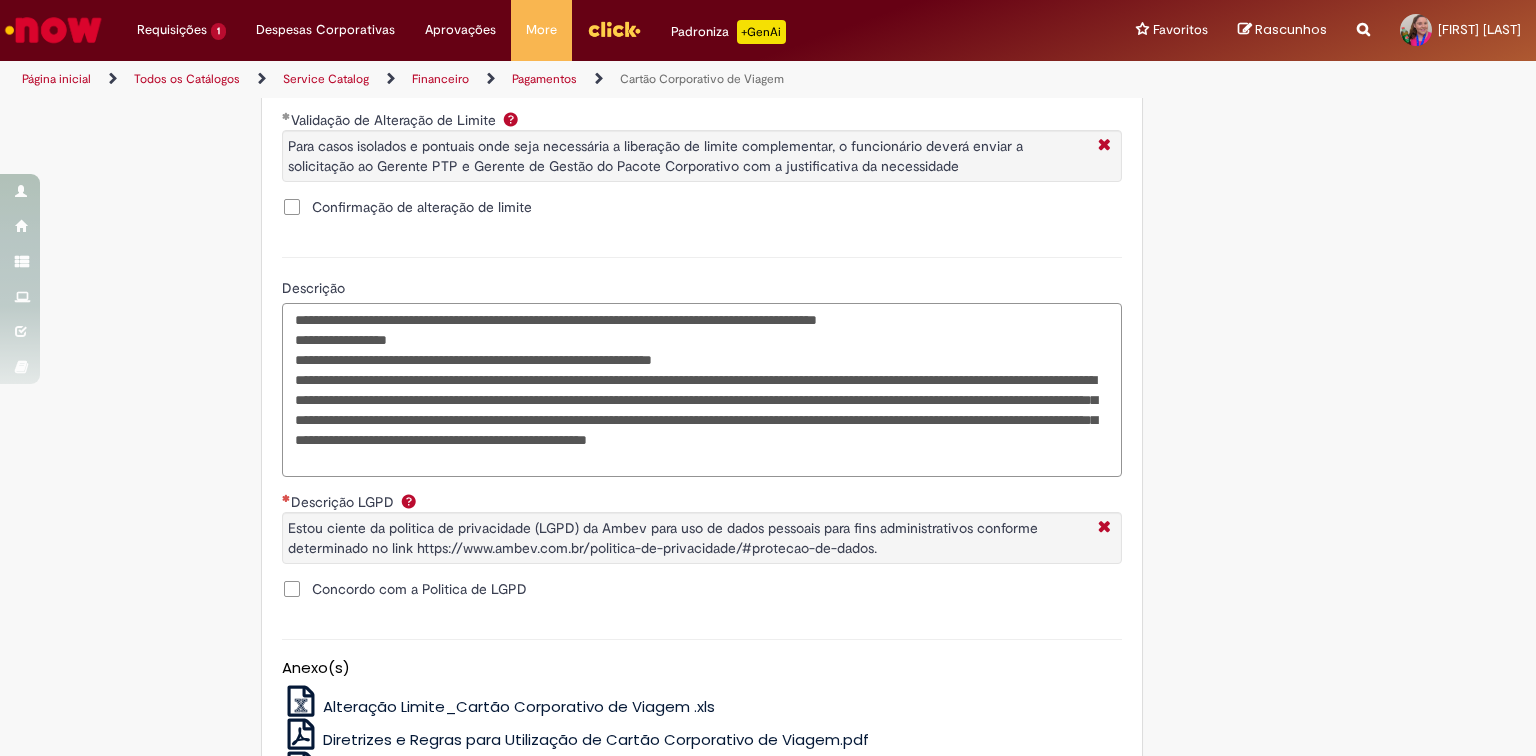 scroll, scrollTop: 1600, scrollLeft: 0, axis: vertical 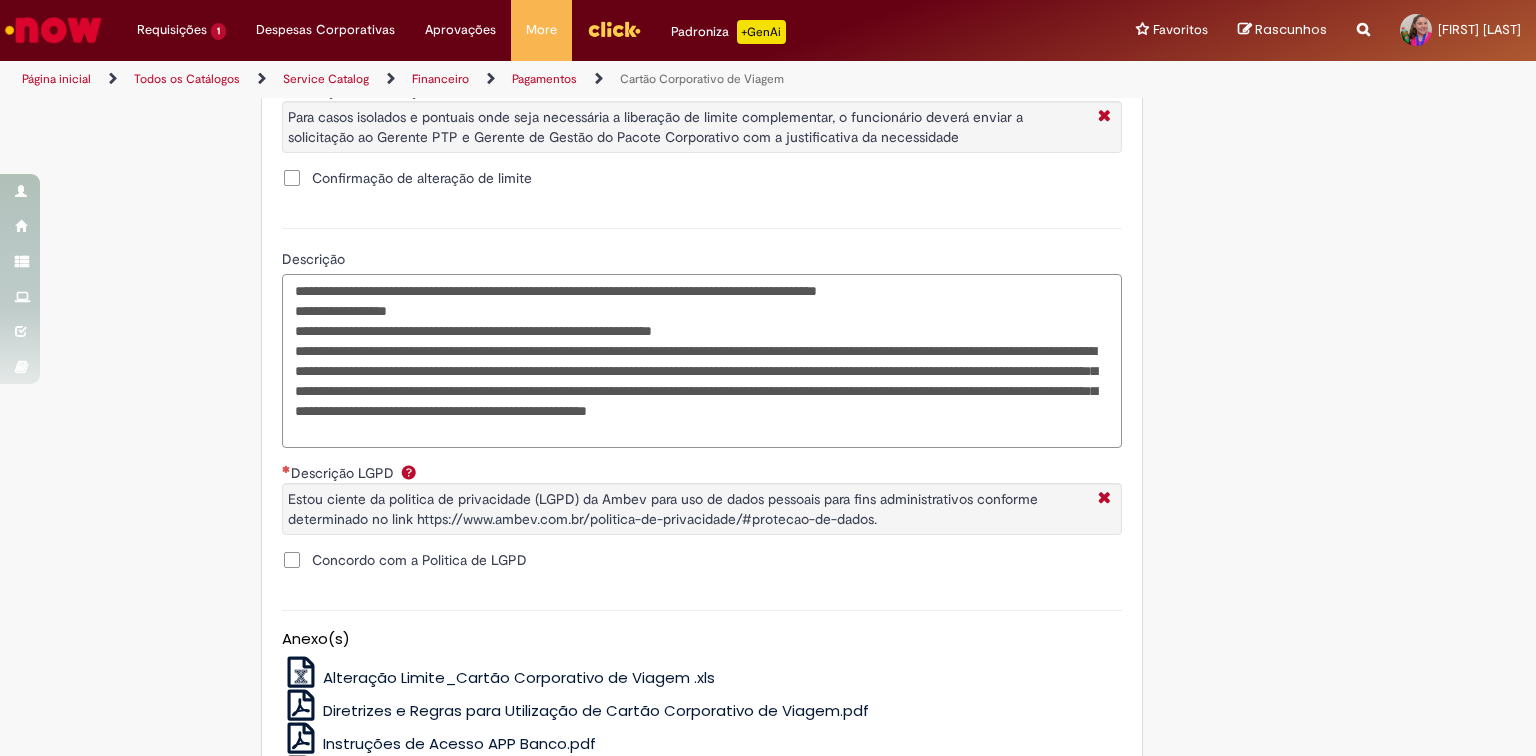 type on "**********" 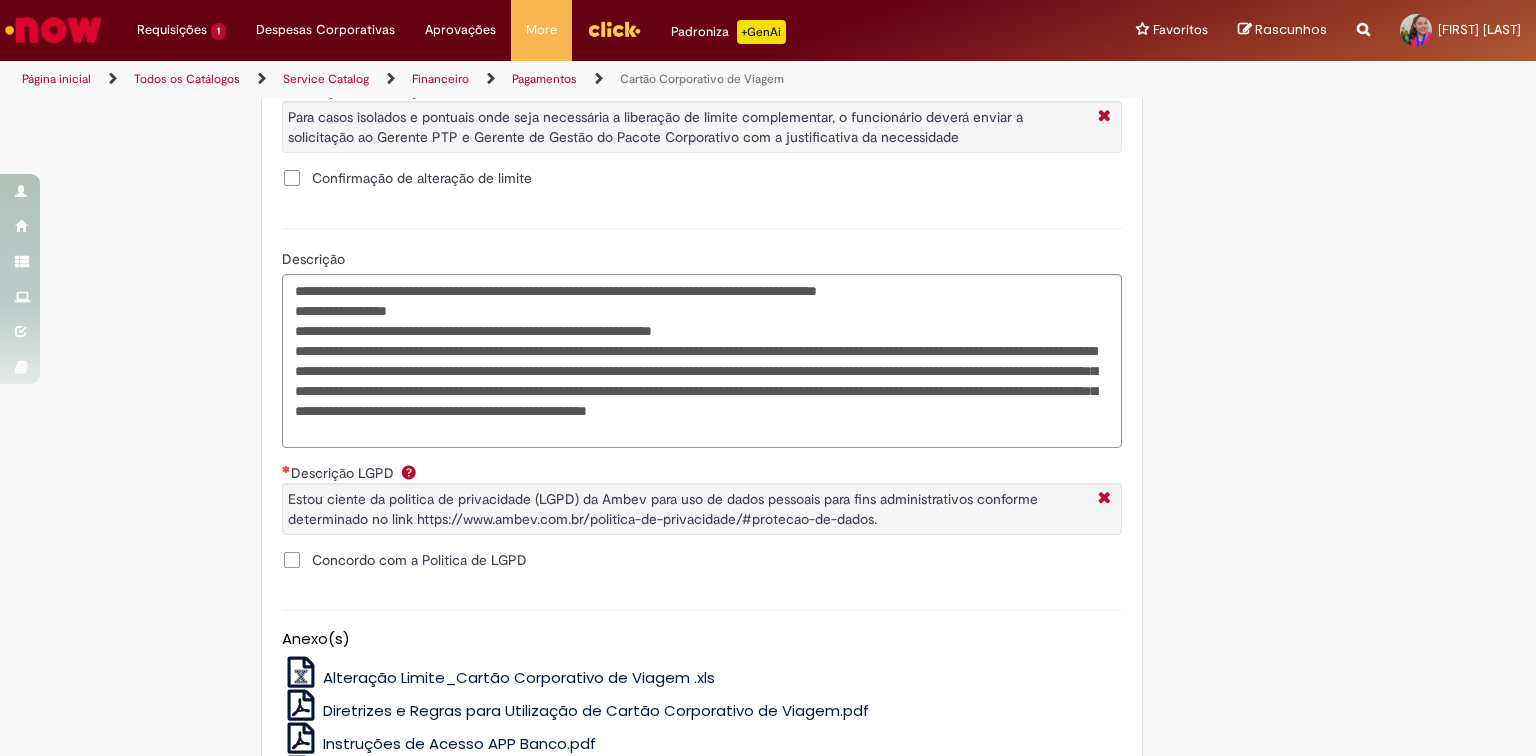 click on "Concordo com a Politica de LGPD" at bounding box center [419, 560] 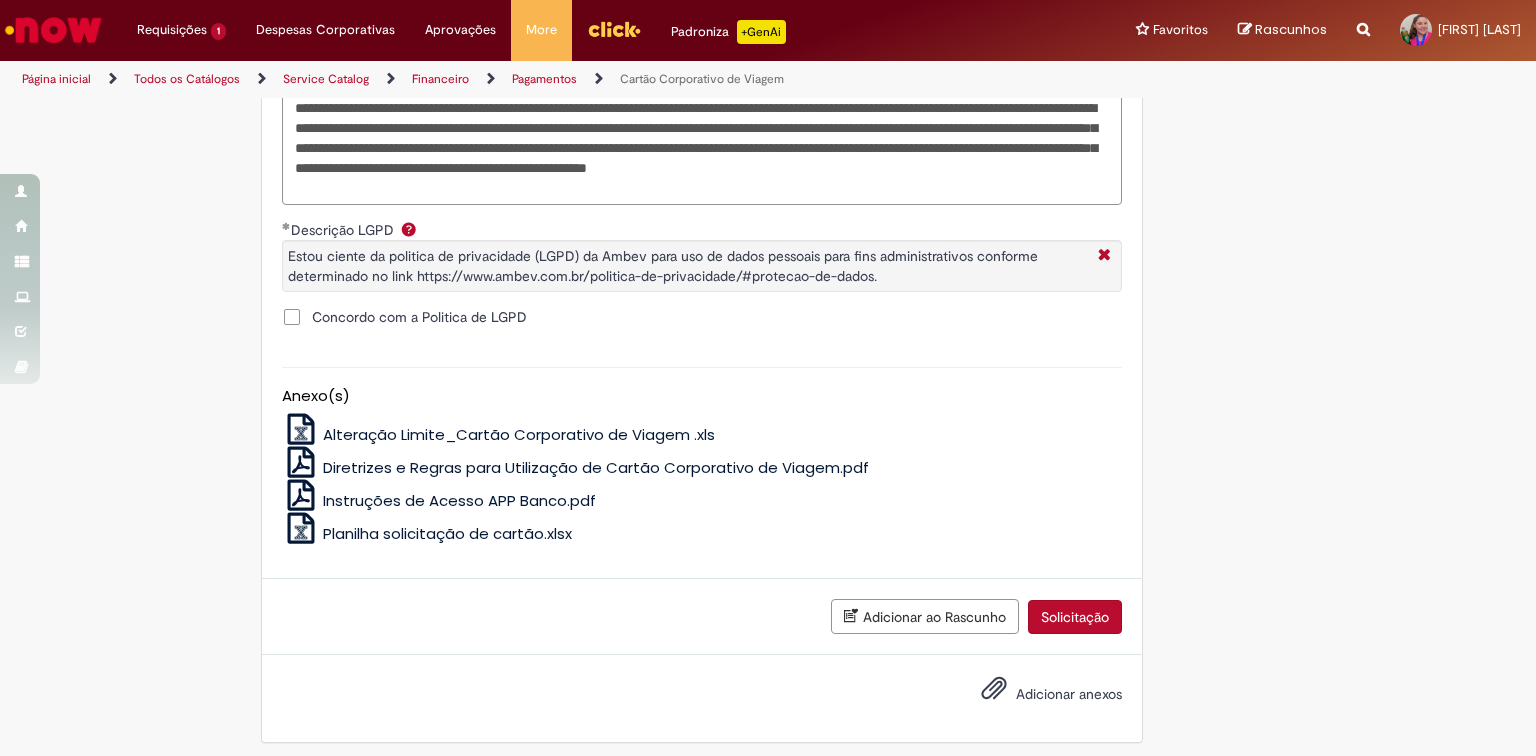 scroll, scrollTop: 1874, scrollLeft: 0, axis: vertical 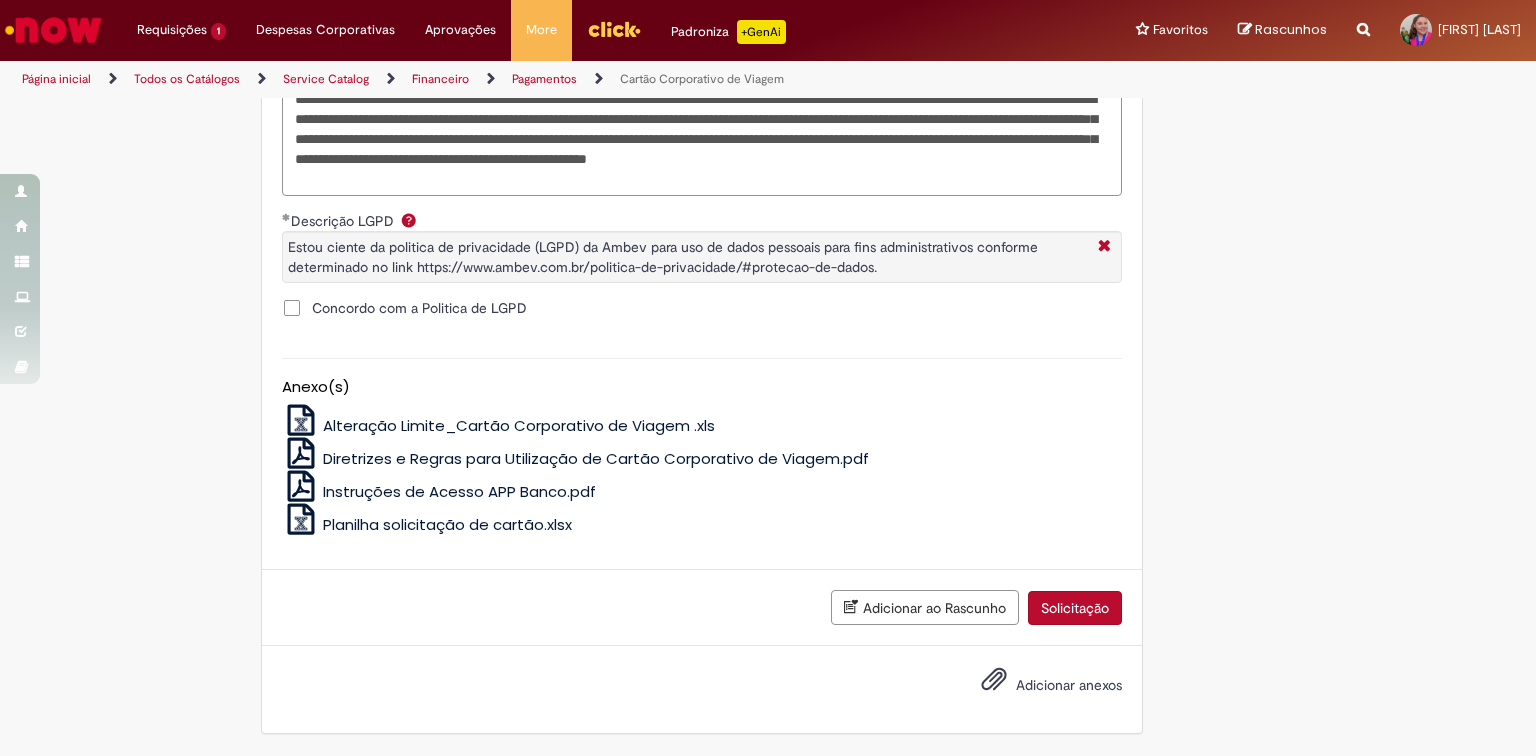 click on "Adicionar anexos" at bounding box center [1069, 686] 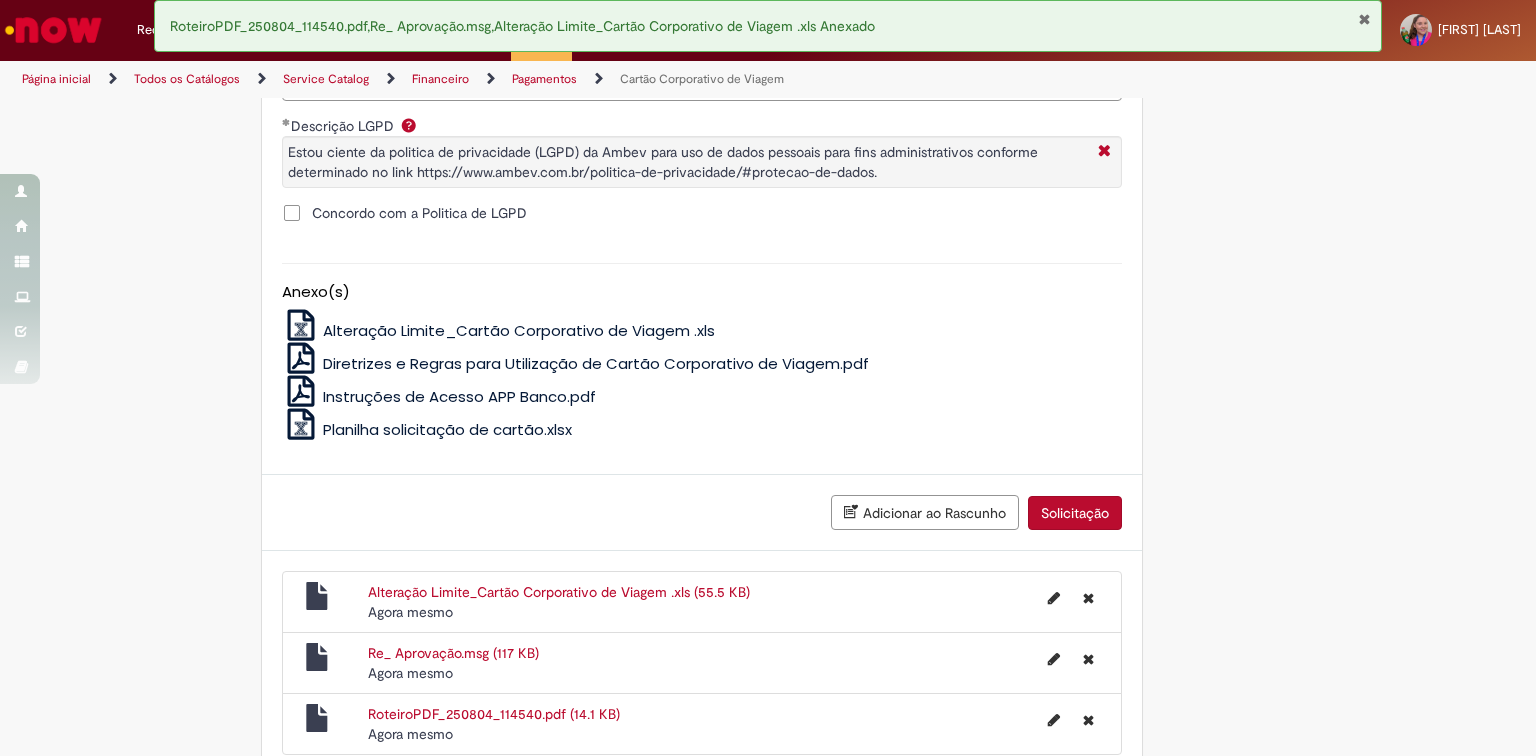 scroll, scrollTop: 2067, scrollLeft: 0, axis: vertical 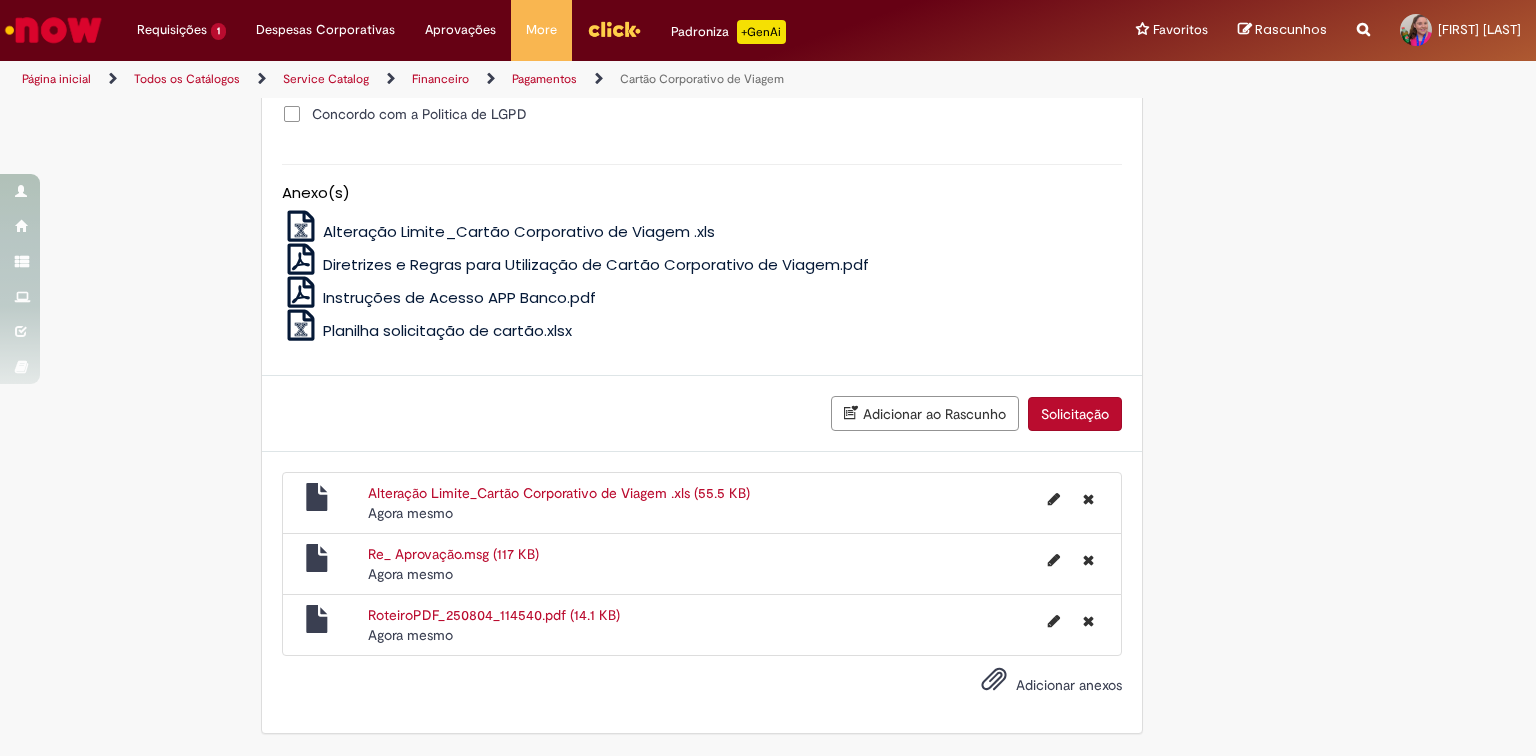 click on "Solicitação" at bounding box center [1075, 414] 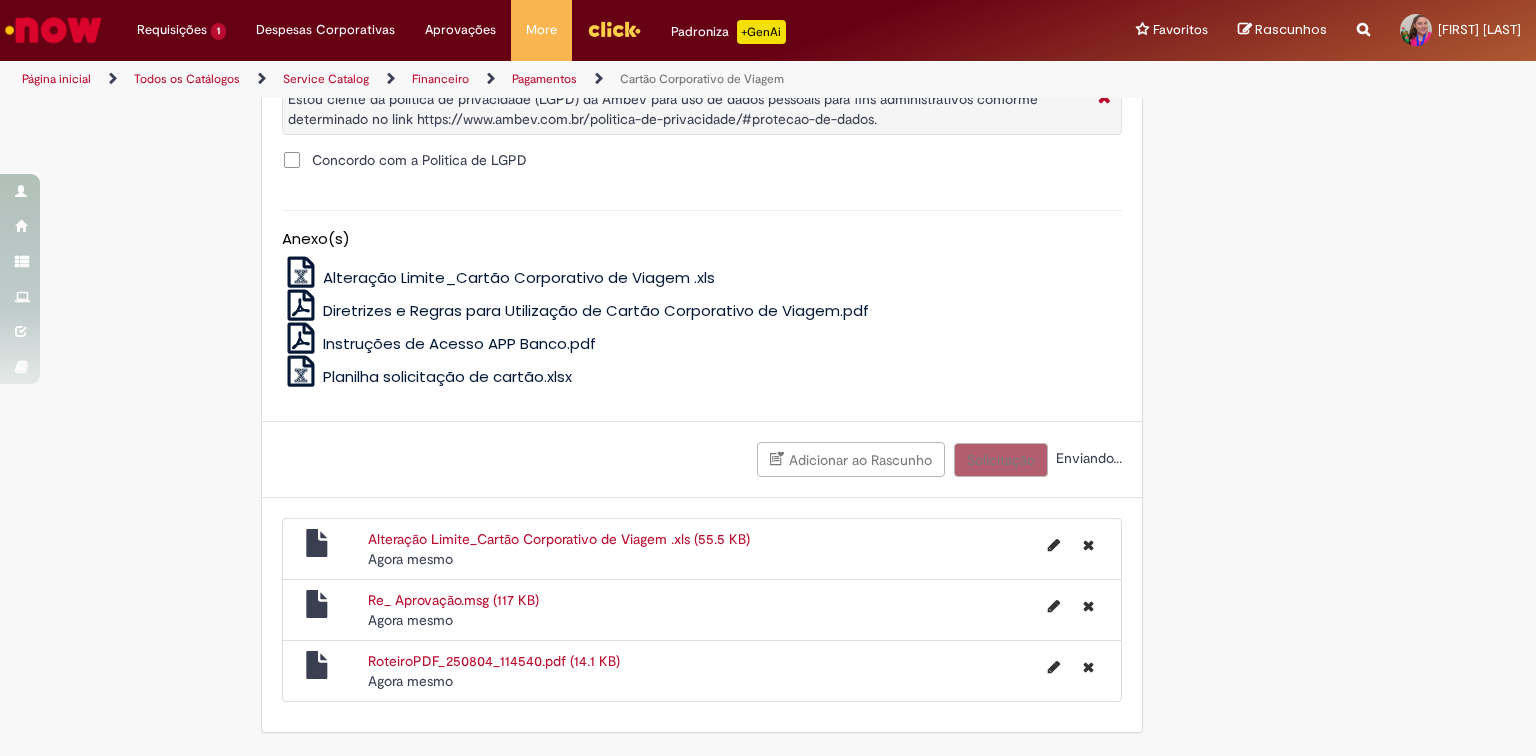 scroll, scrollTop: 2021, scrollLeft: 0, axis: vertical 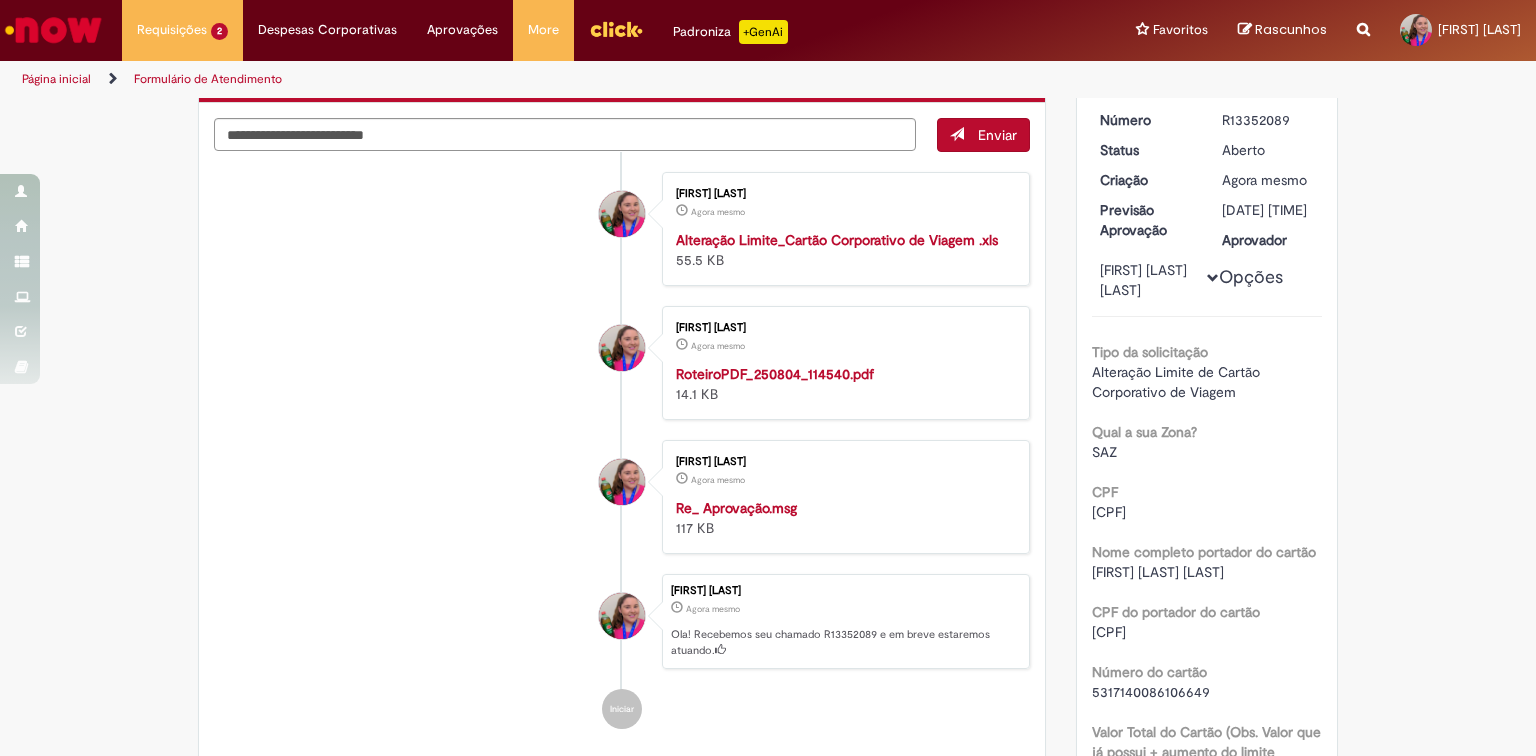 click on "R13352089" at bounding box center [1268, 120] 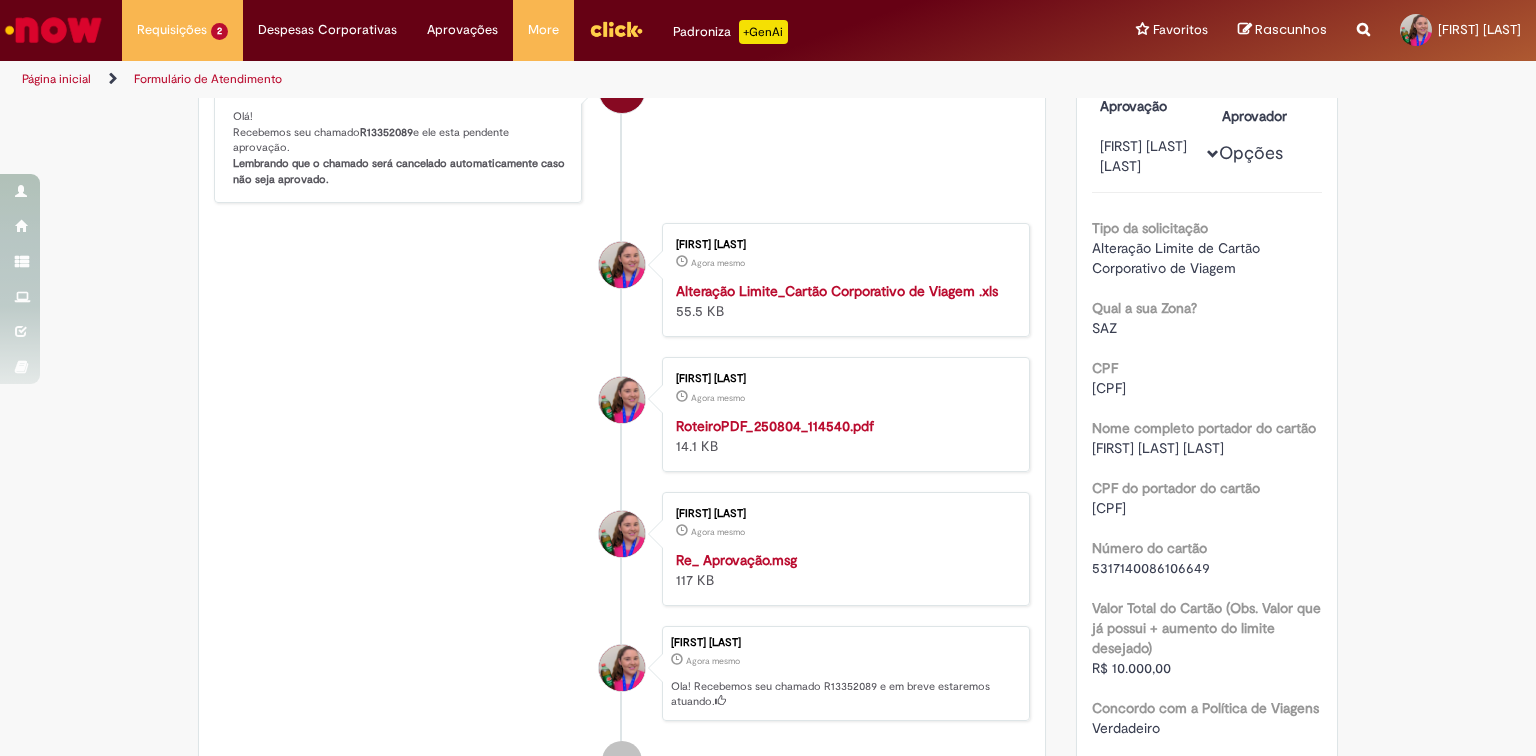 scroll, scrollTop: 320, scrollLeft: 0, axis: vertical 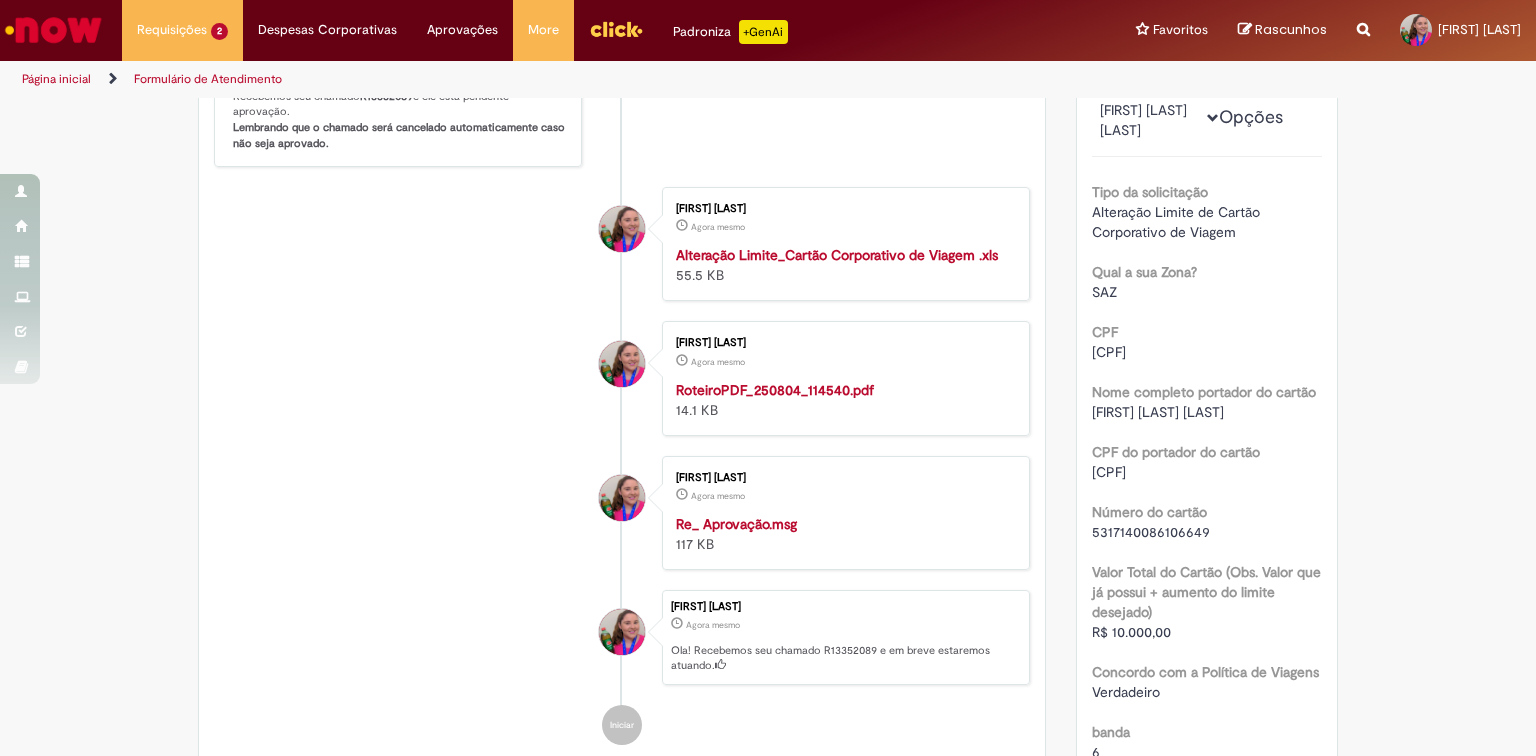 click on "Re_ Aprovação.msg" at bounding box center (736, 524) 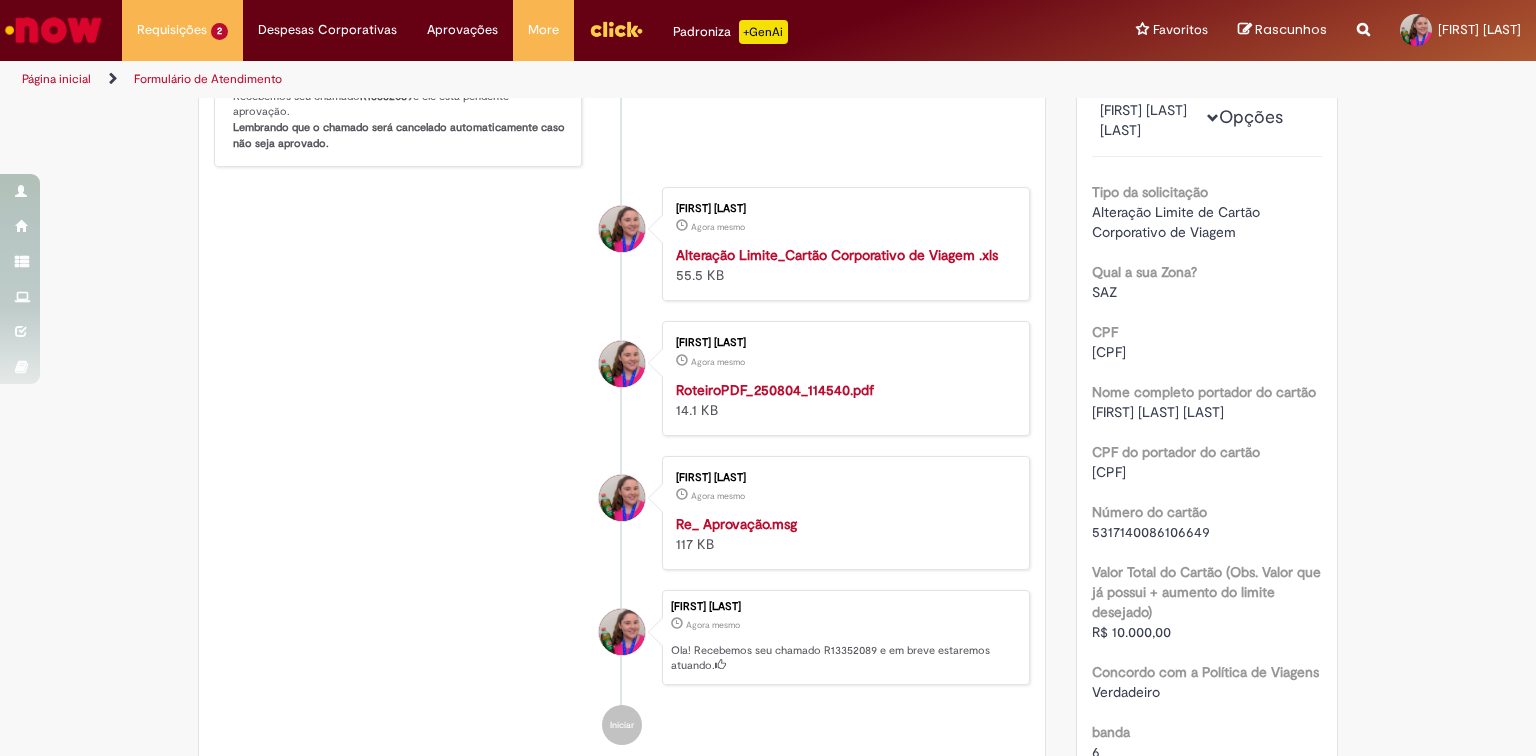 click on "RoteiroPDF_250804_114540.pdf" at bounding box center [775, 390] 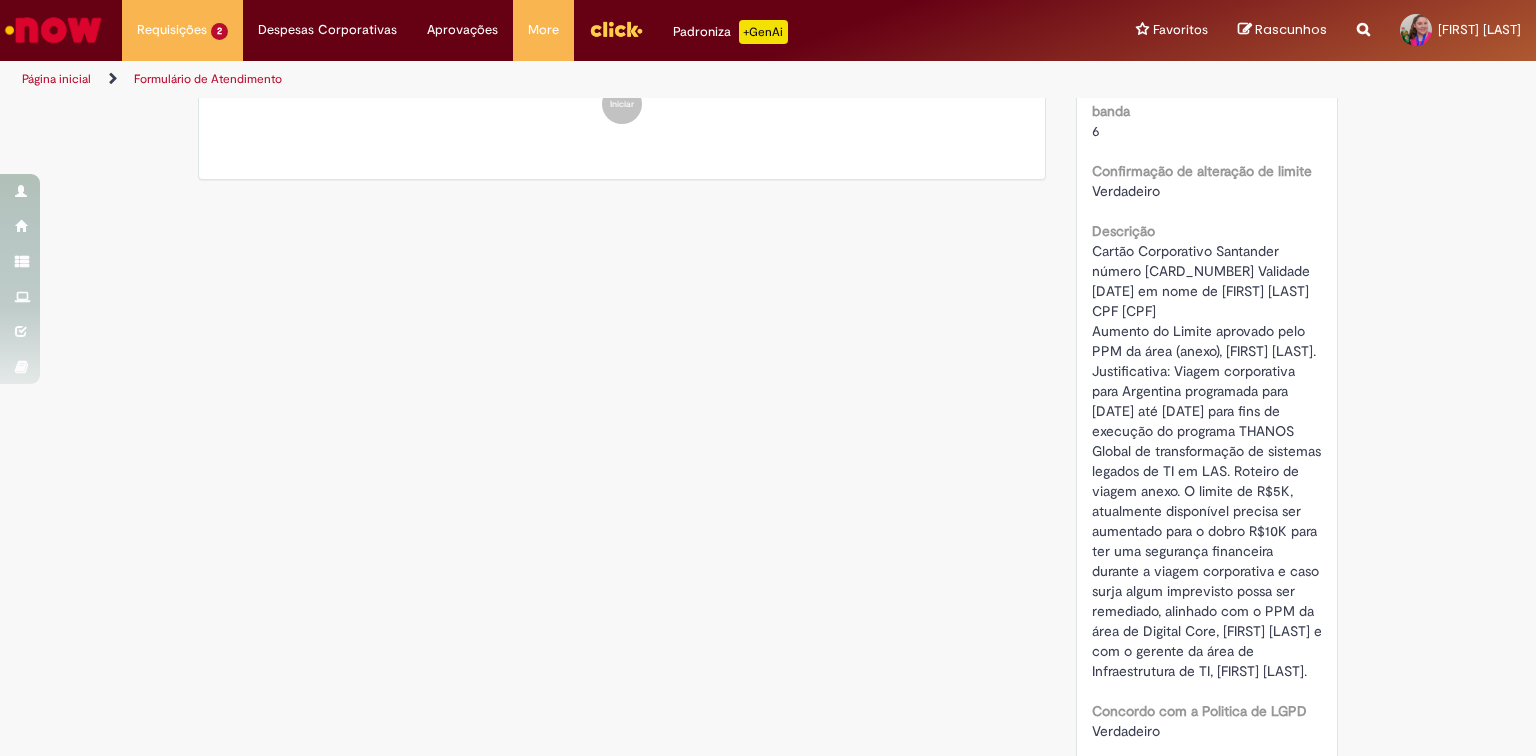 scroll, scrollTop: 960, scrollLeft: 0, axis: vertical 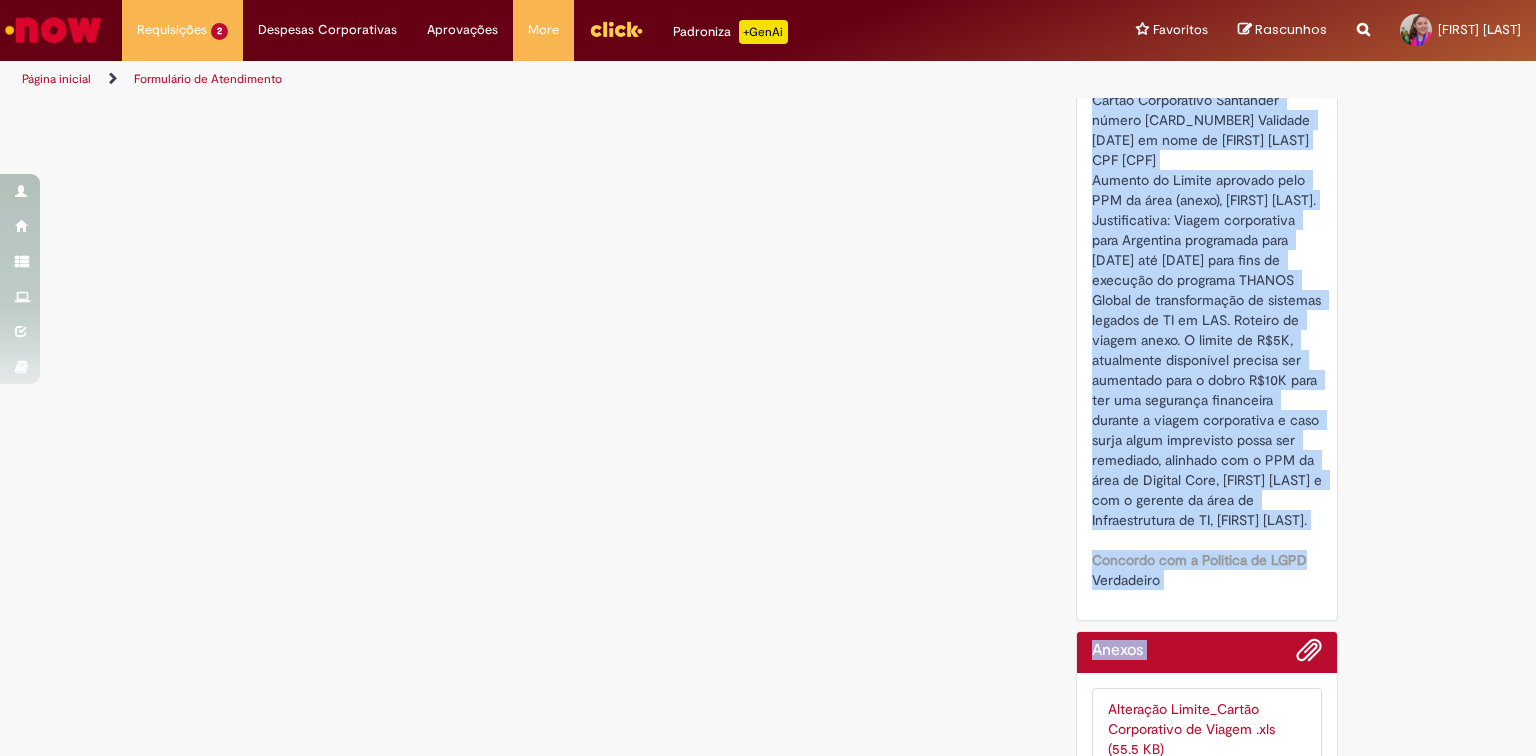 drag, startPoint x: 1088, startPoint y: 268, endPoint x: 1304, endPoint y: 600, distance: 396.0808 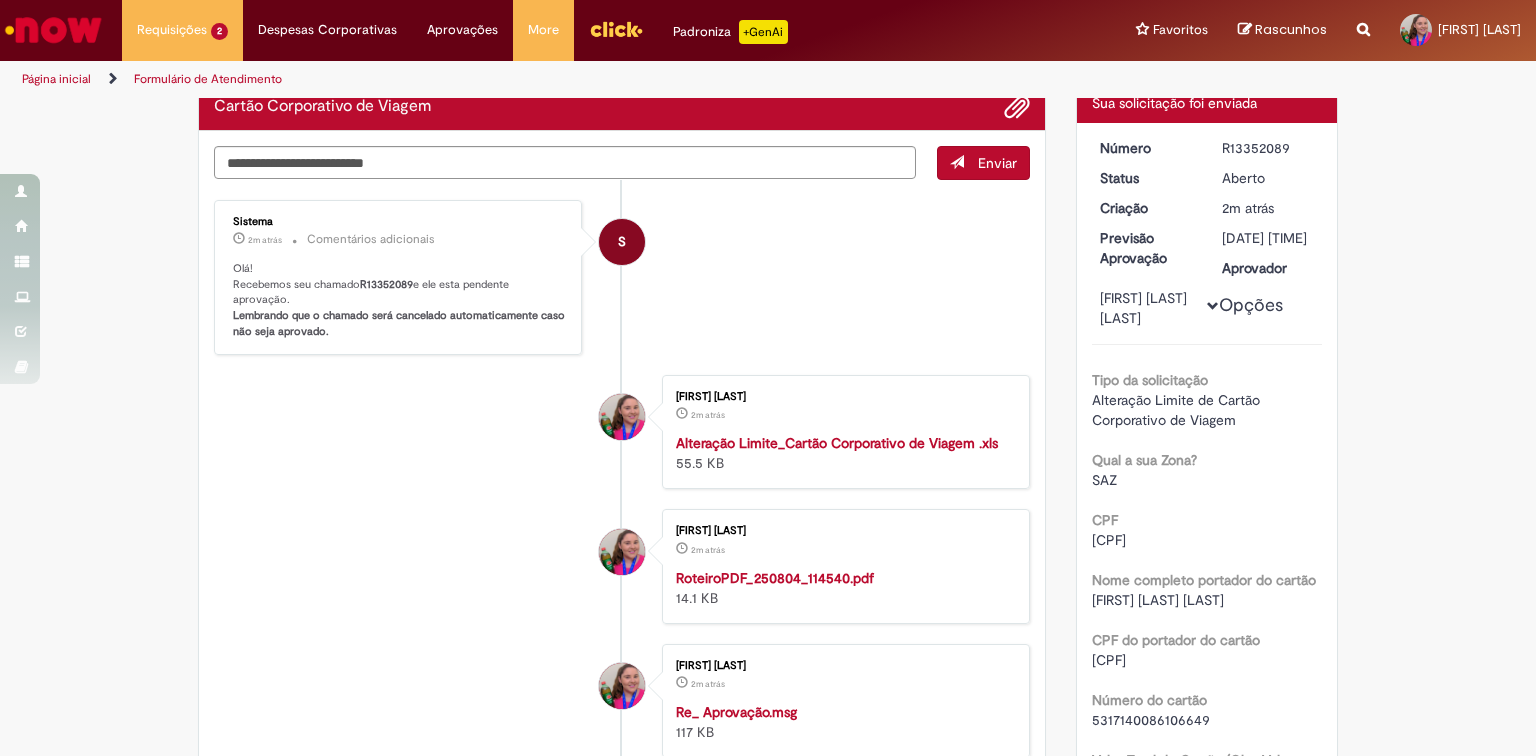 scroll, scrollTop: 0, scrollLeft: 0, axis: both 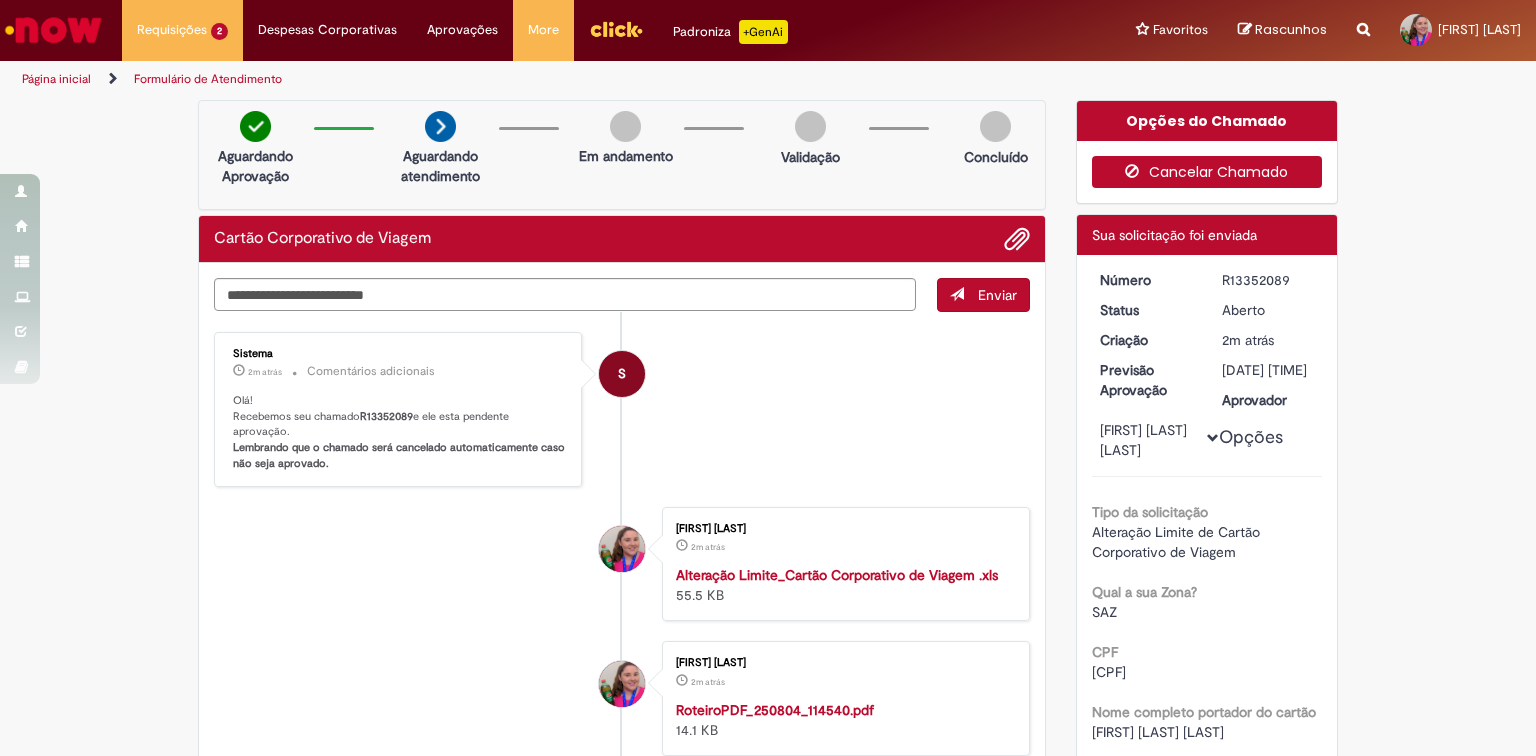 click on "Cancelar Chamado" at bounding box center (1207, 172) 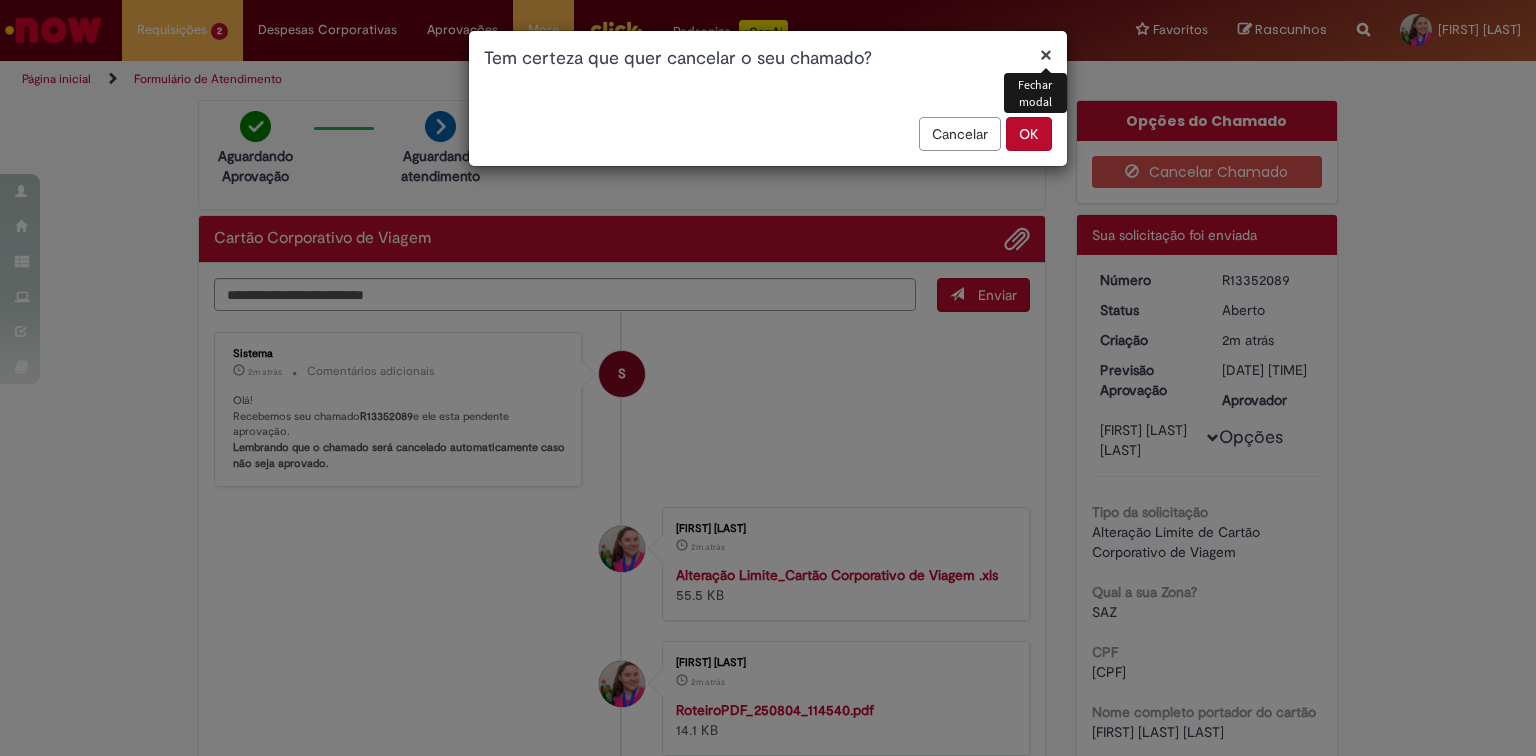 click on "OK" at bounding box center [1029, 134] 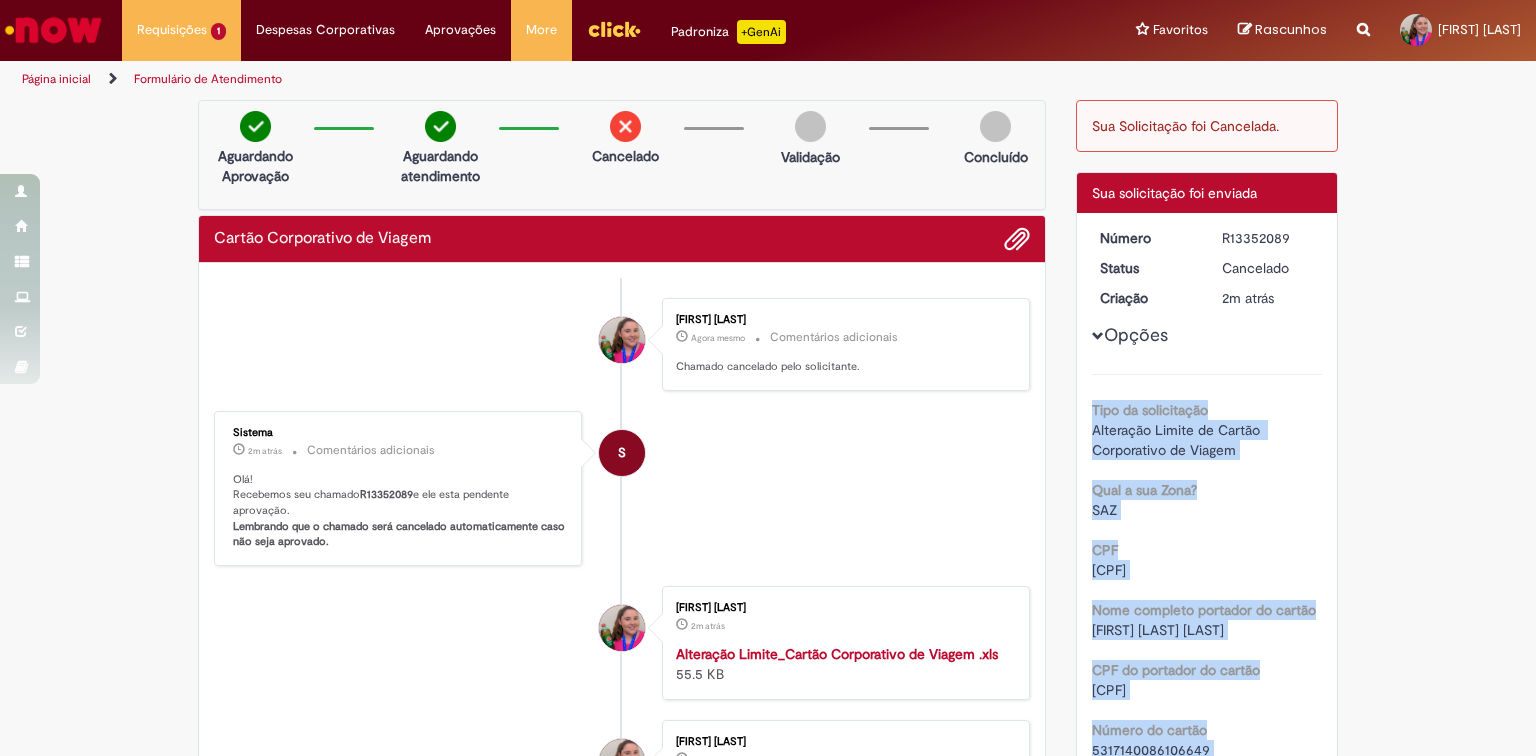 click at bounding box center (53, 30) 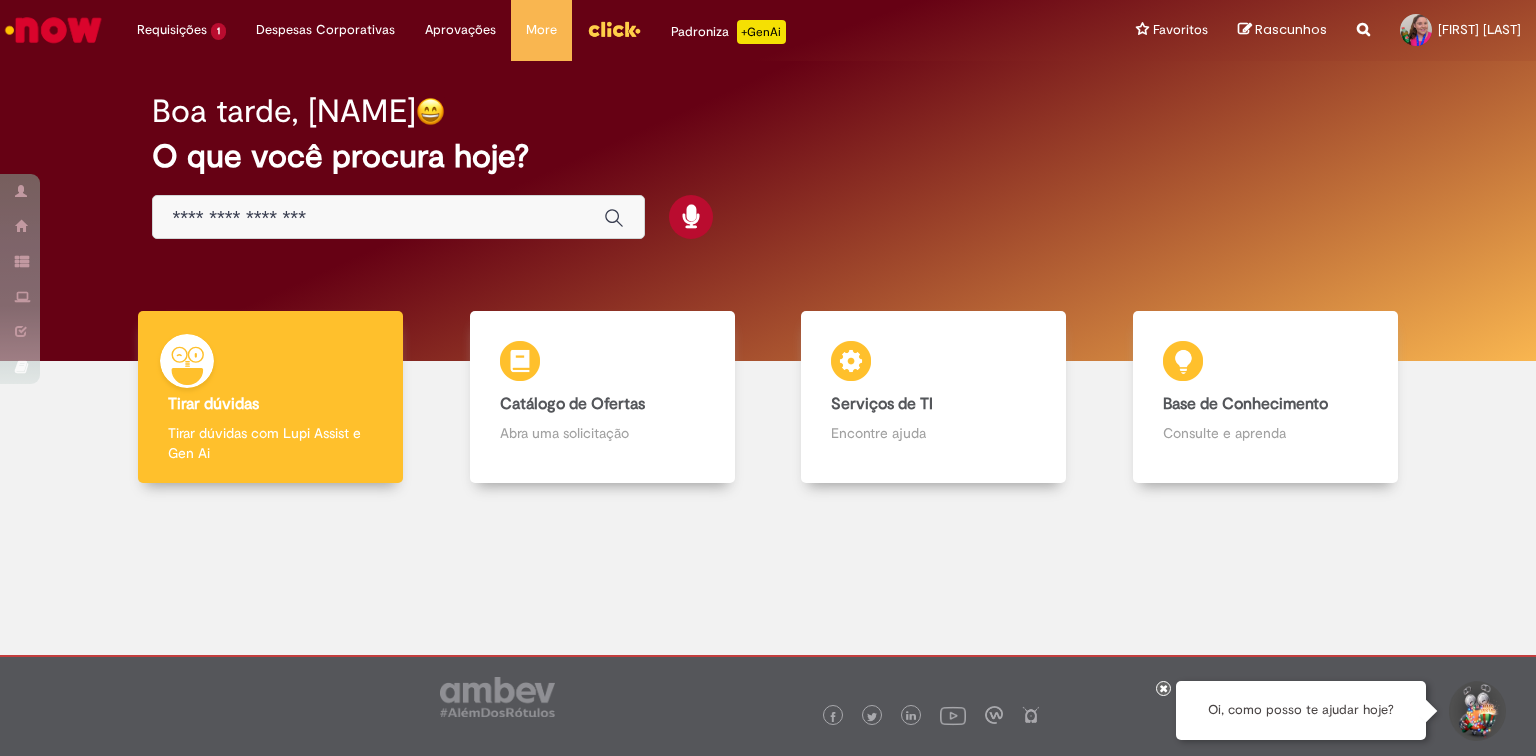scroll, scrollTop: 0, scrollLeft: 0, axis: both 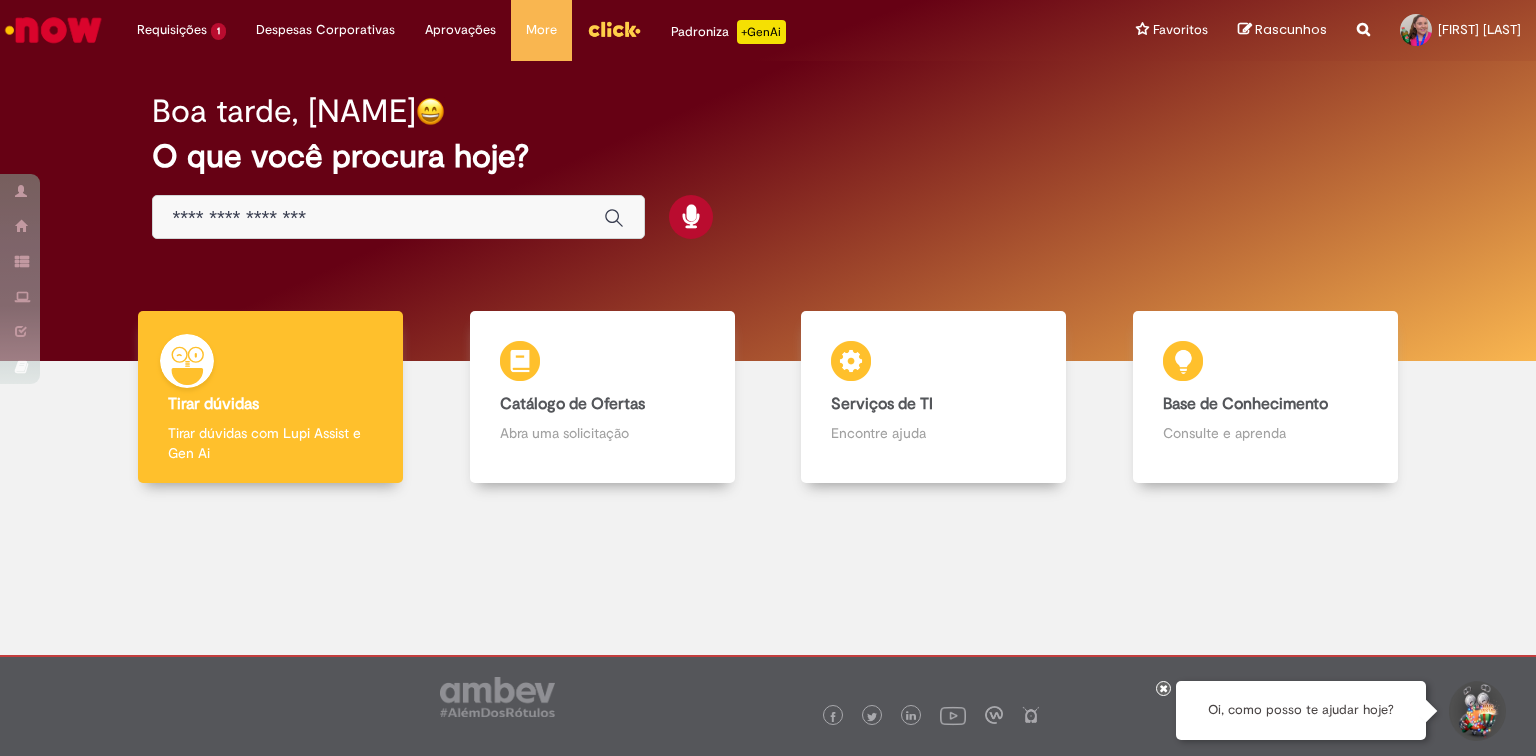 click at bounding box center (378, 218) 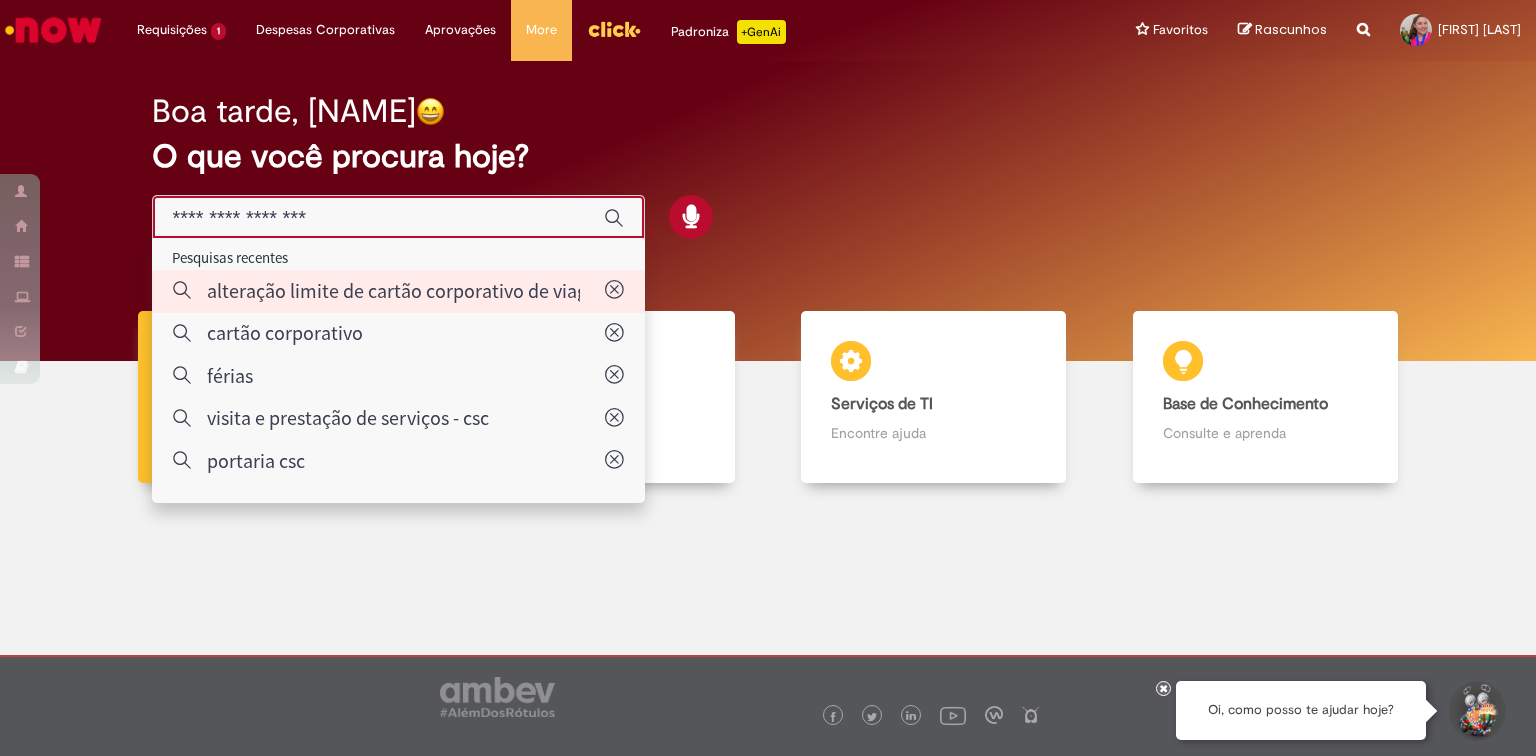type on "**********" 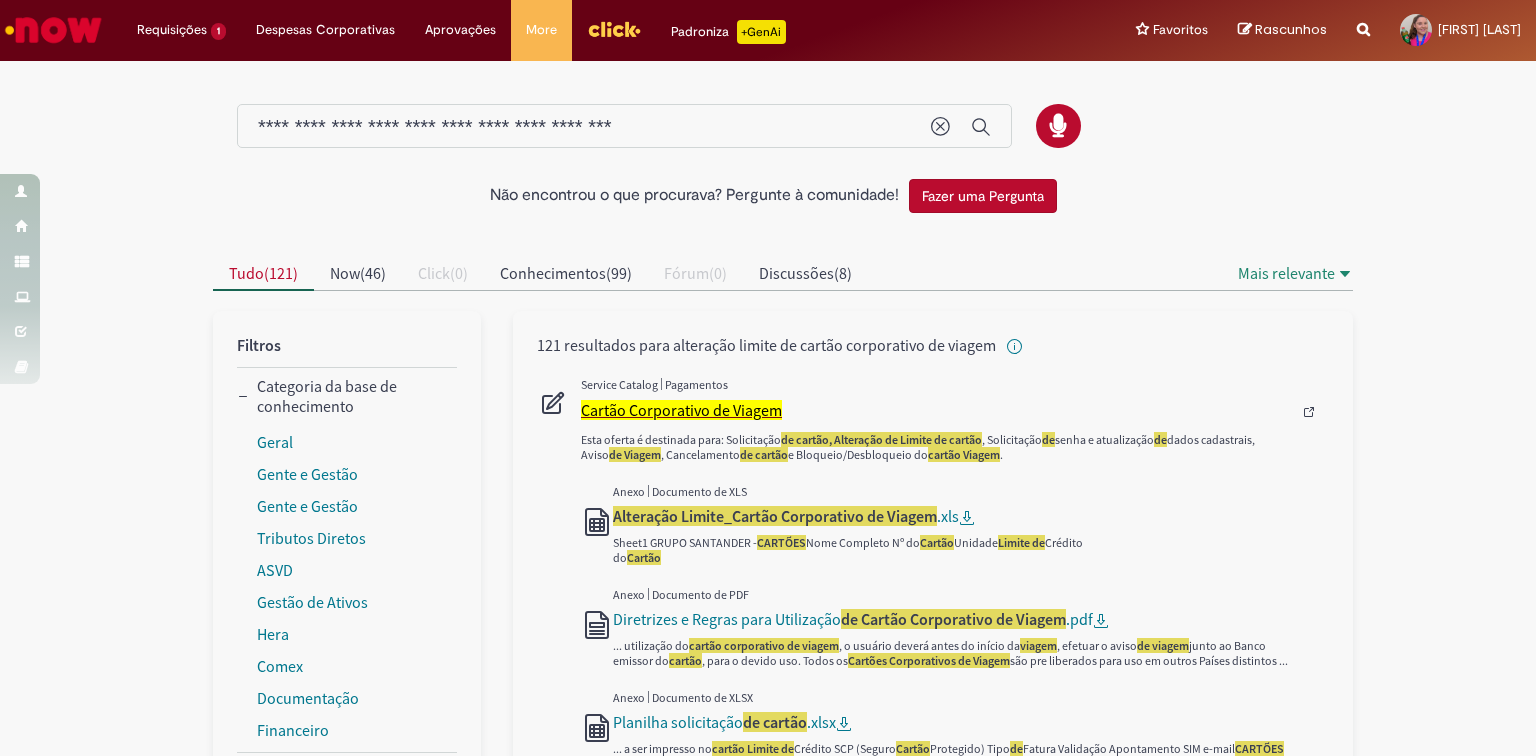 click on "Cartão Corporativo de Viagem" at bounding box center (681, 410) 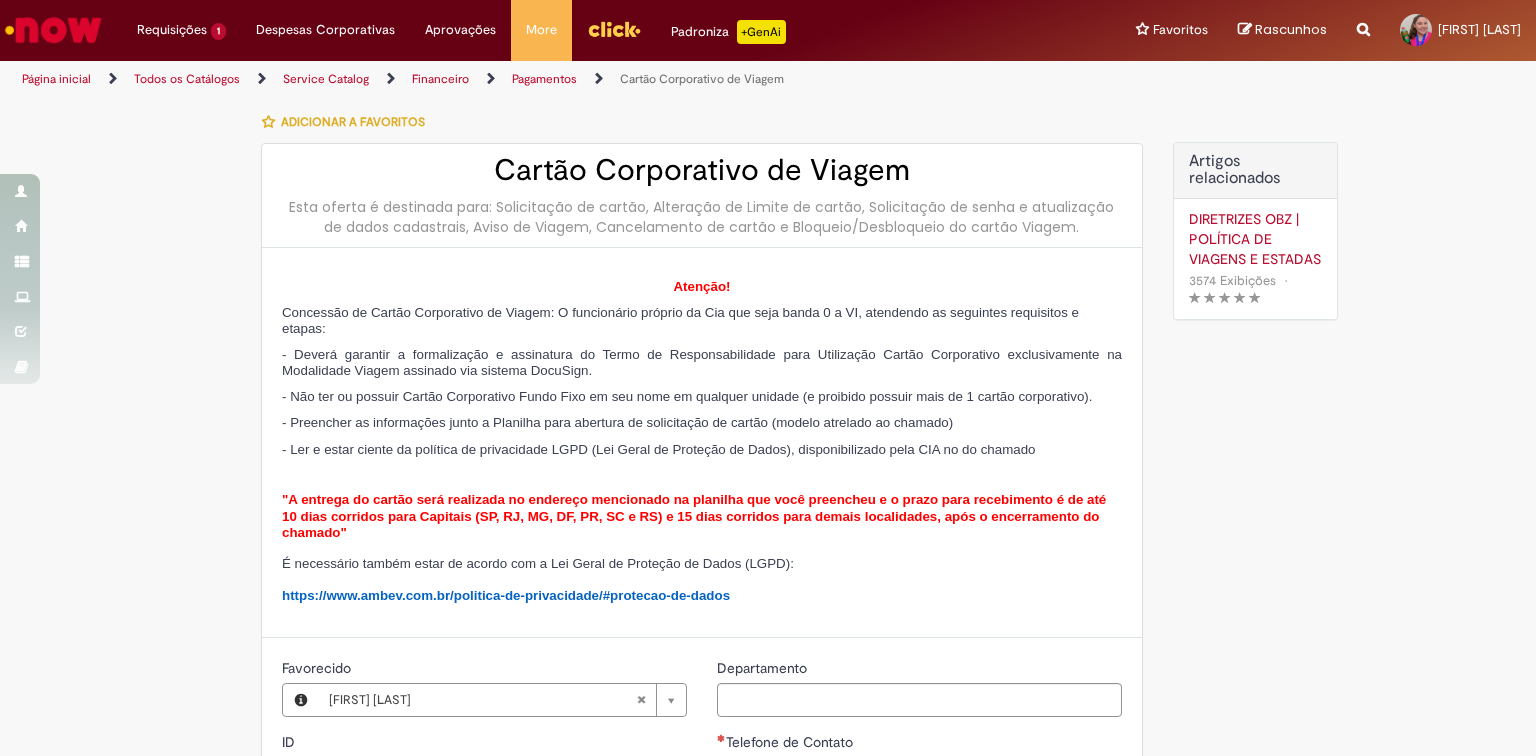type on "********" 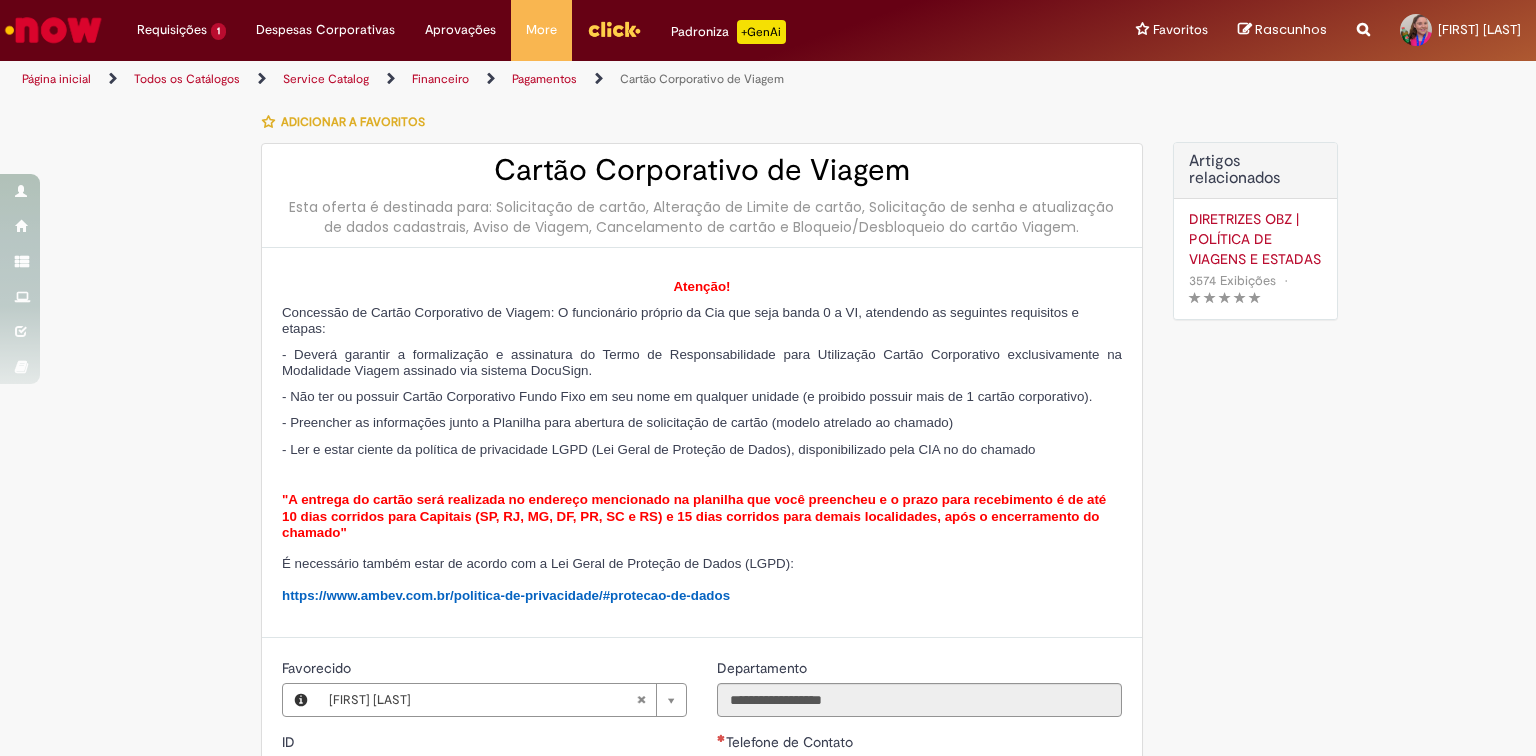 type on "**********" 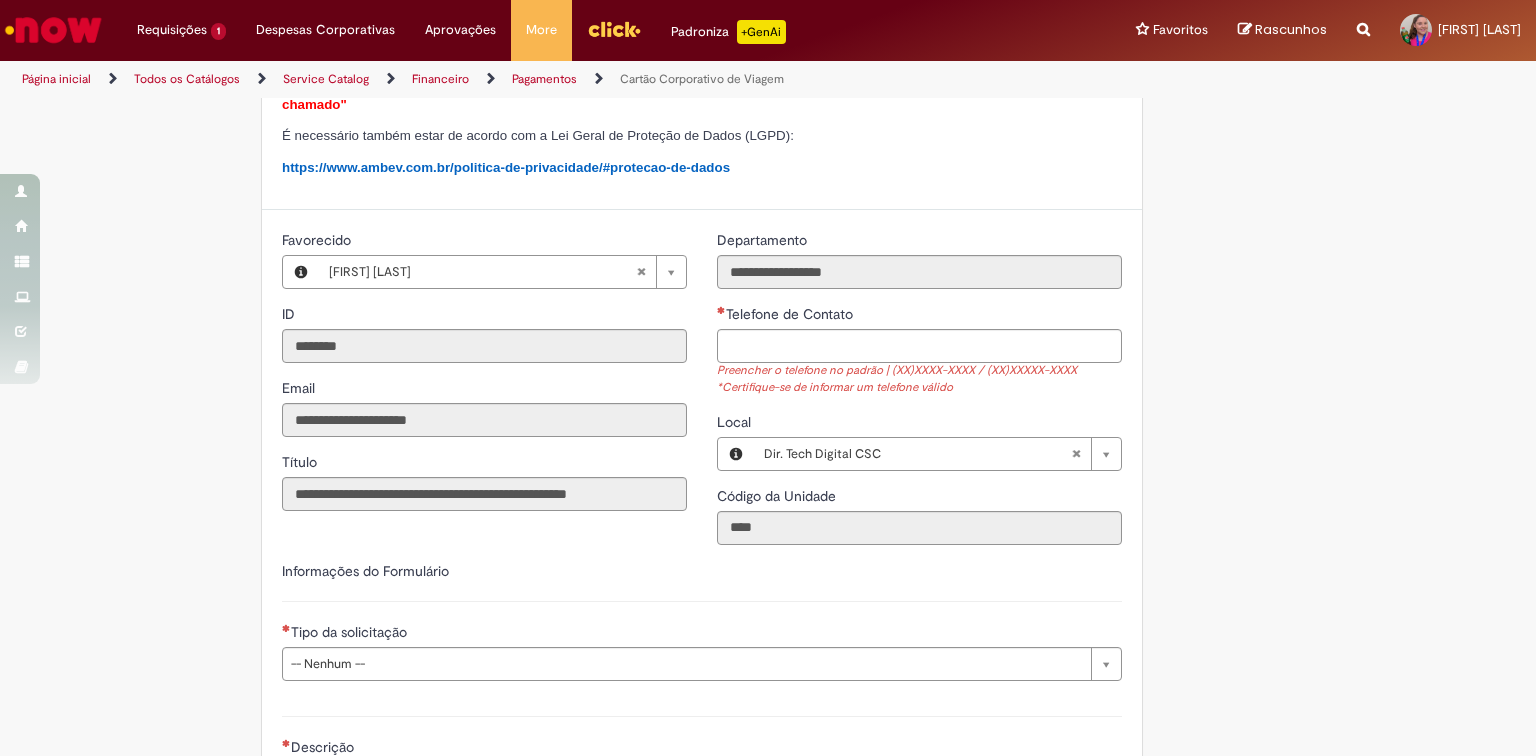 scroll, scrollTop: 640, scrollLeft: 0, axis: vertical 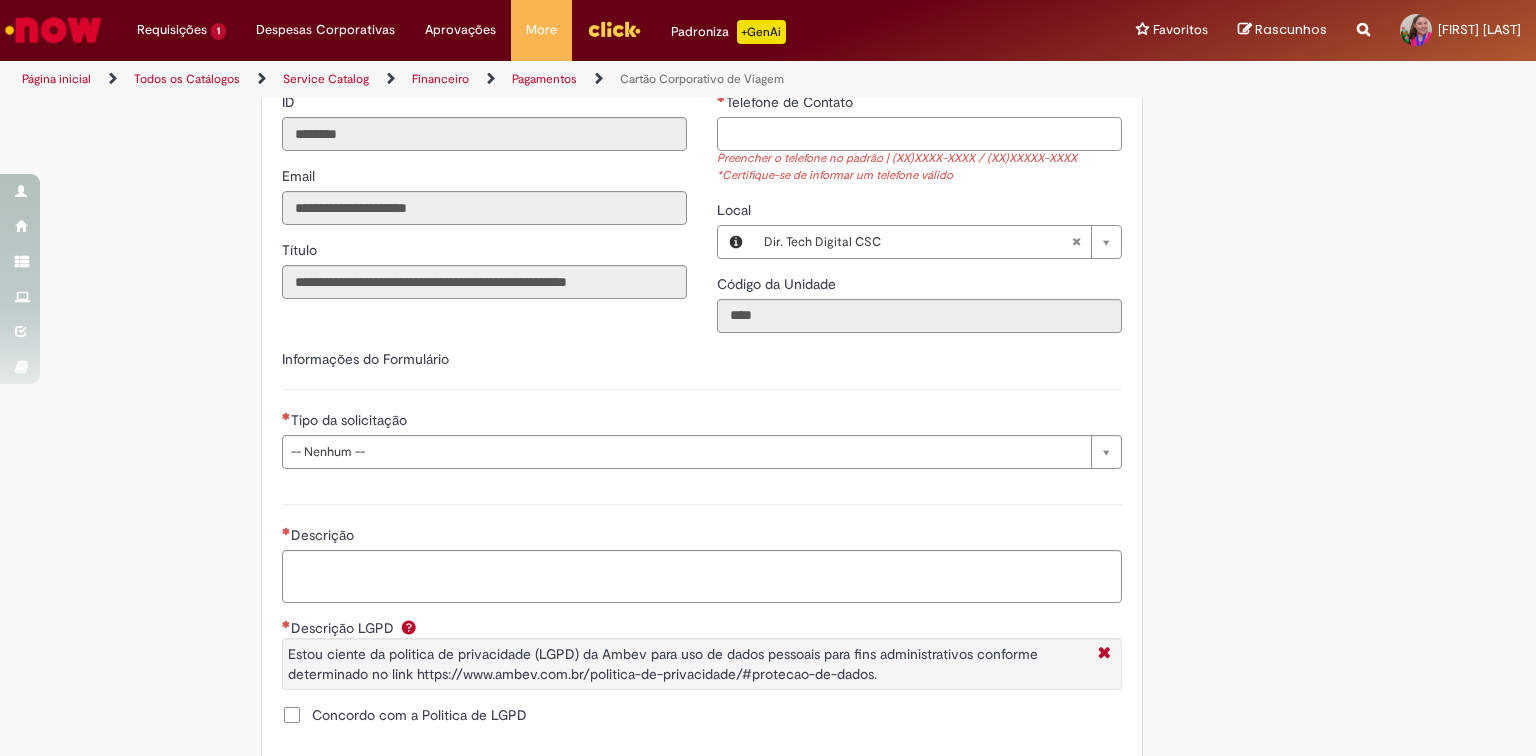 click on "Telefone de Contato" at bounding box center [919, 134] 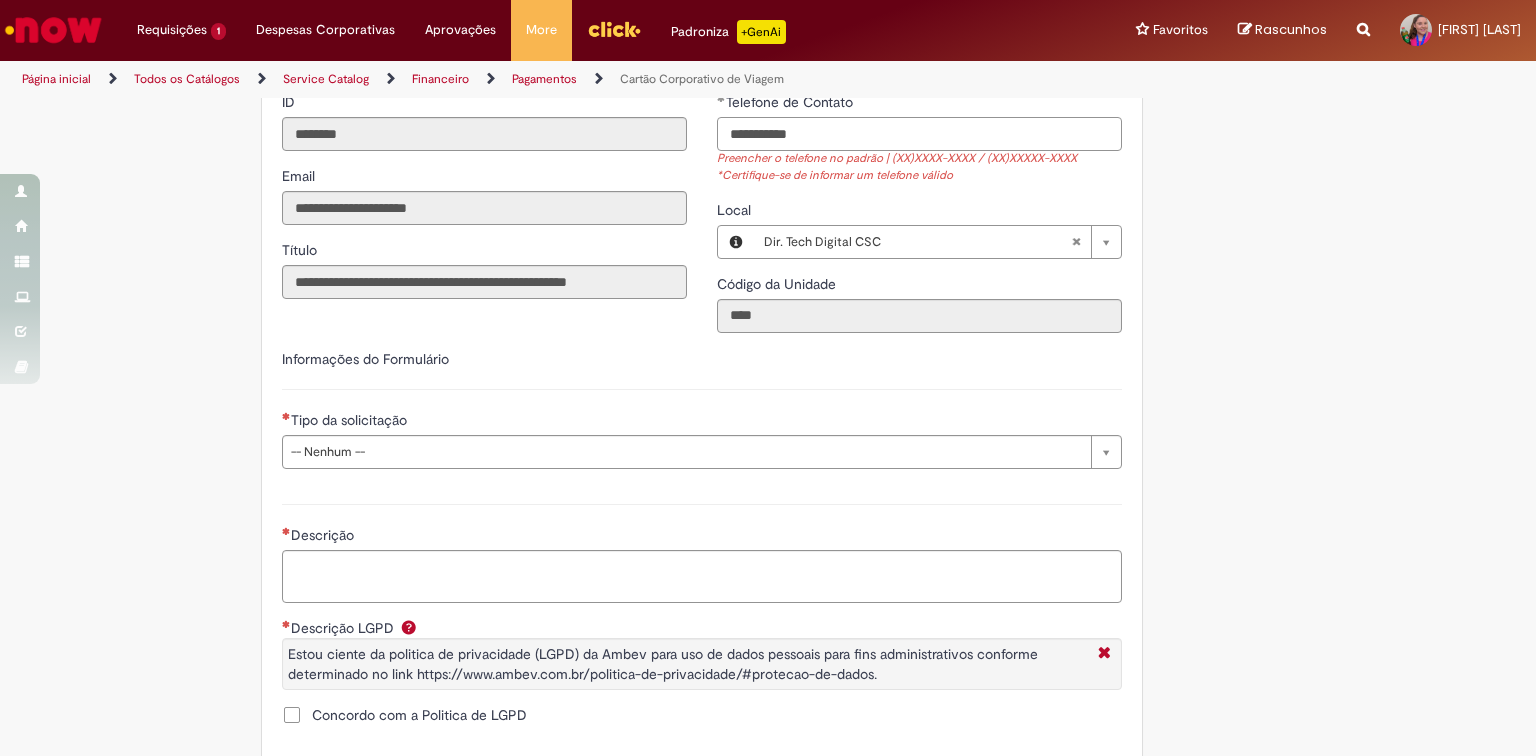 click on "**********" at bounding box center (919, 134) 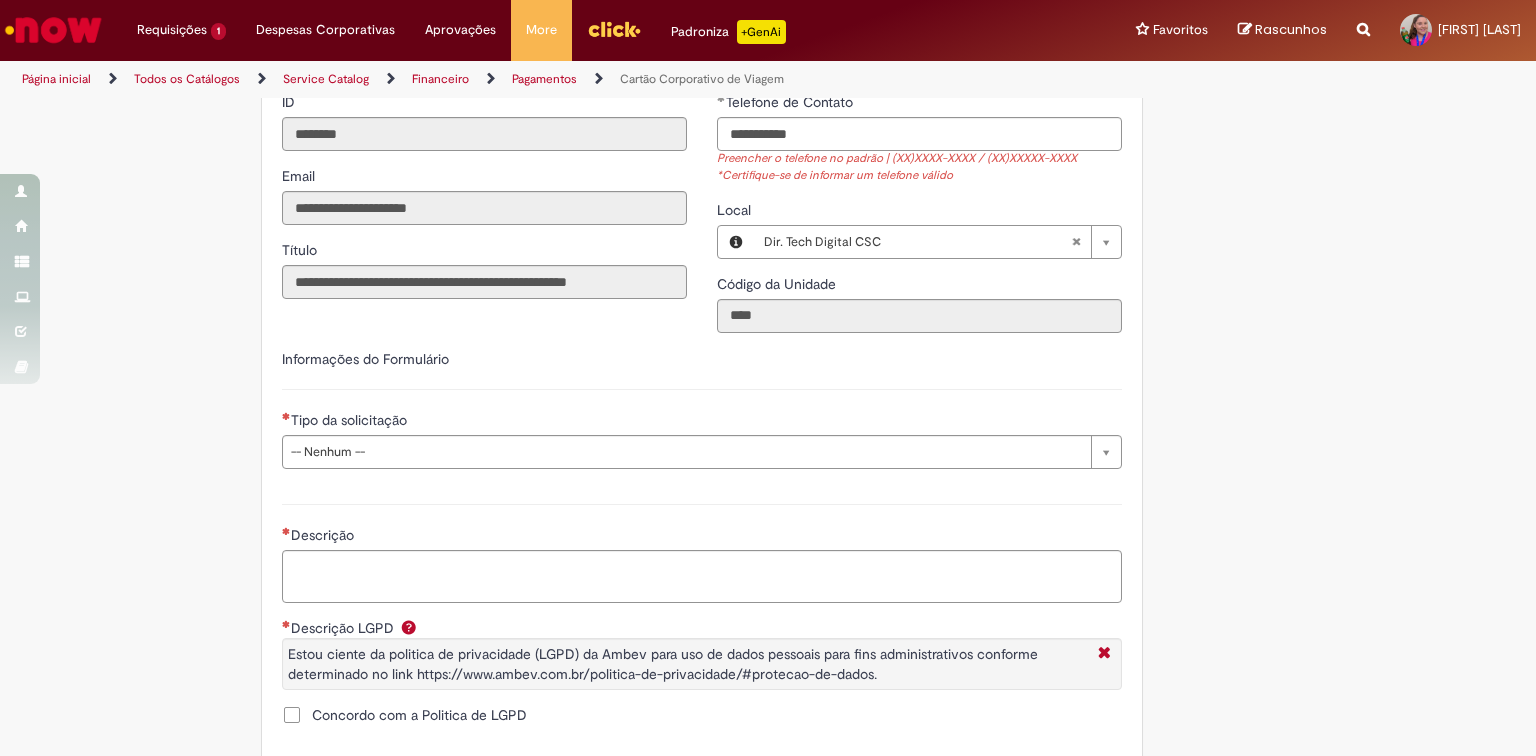 type on "**********" 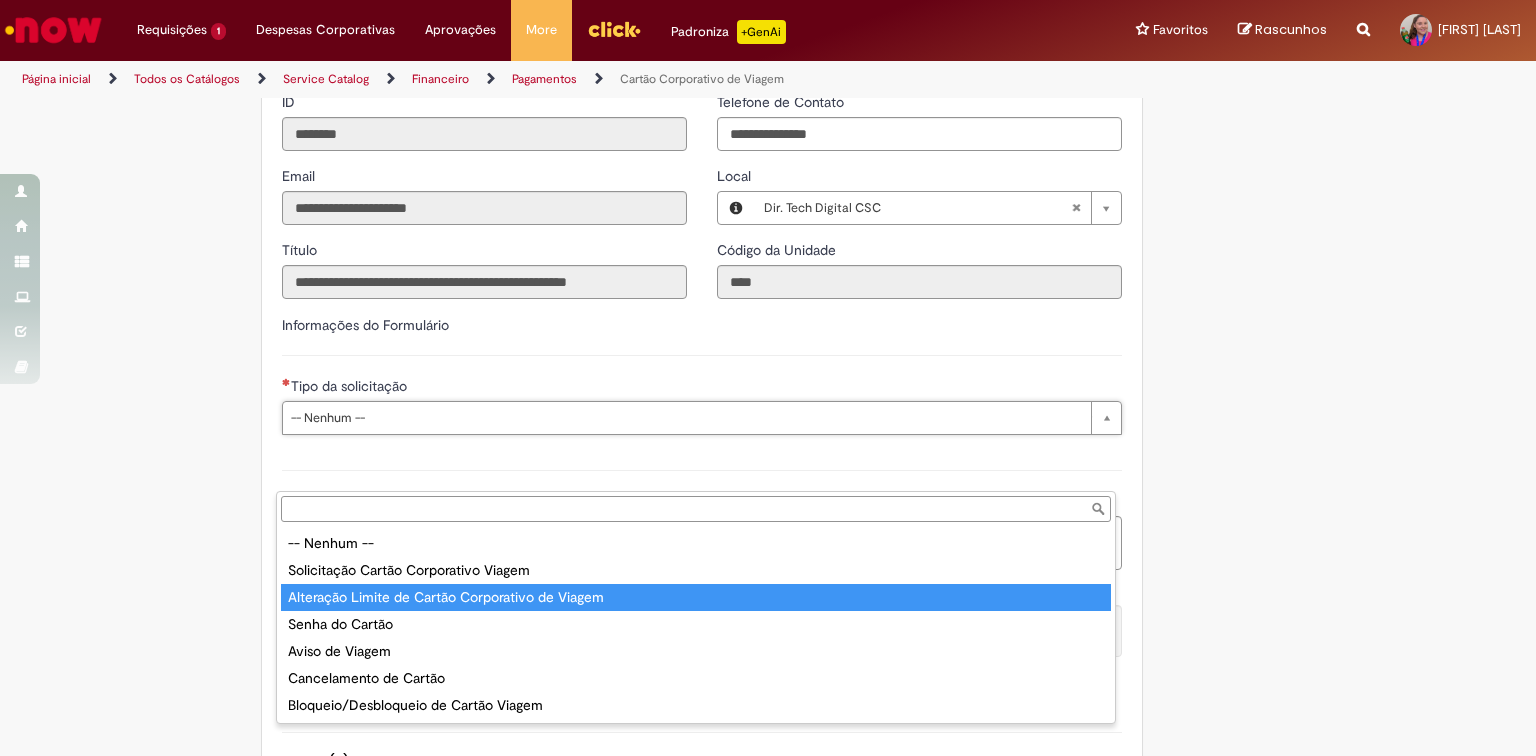 type on "**********" 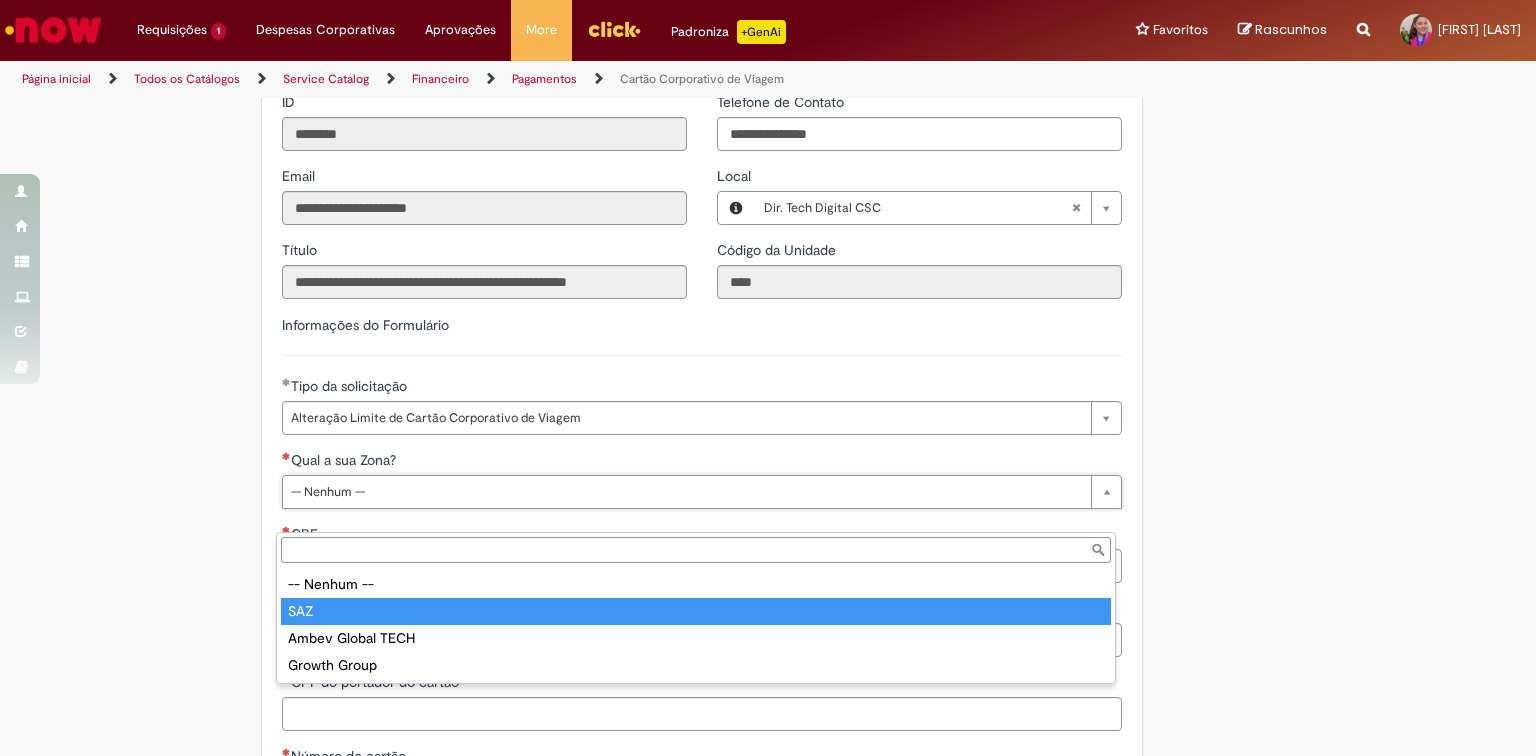 type on "***" 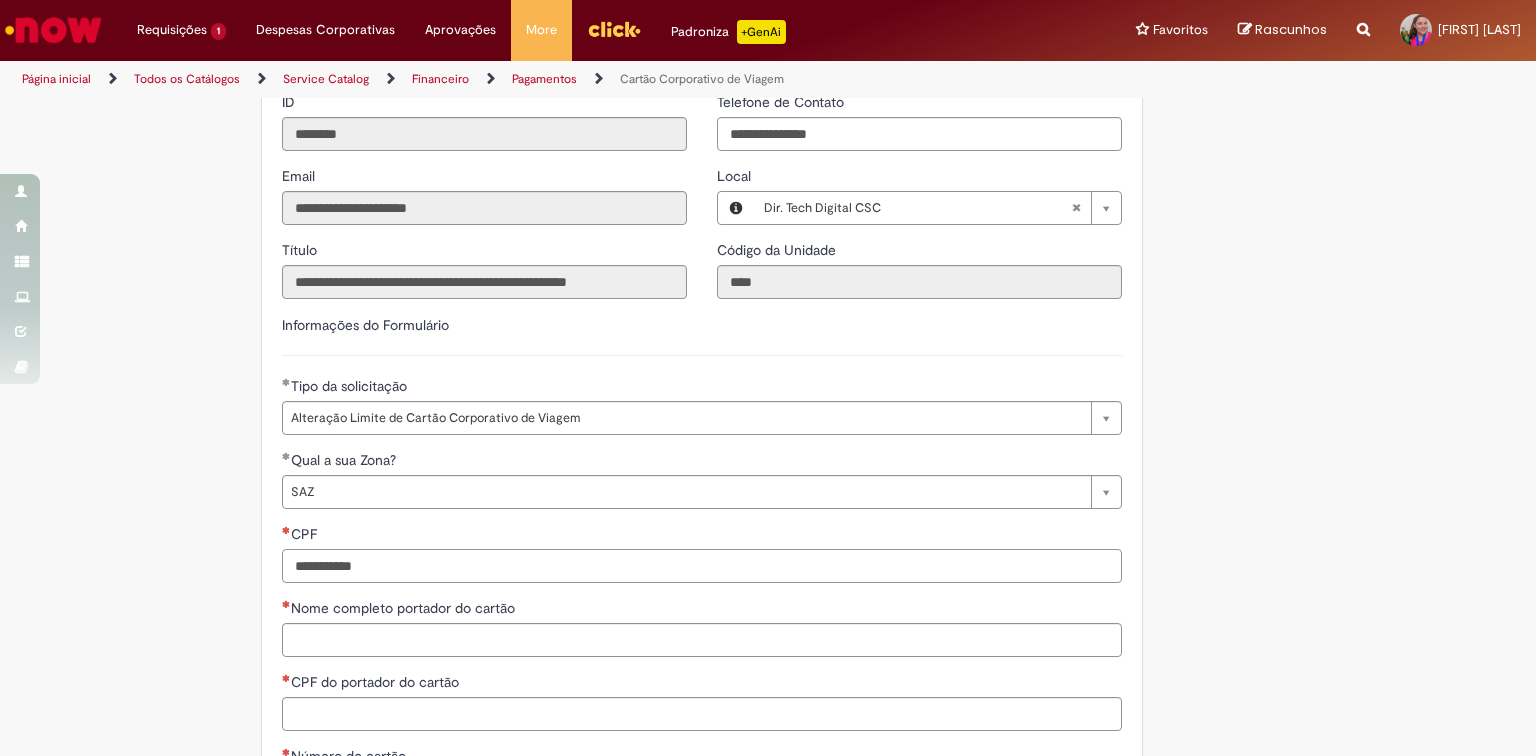 click on "CPF" at bounding box center (702, 566) 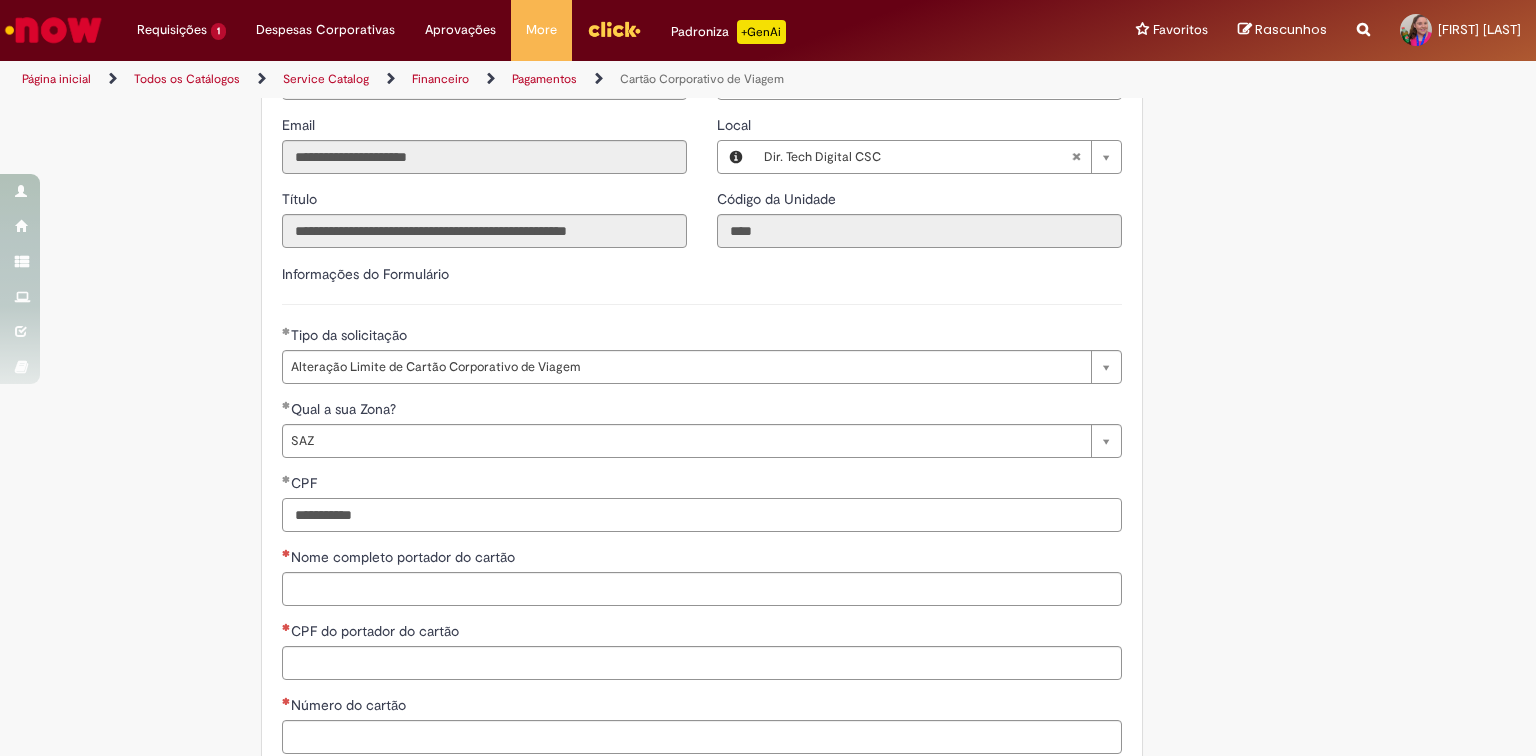 scroll, scrollTop: 720, scrollLeft: 0, axis: vertical 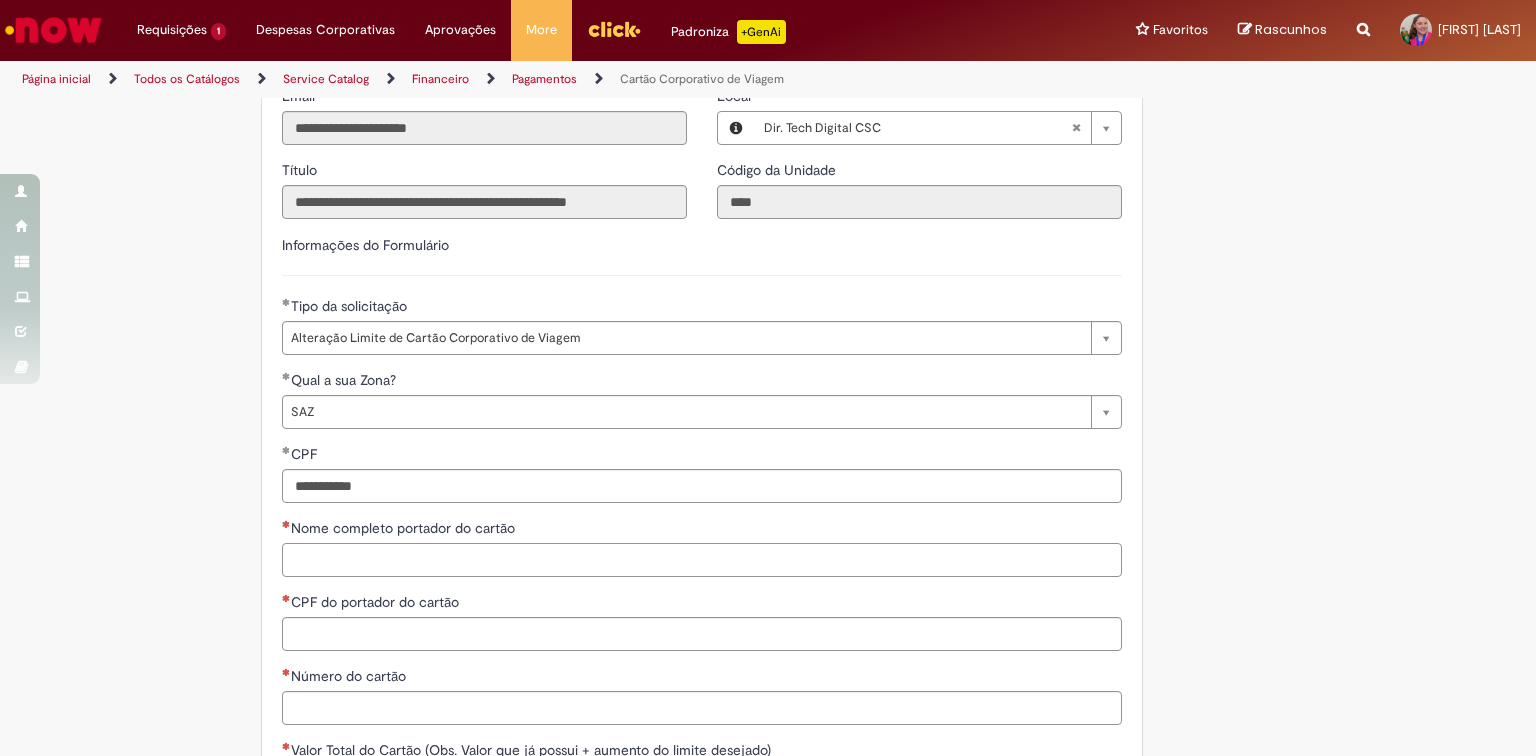 click on "Nome completo portador do cartão" at bounding box center [702, 560] 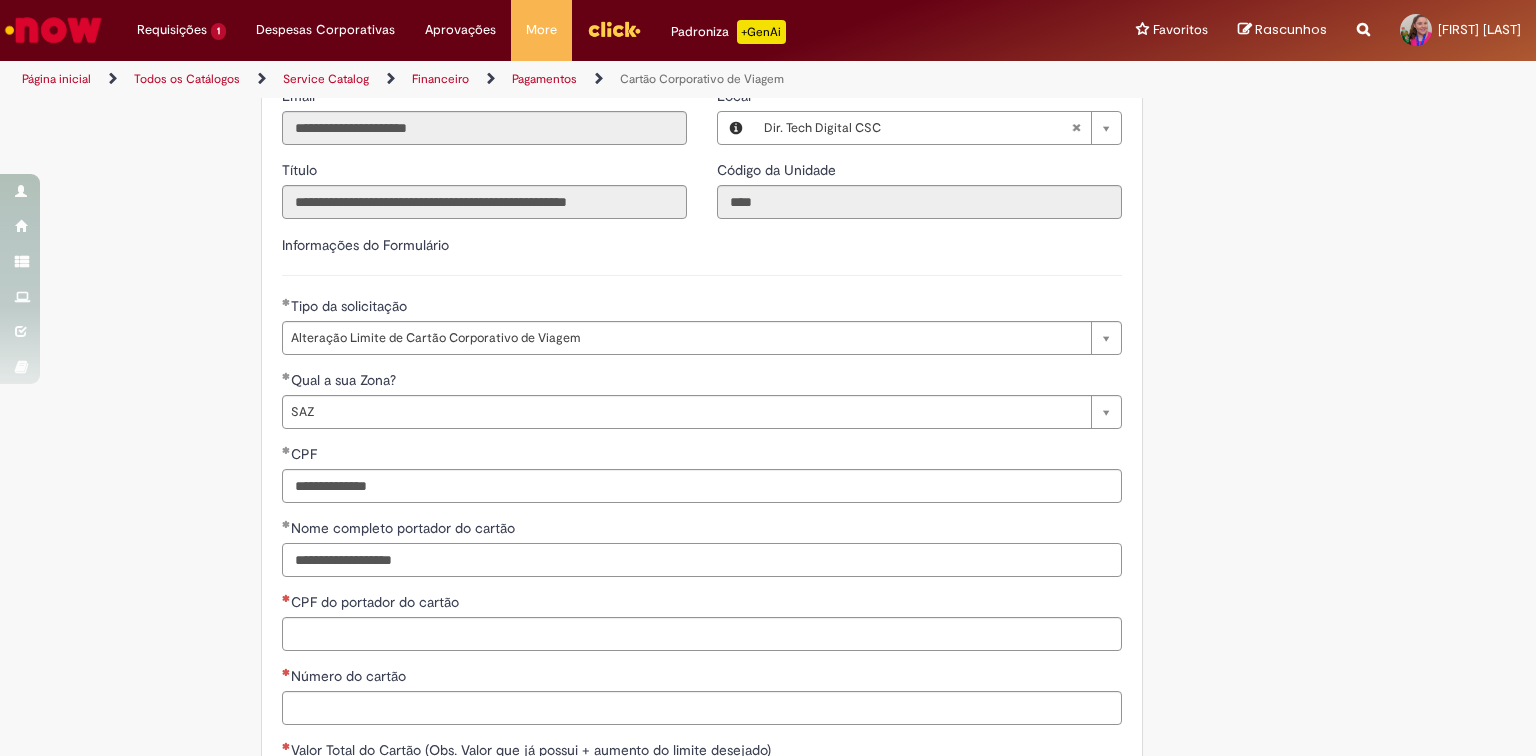 type on "**********" 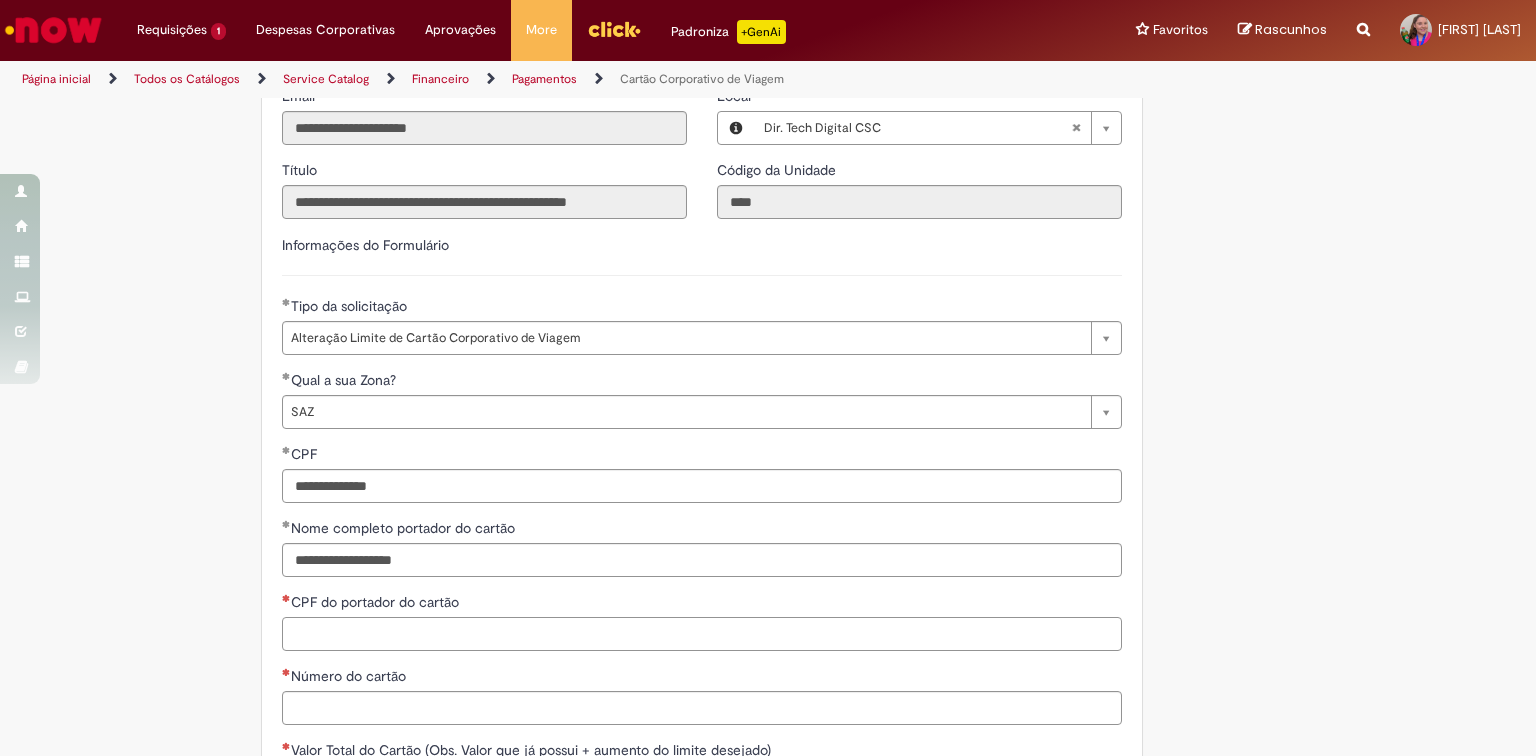 click on "CPF do portador do cartão" at bounding box center (702, 634) 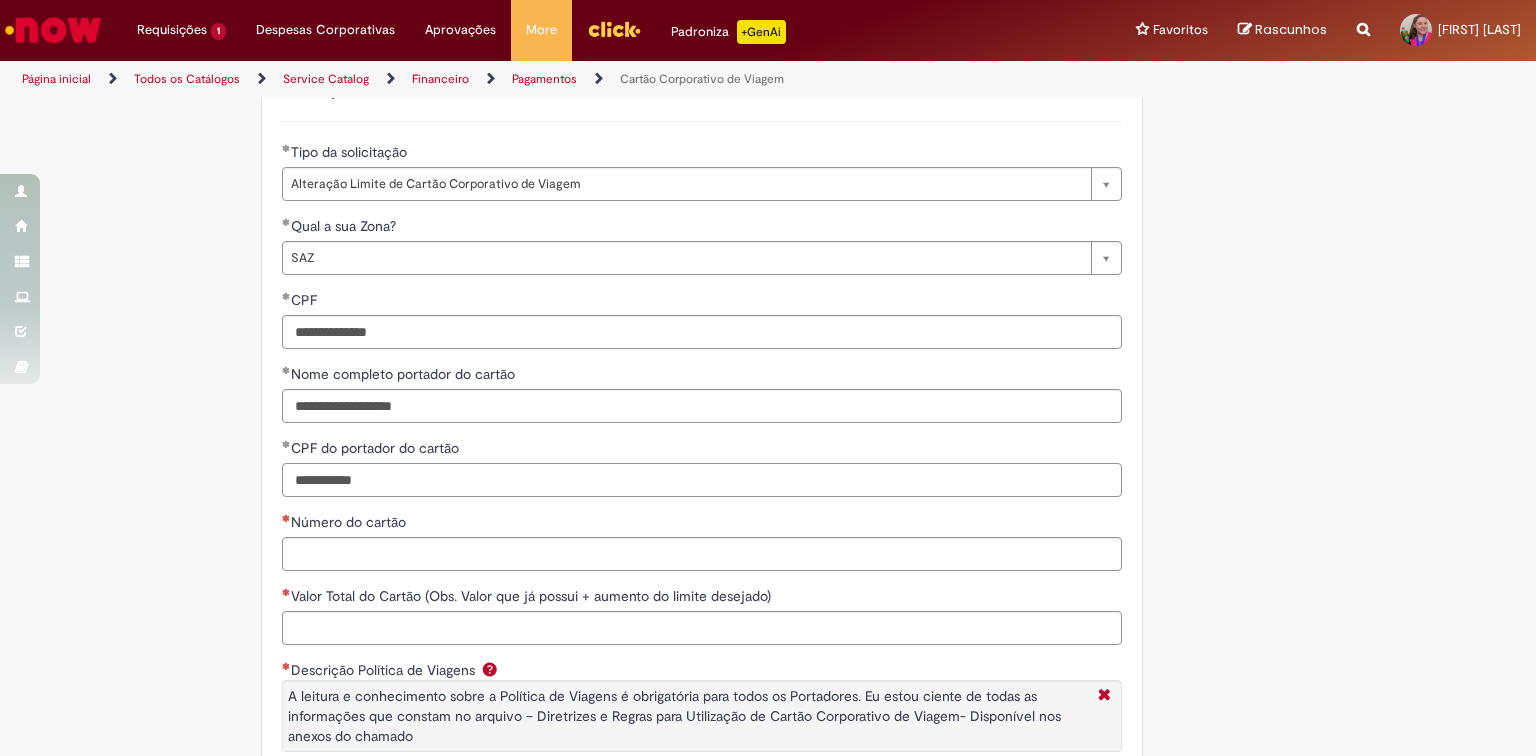 scroll, scrollTop: 880, scrollLeft: 0, axis: vertical 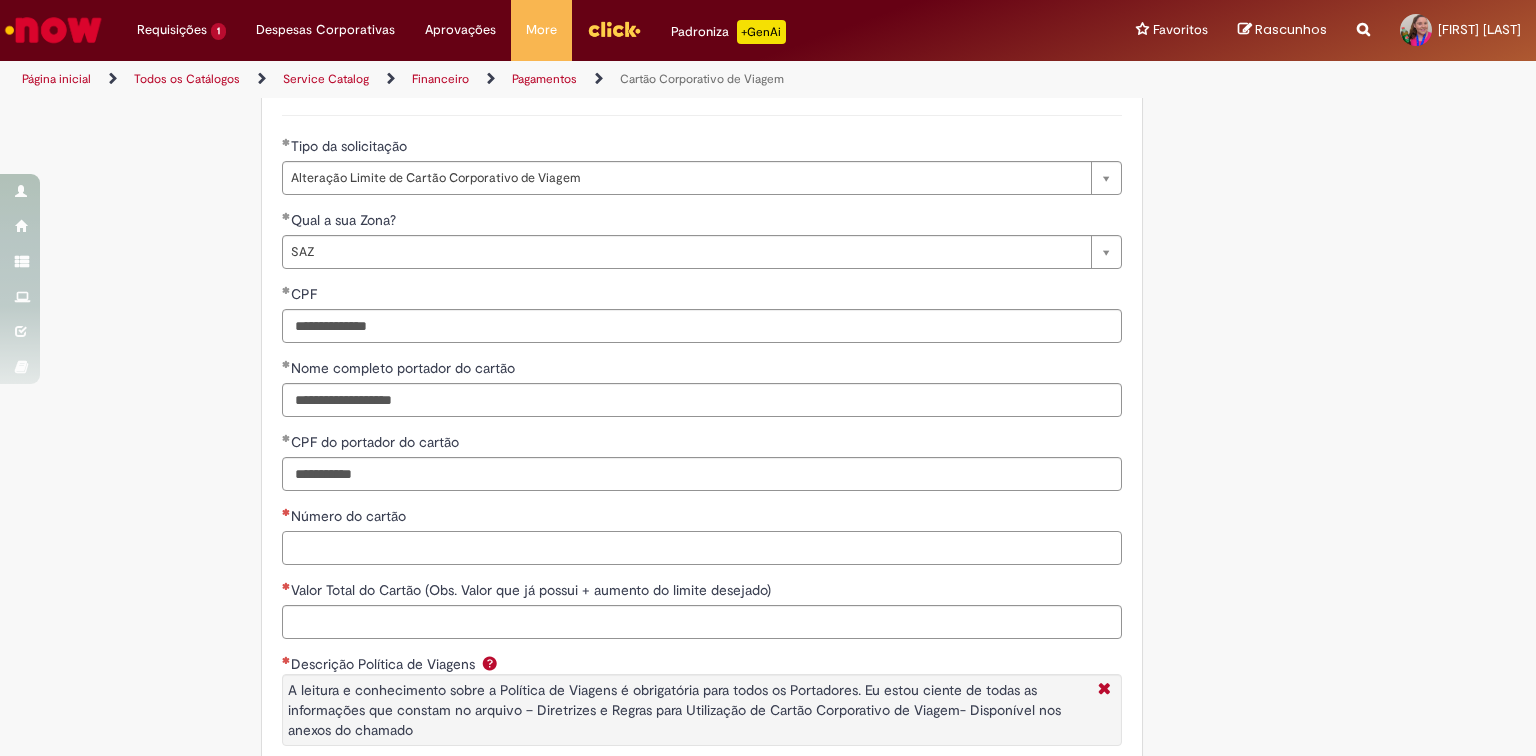 click on "Número do cartão" at bounding box center [702, 548] 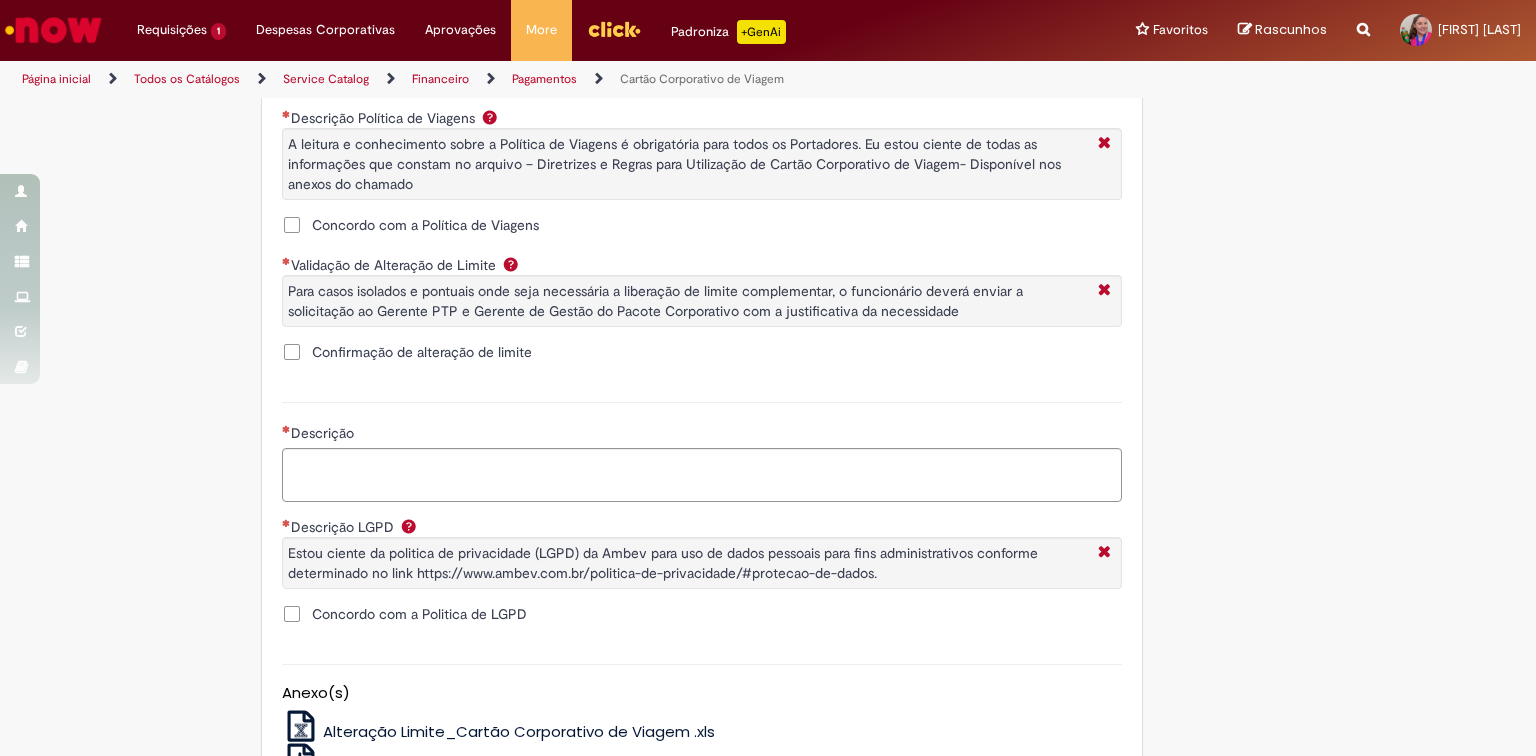 scroll, scrollTop: 1440, scrollLeft: 0, axis: vertical 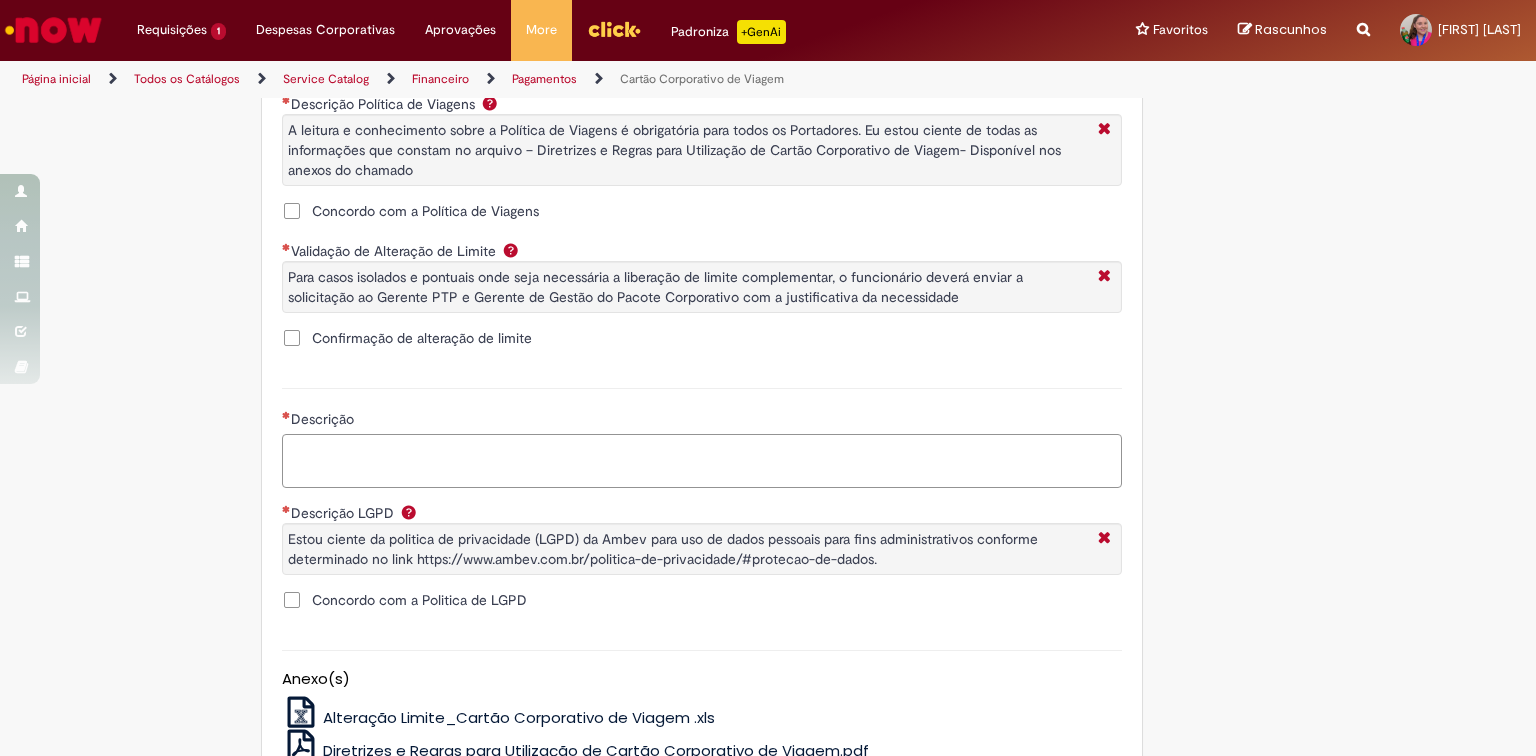 click on "Descrição" at bounding box center (702, 461) 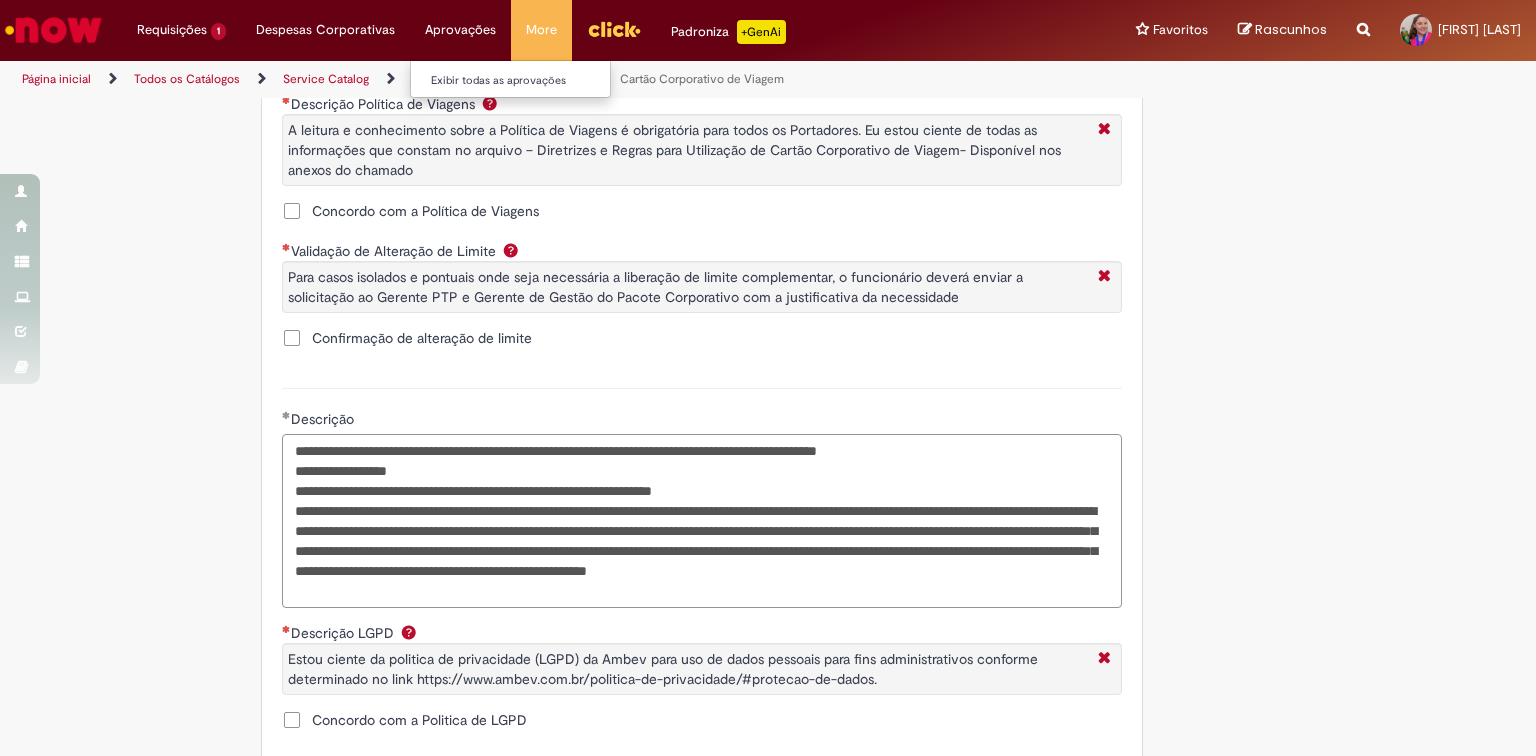 type on "**********" 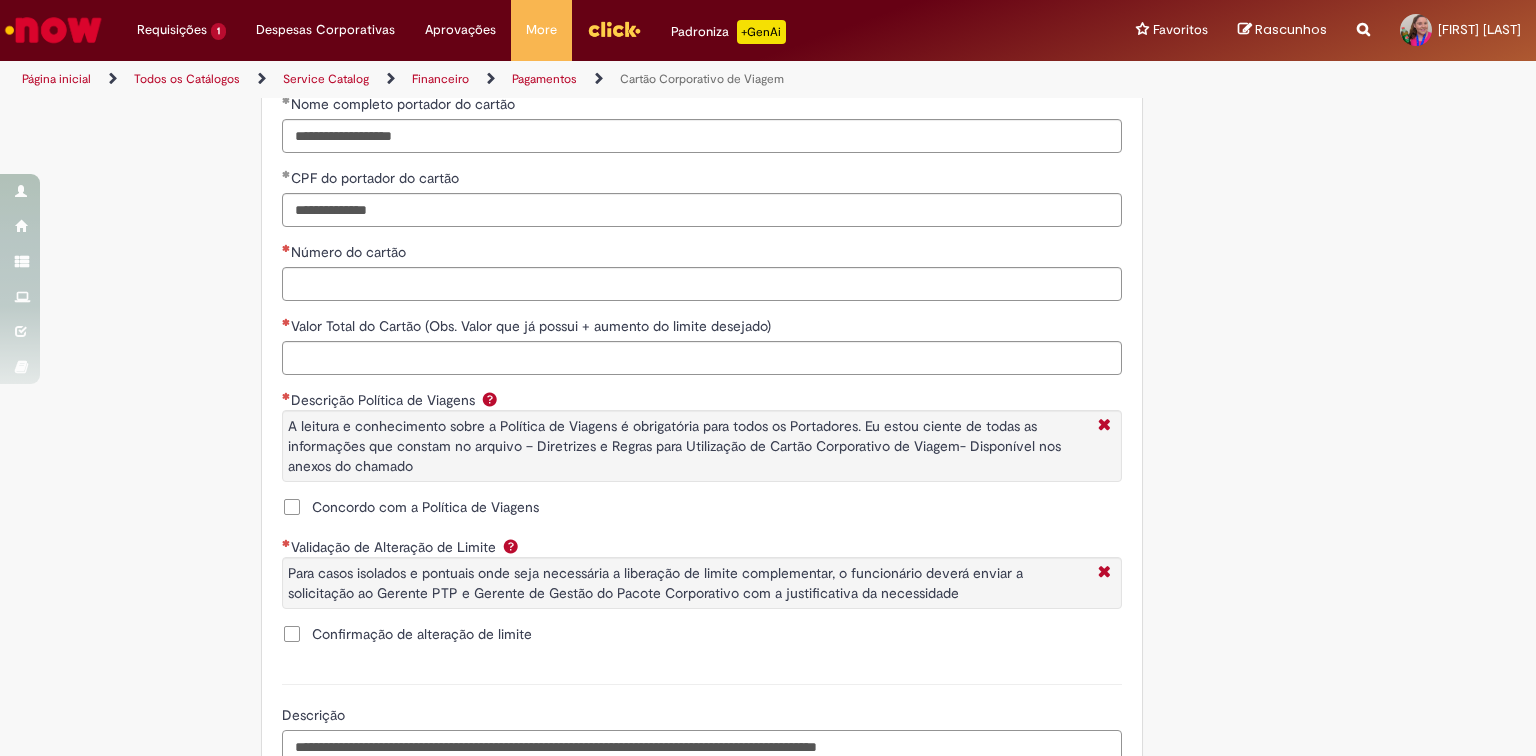 scroll, scrollTop: 1040, scrollLeft: 0, axis: vertical 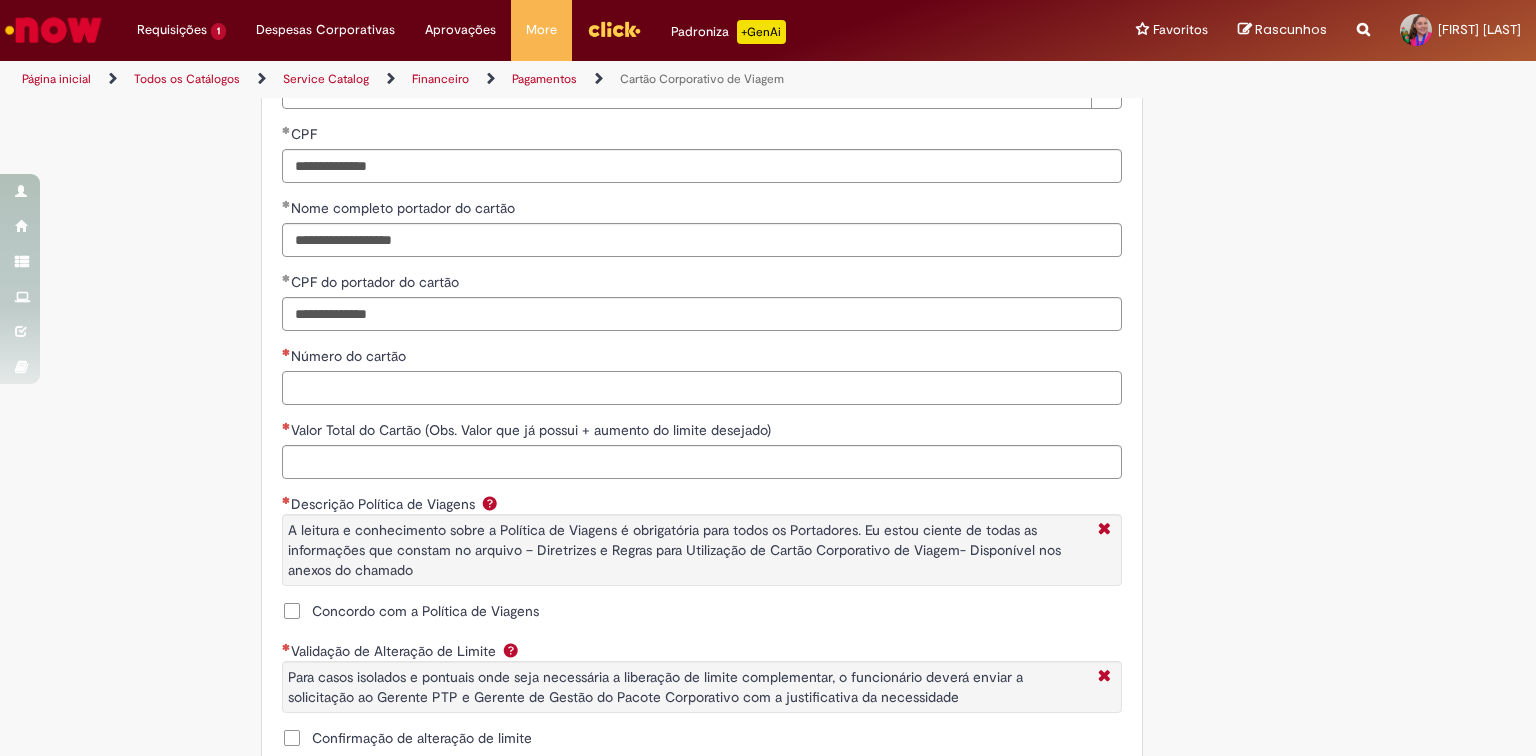 click on "Número do cartão" at bounding box center [702, 388] 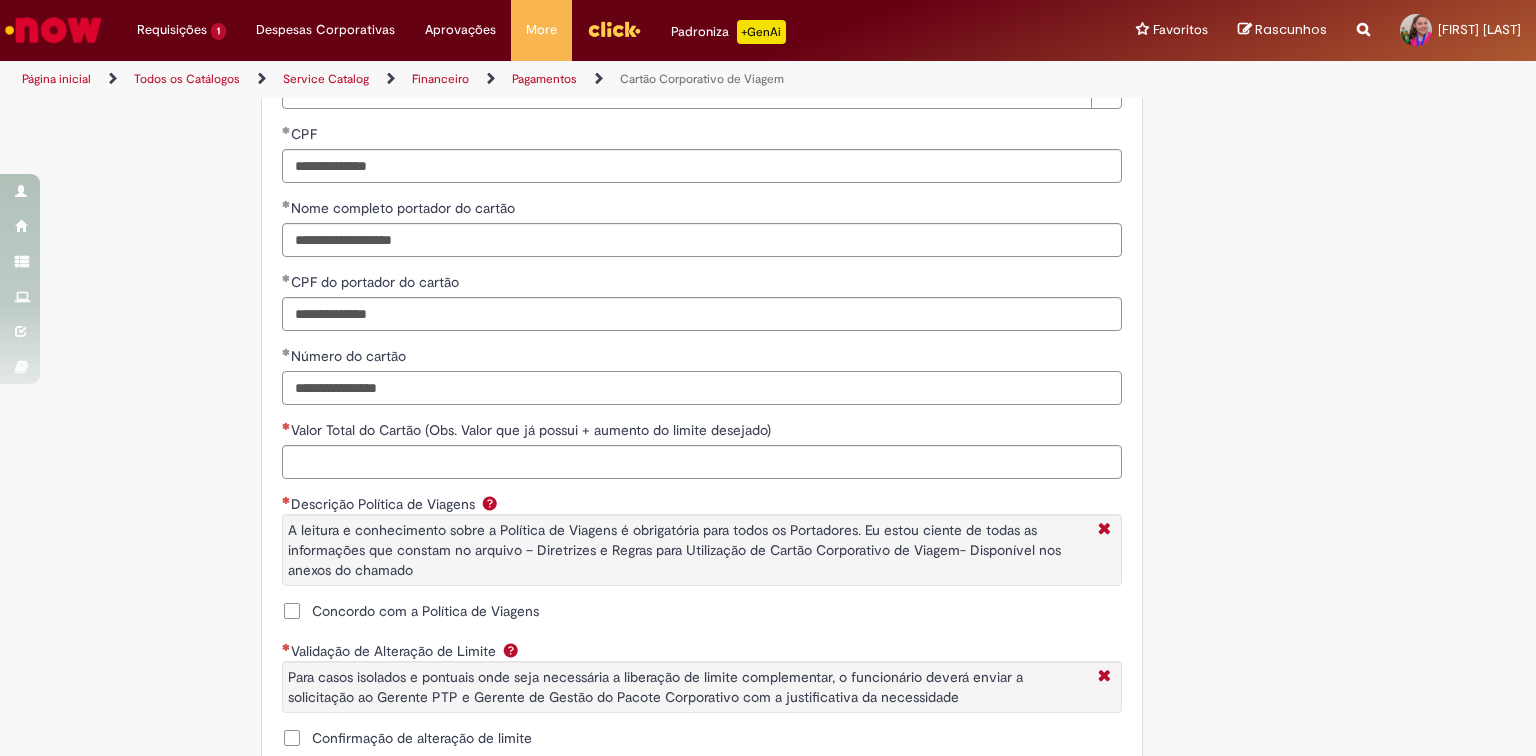 type on "**********" 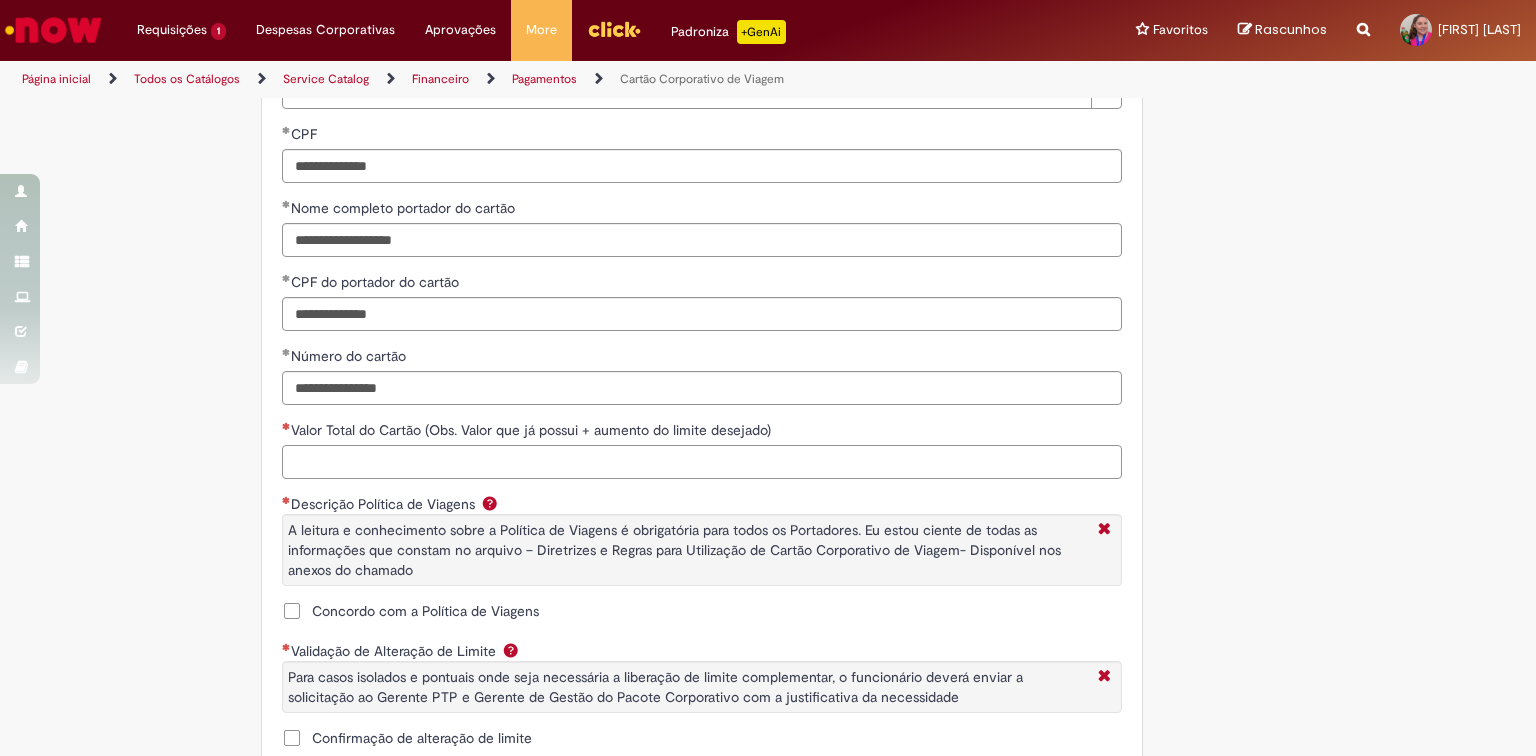 click on "Valor Total do Cartão  (Obs. Valor que já possui + aumento do limite desejado)" at bounding box center [702, 462] 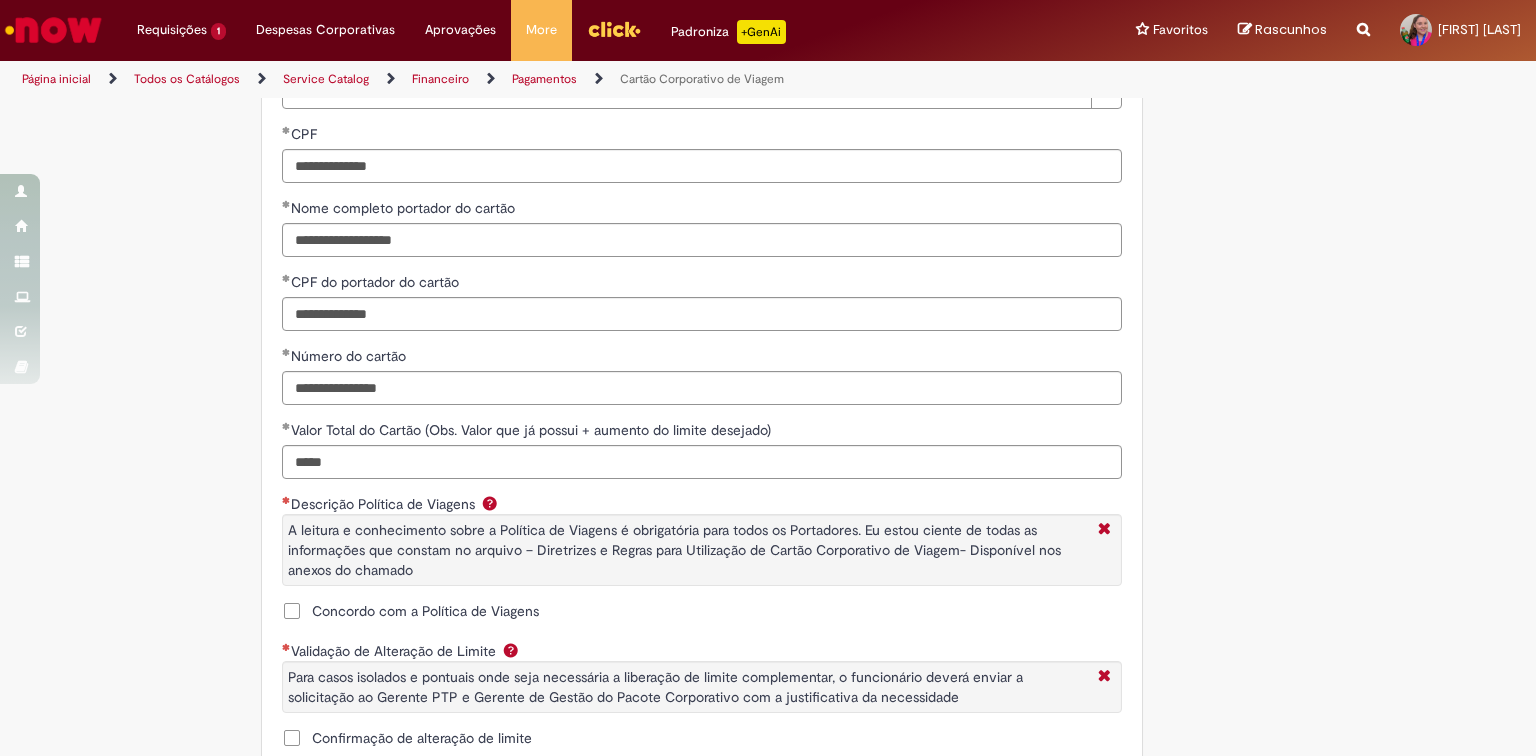 type on "**********" 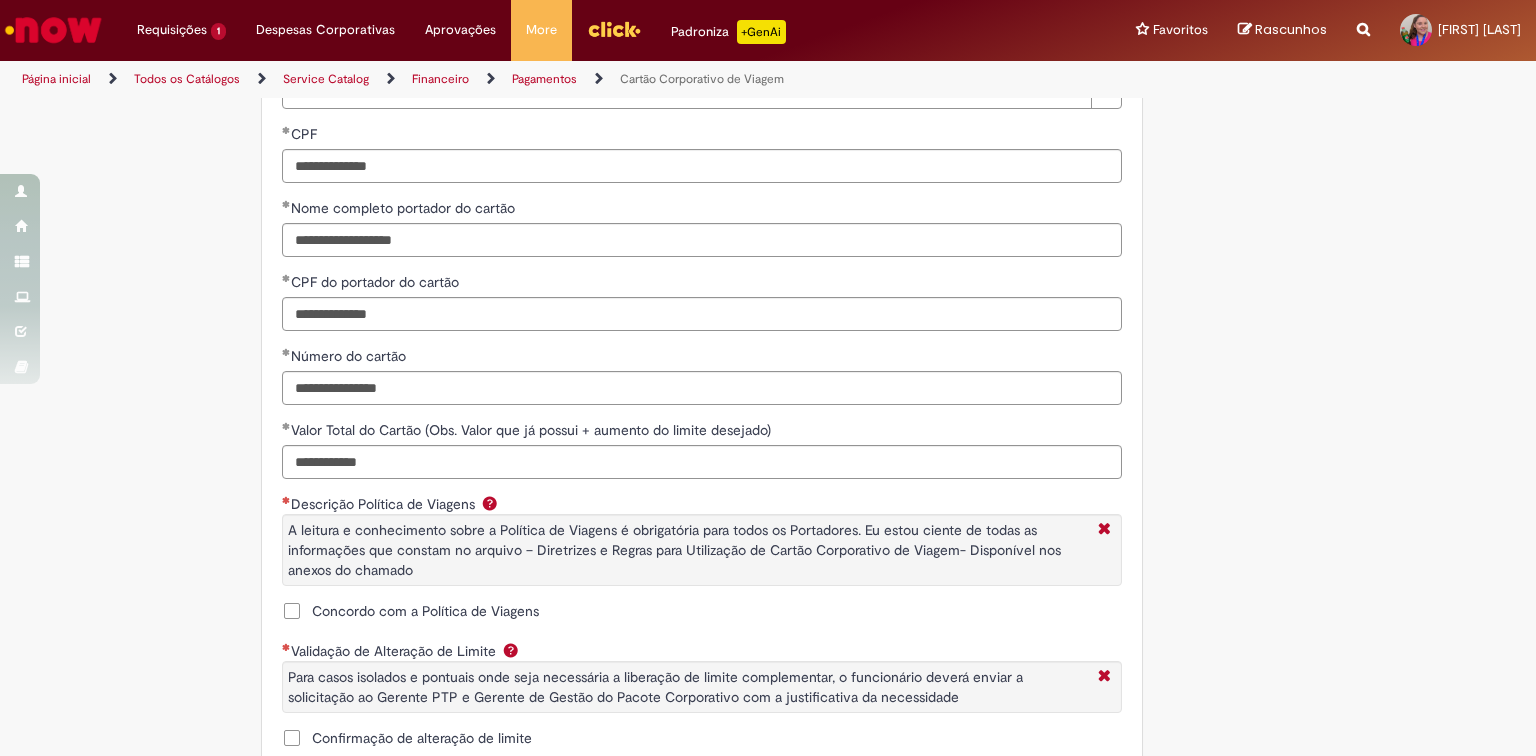 click on "Concordo com a Política de Viagens" at bounding box center (425, 611) 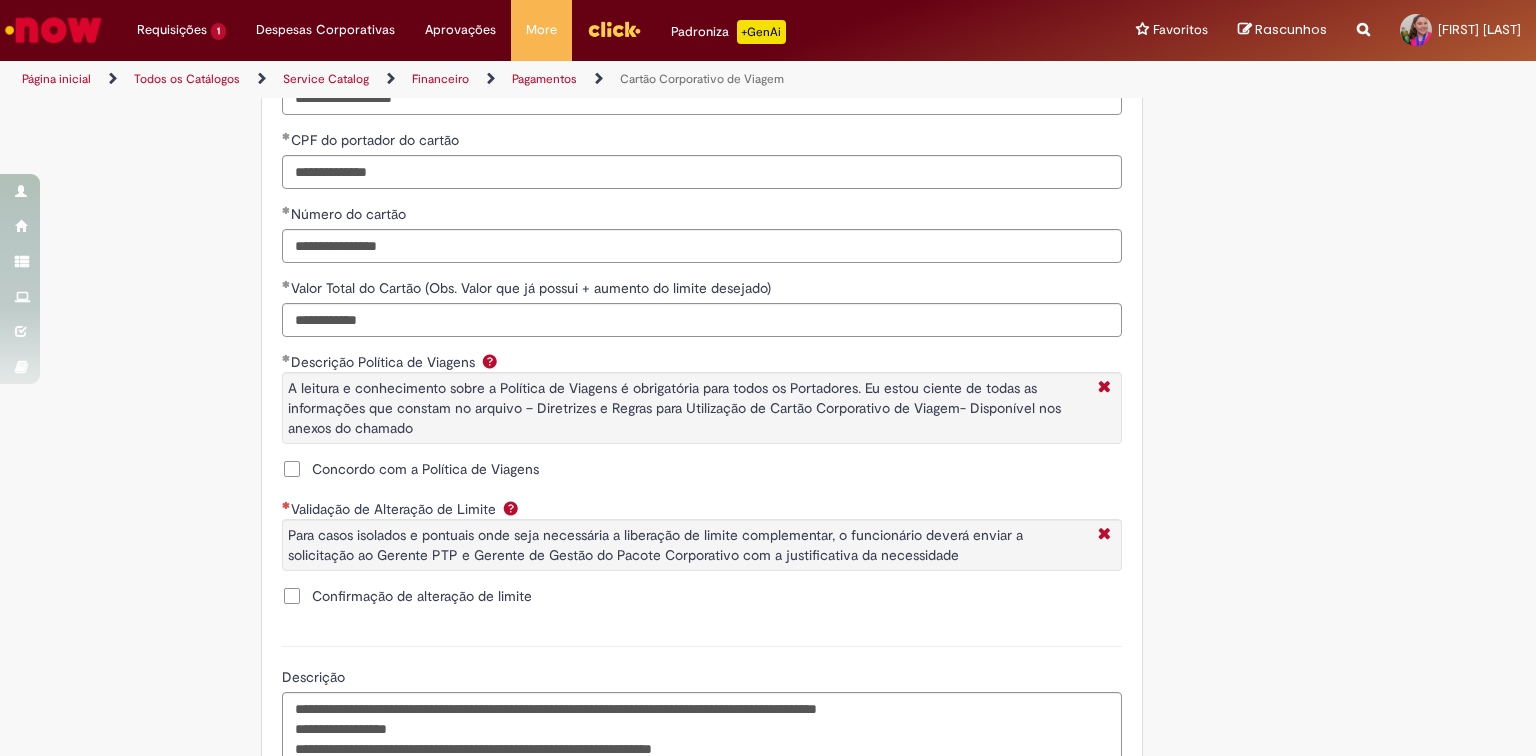 scroll, scrollTop: 1200, scrollLeft: 0, axis: vertical 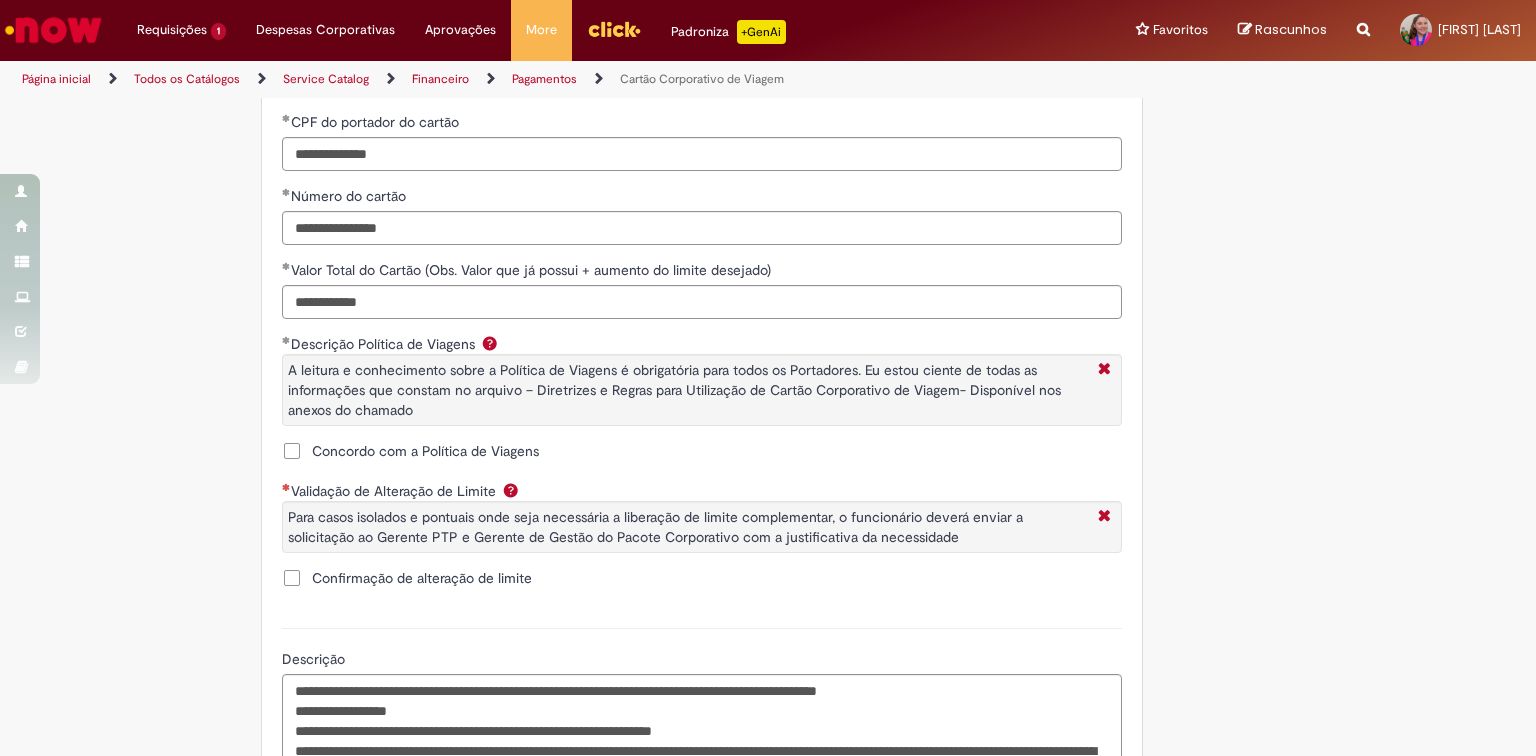 click on "Confirmação de alteração de limite" at bounding box center (422, 578) 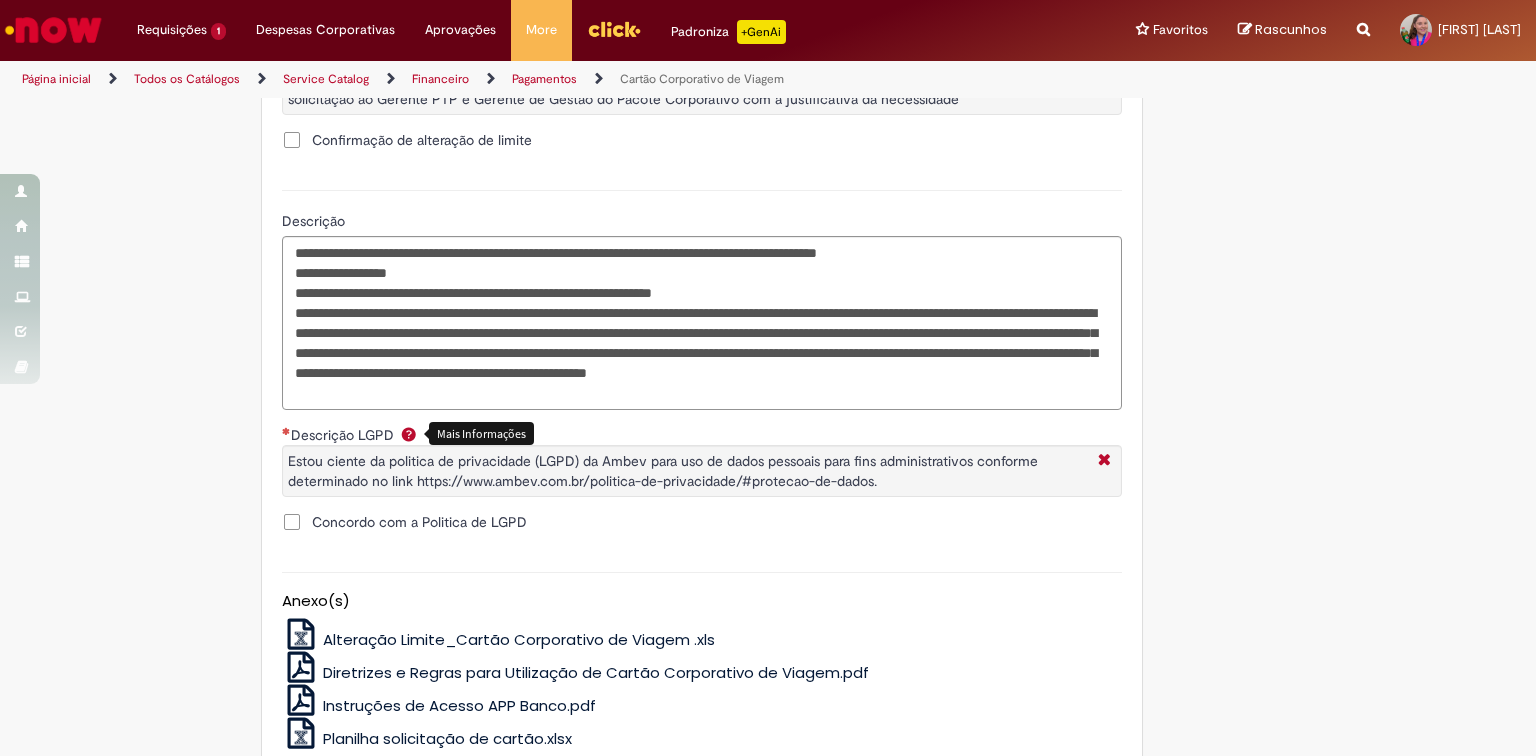 scroll, scrollTop: 1680, scrollLeft: 0, axis: vertical 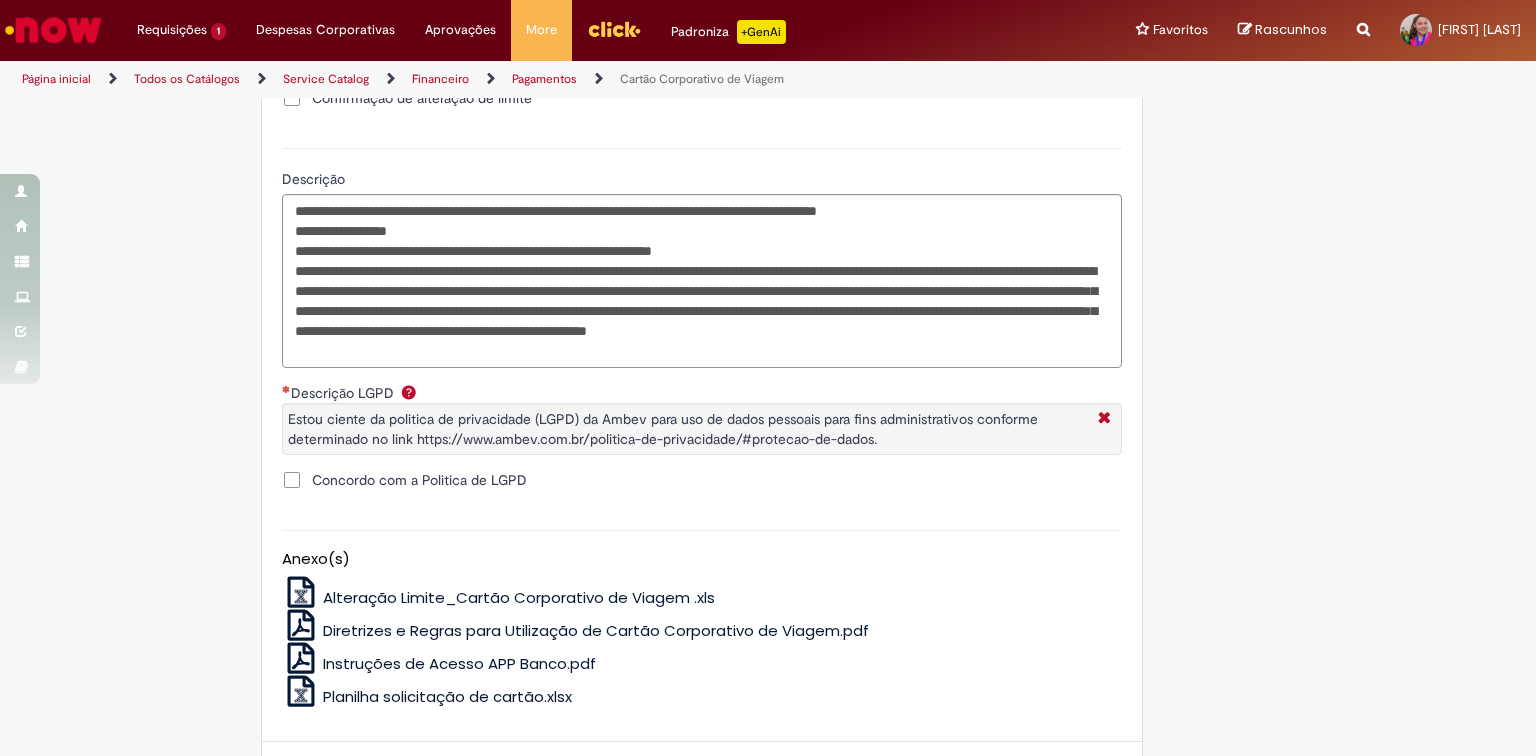 click on "Concordo com a Politica de LGPD" at bounding box center [419, 480] 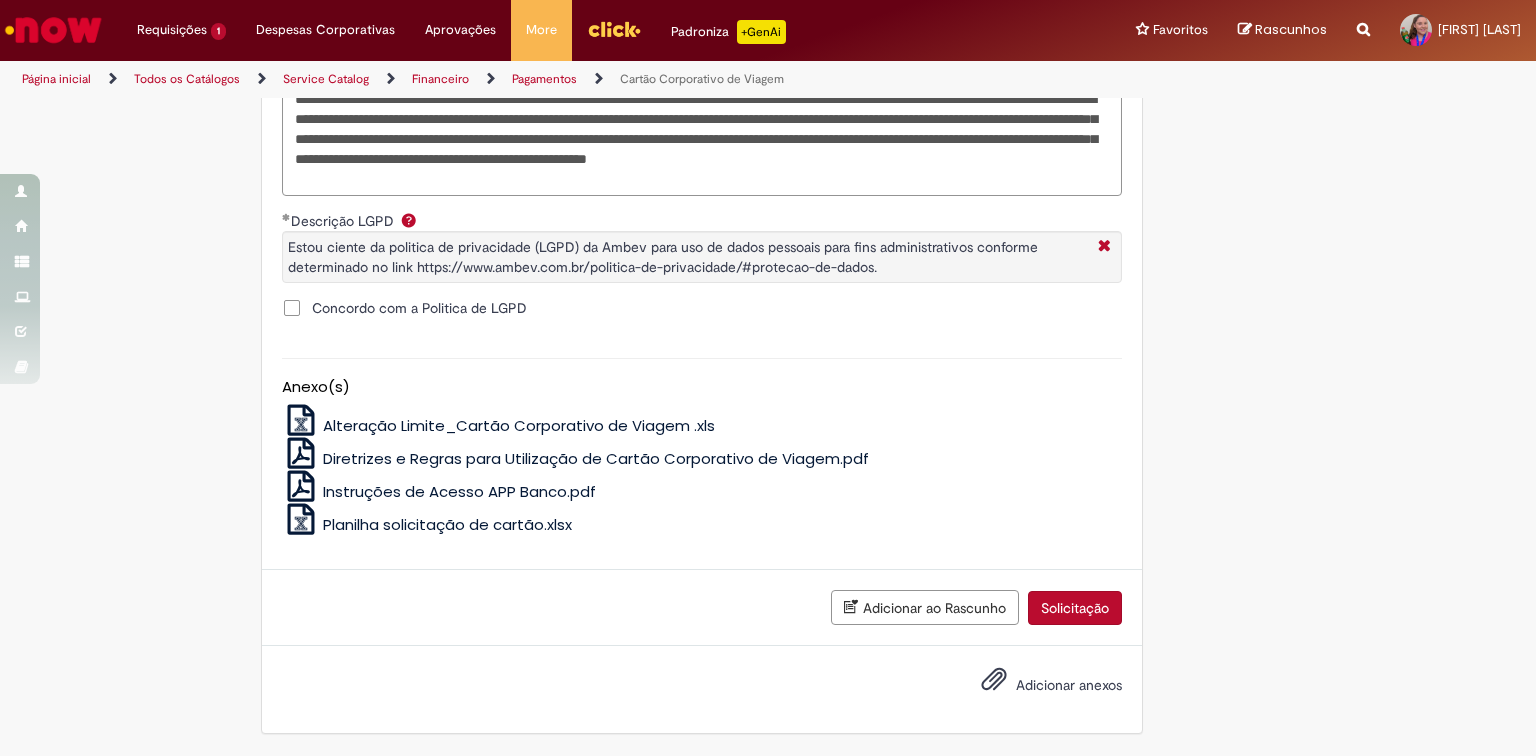 click on "Adicionar ao Rascunho" at bounding box center [925, 607] 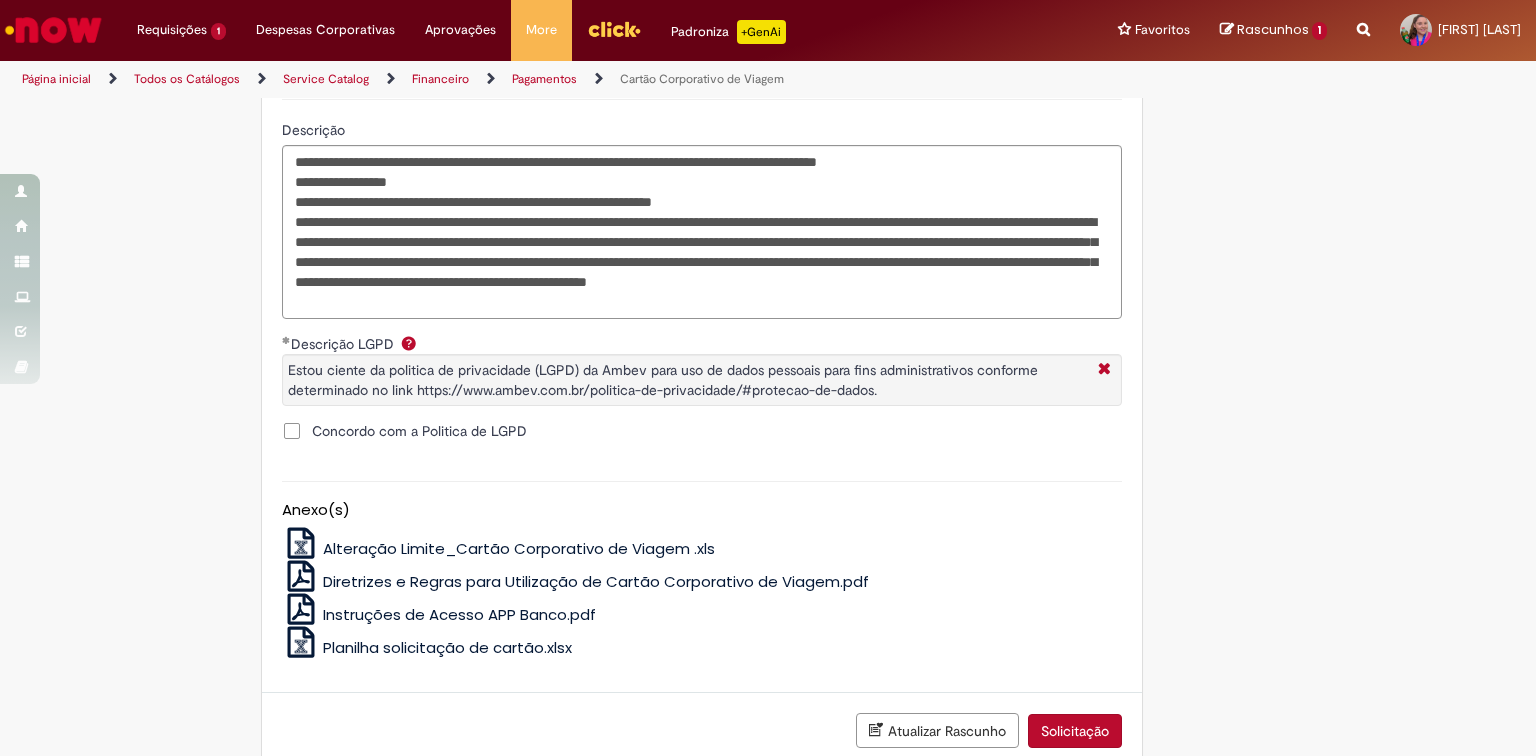 scroll, scrollTop: 1946, scrollLeft: 0, axis: vertical 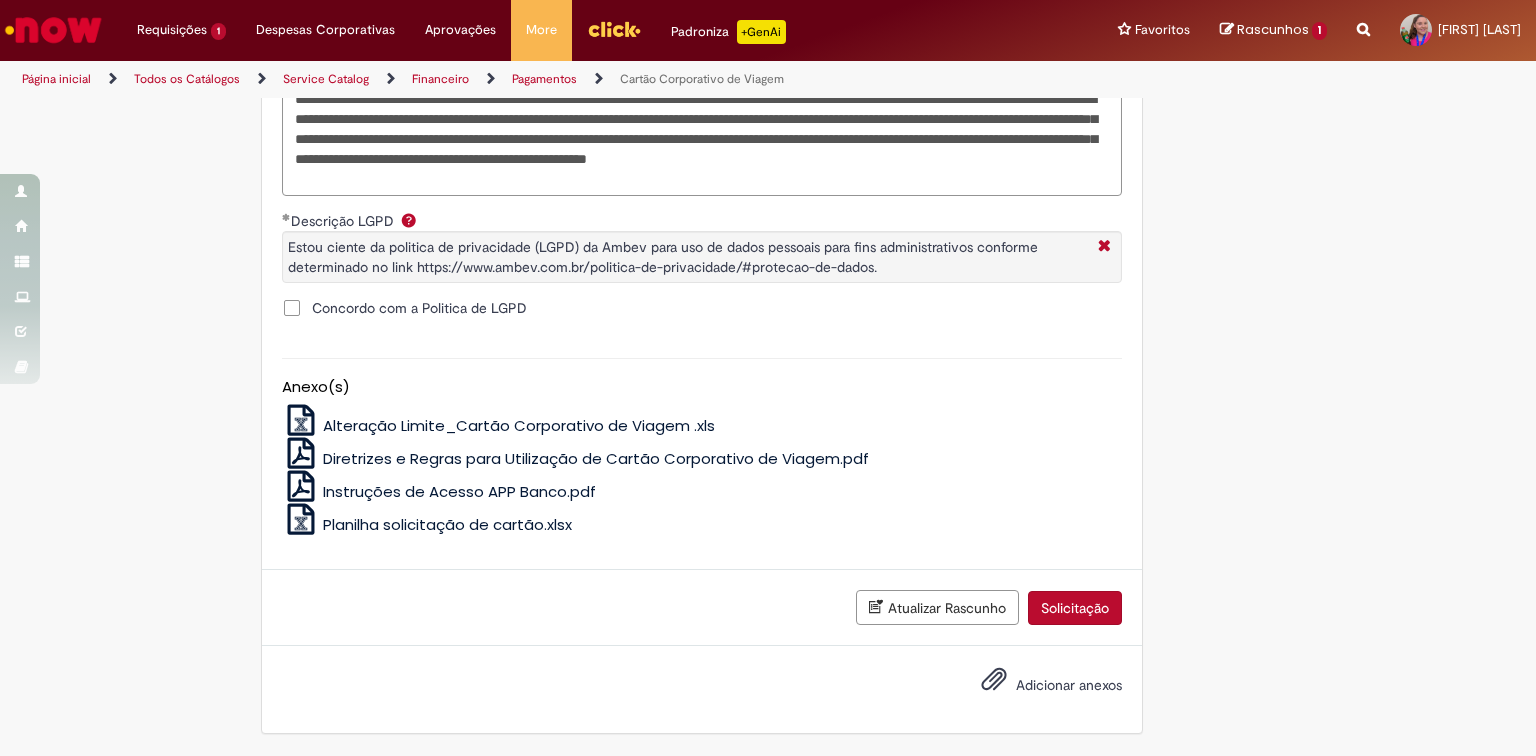 click on "Adicionar anexos" at bounding box center [1069, 686] 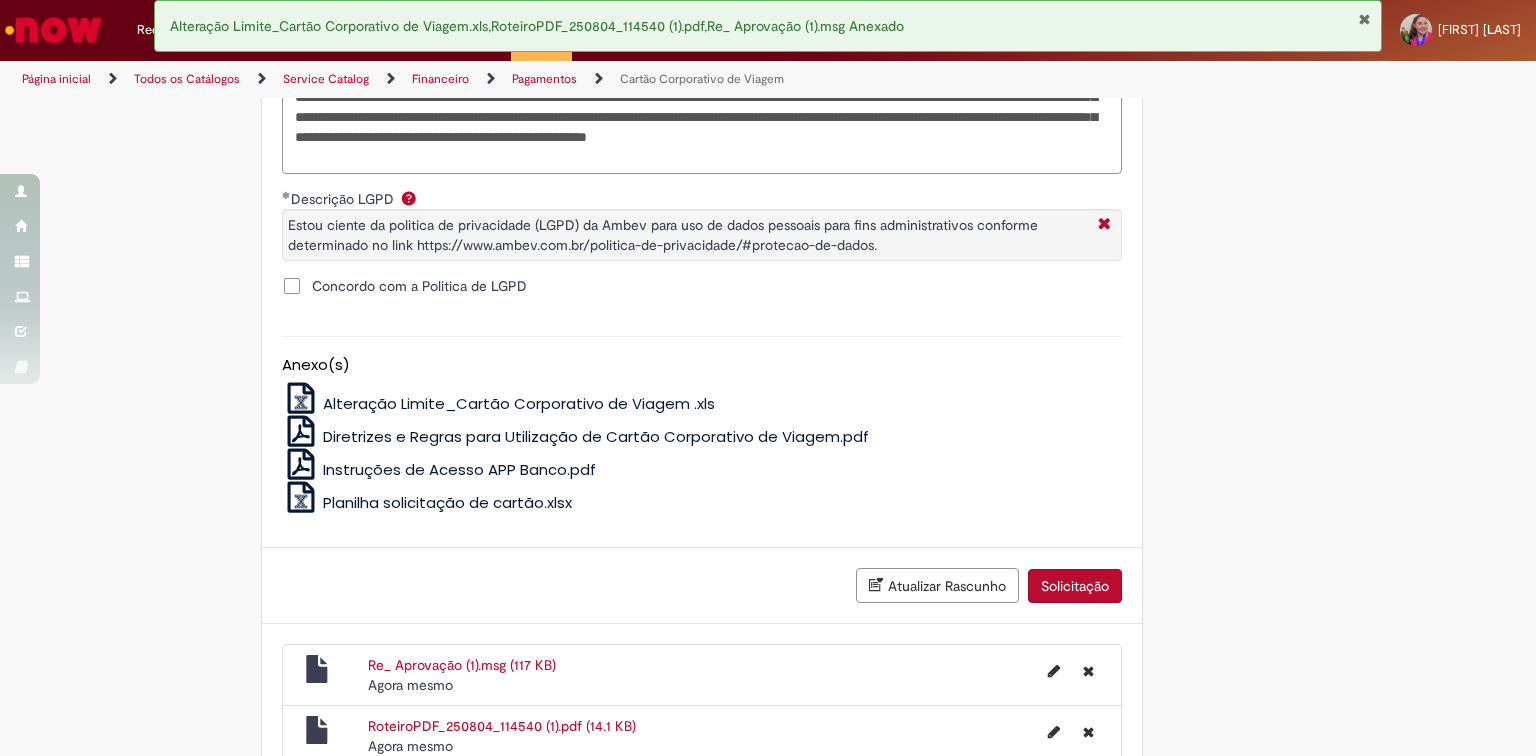 click on "Solicitação" at bounding box center [1075, 586] 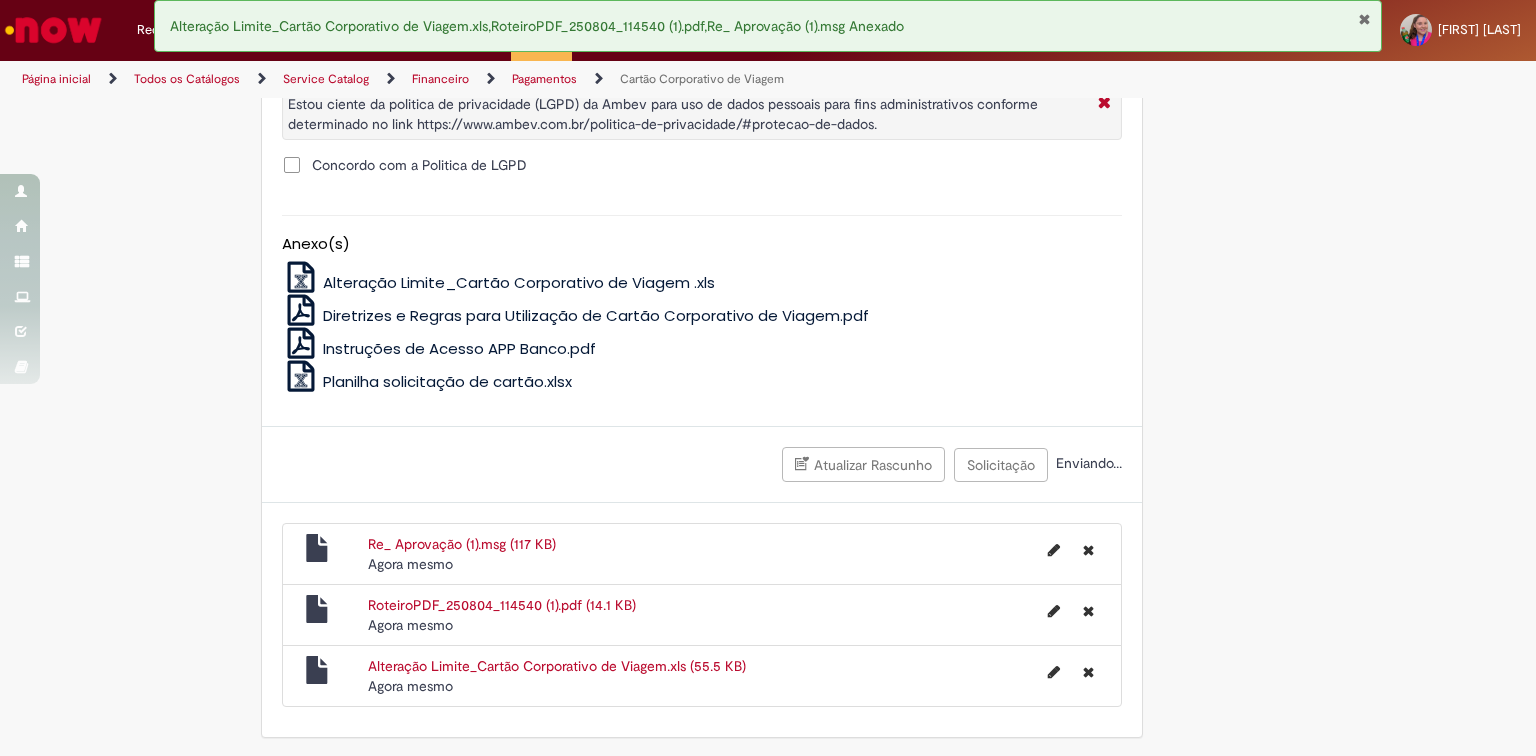 scroll, scrollTop: 2092, scrollLeft: 0, axis: vertical 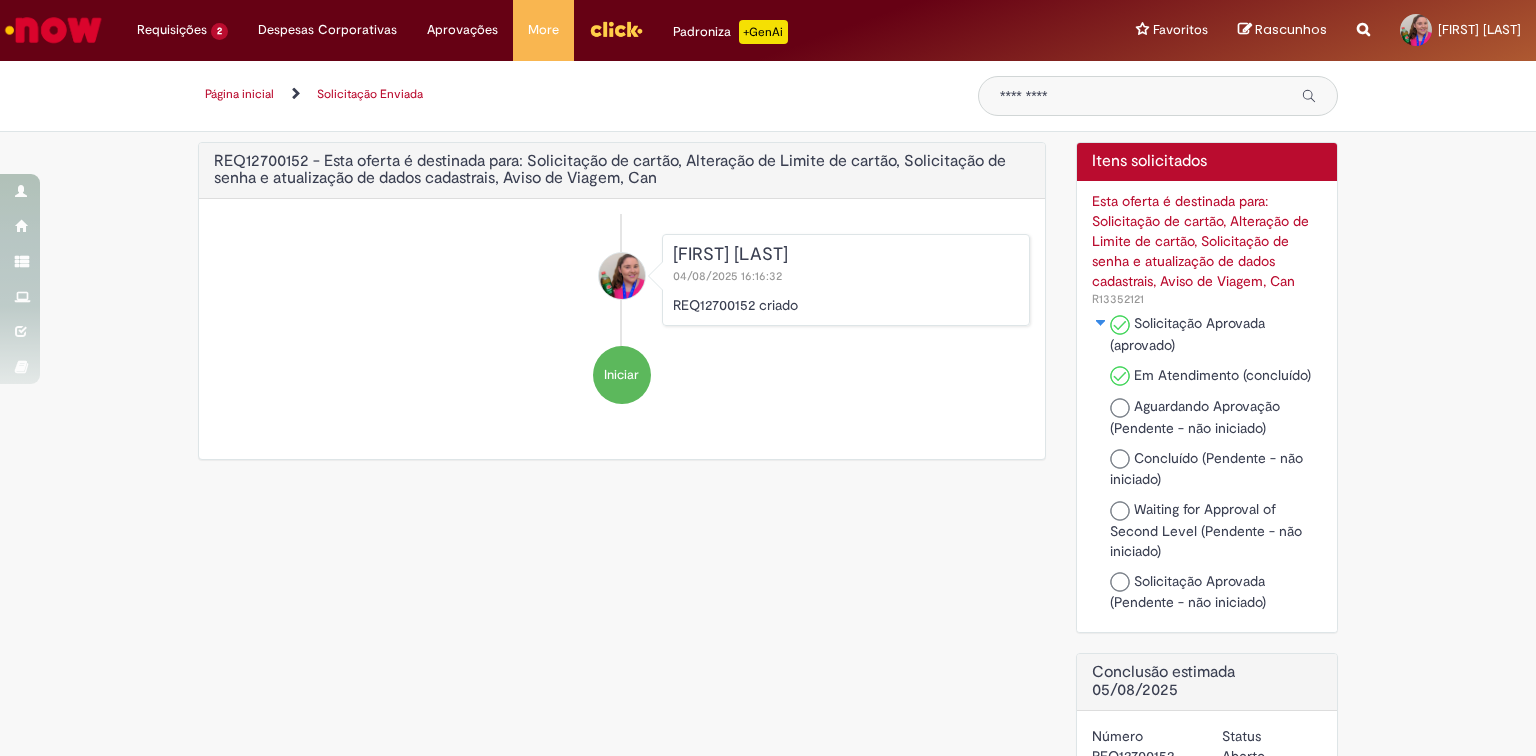 click on "04/08/2025 16:16:32" at bounding box center [846, 275] 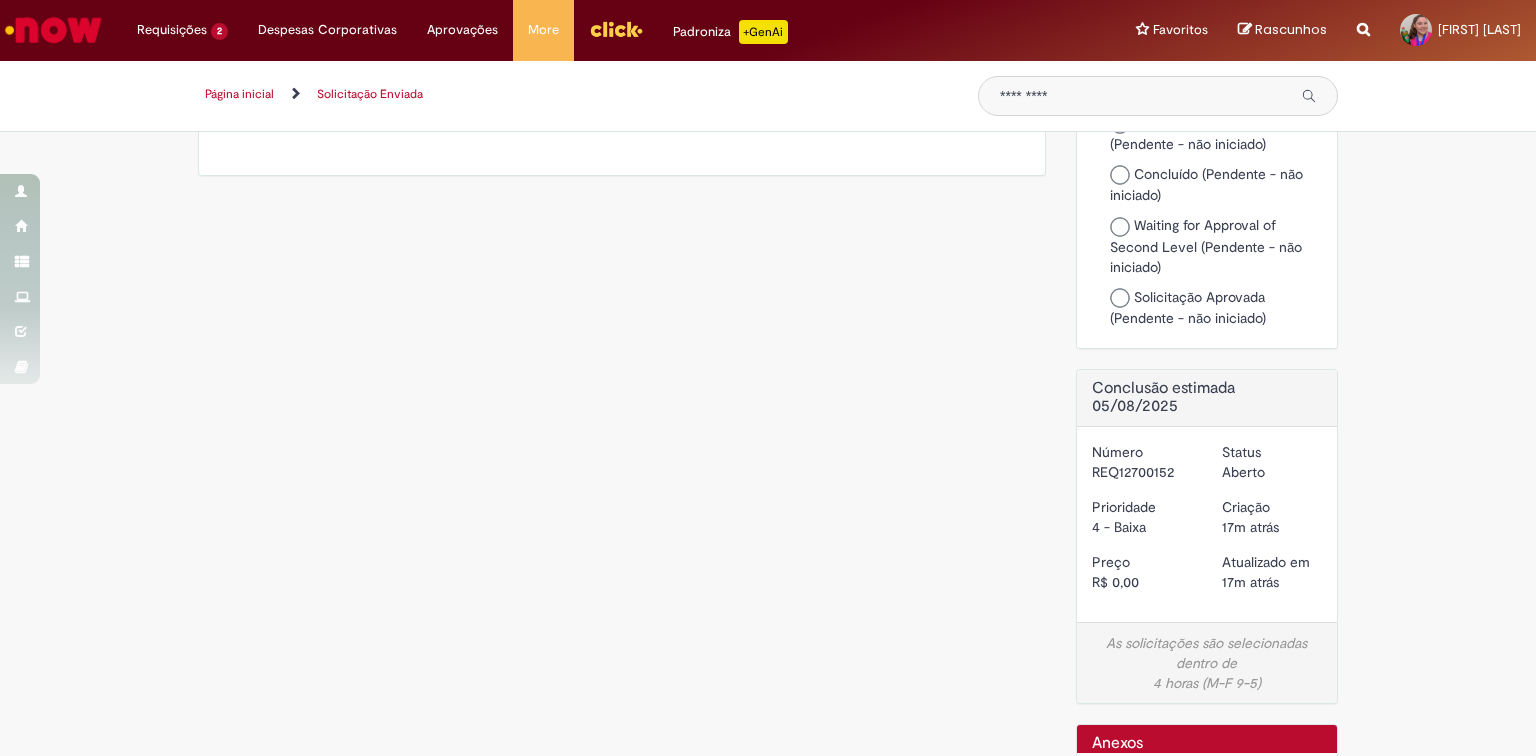 scroll, scrollTop: 347, scrollLeft: 0, axis: vertical 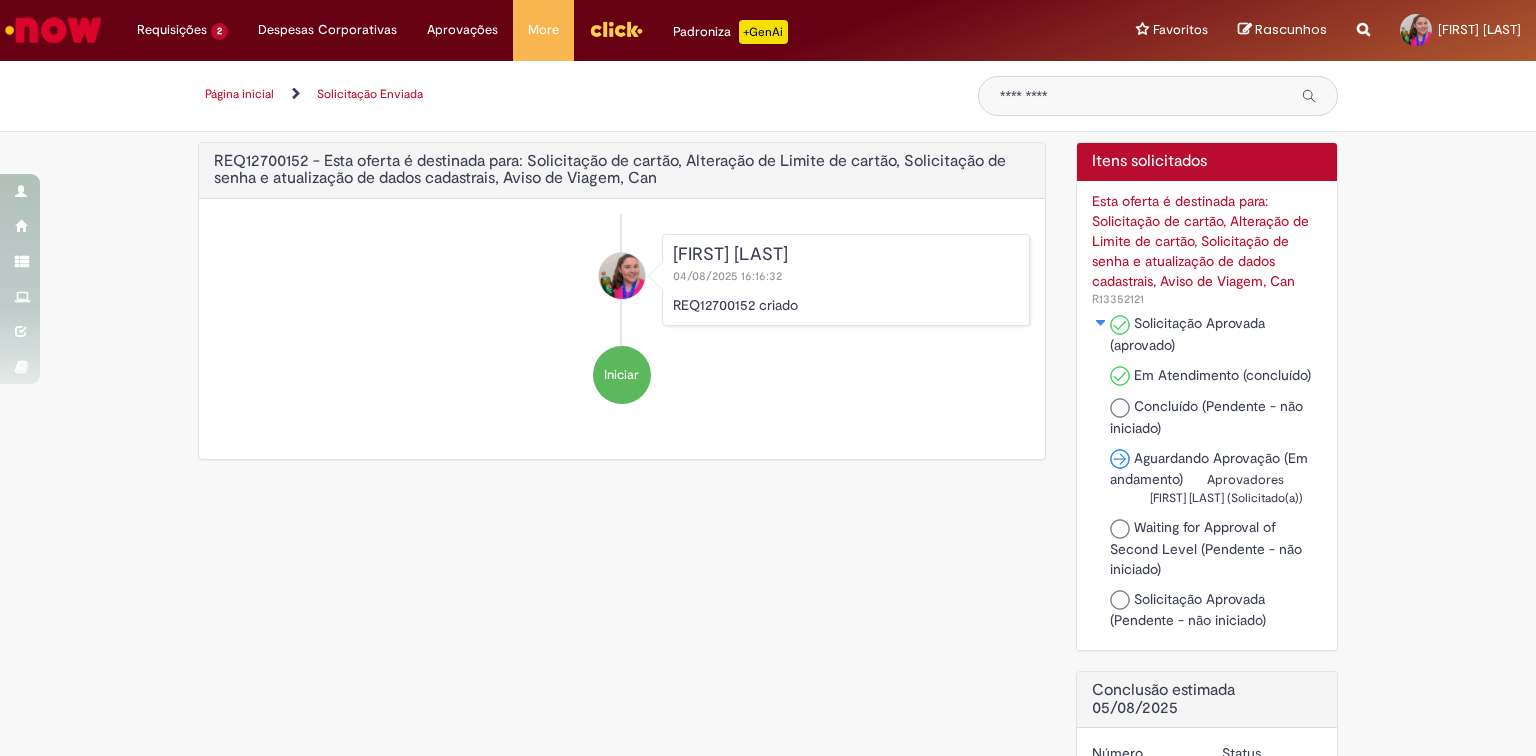 click on "04/08/2025 16:16:32" at bounding box center [729, 276] 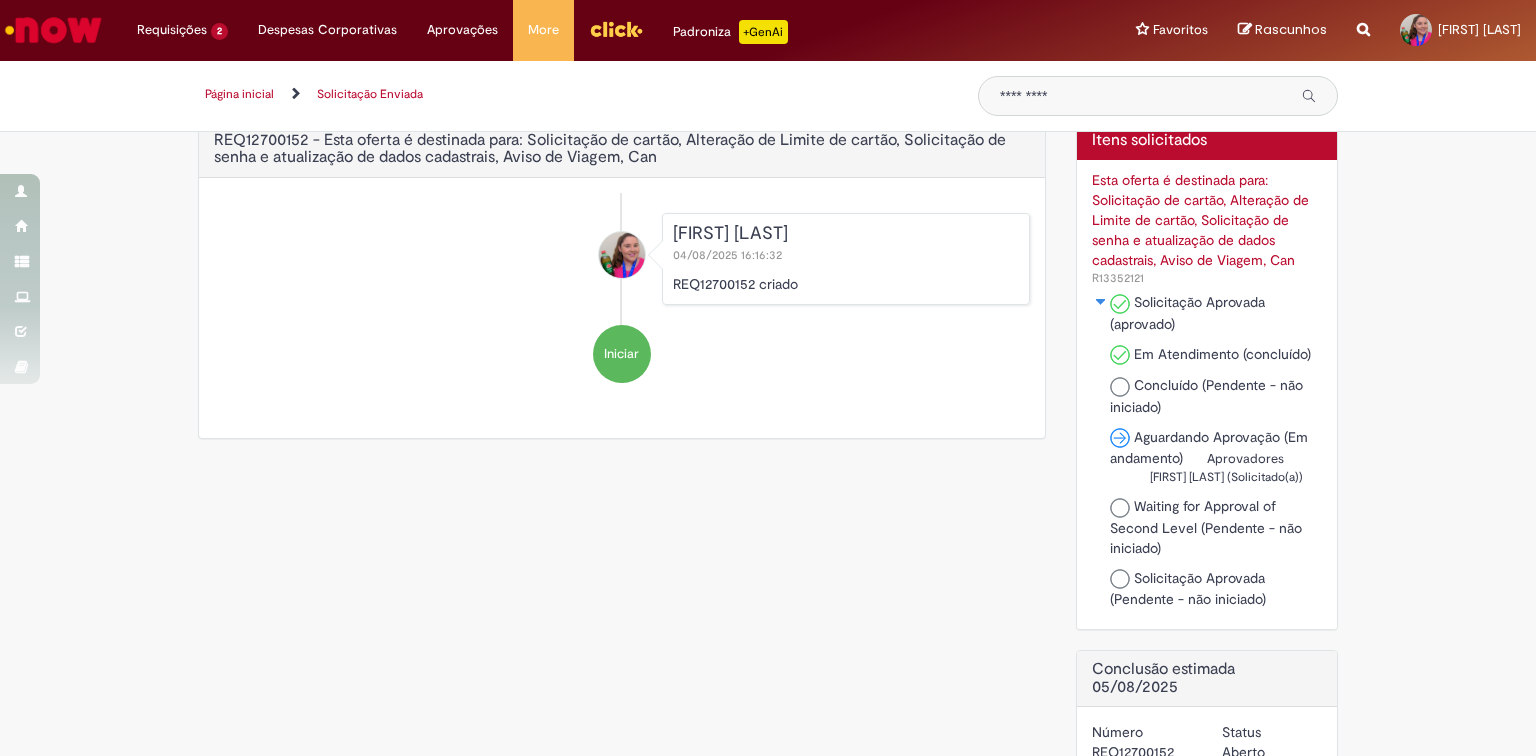 scroll, scrollTop: 0, scrollLeft: 0, axis: both 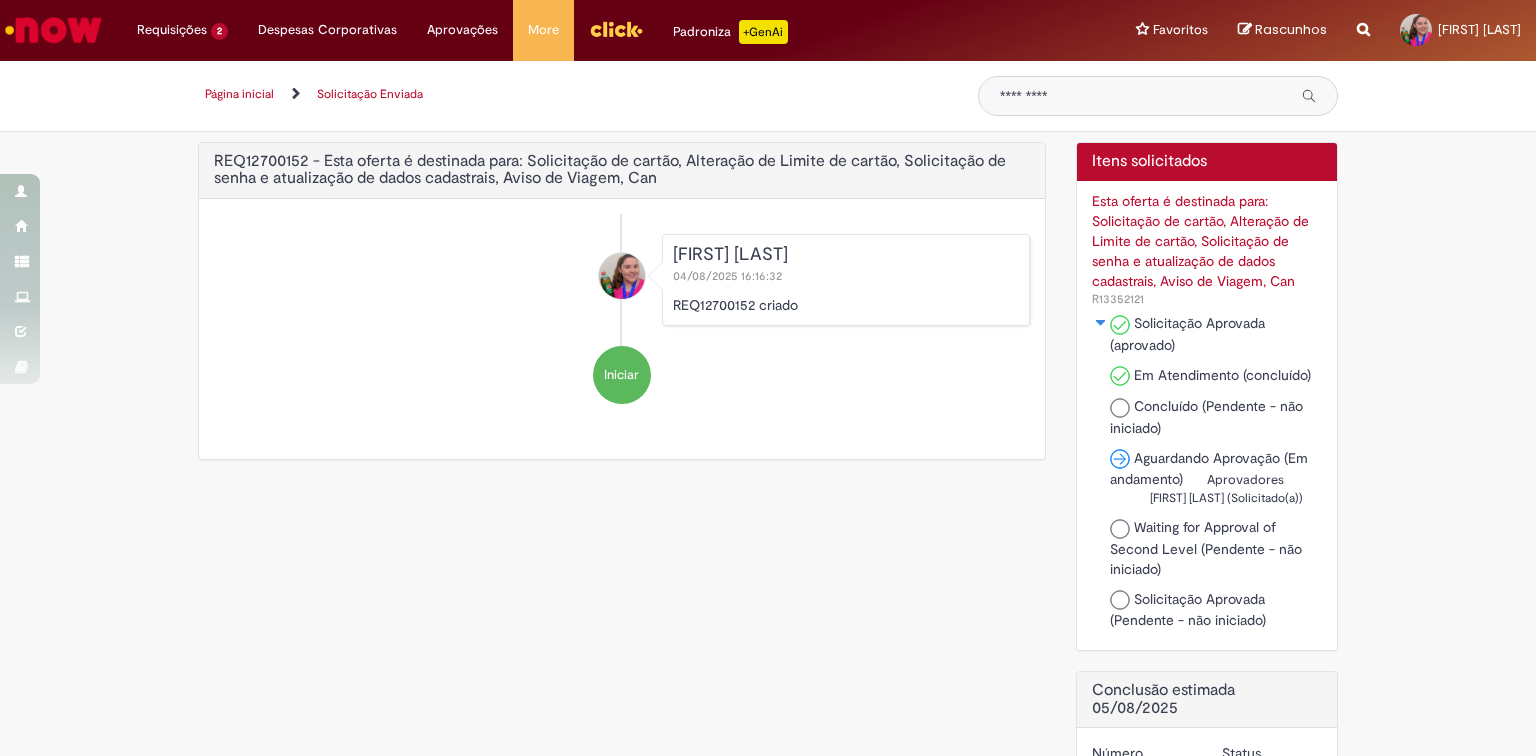 click on "Esta oferta é destinada para: Solicitação de cartão, Alteração de Limite de cartão, Solicitação de senha e atualização de dados cadastrais, Aviso de Viagem, Can" at bounding box center [1207, 241] 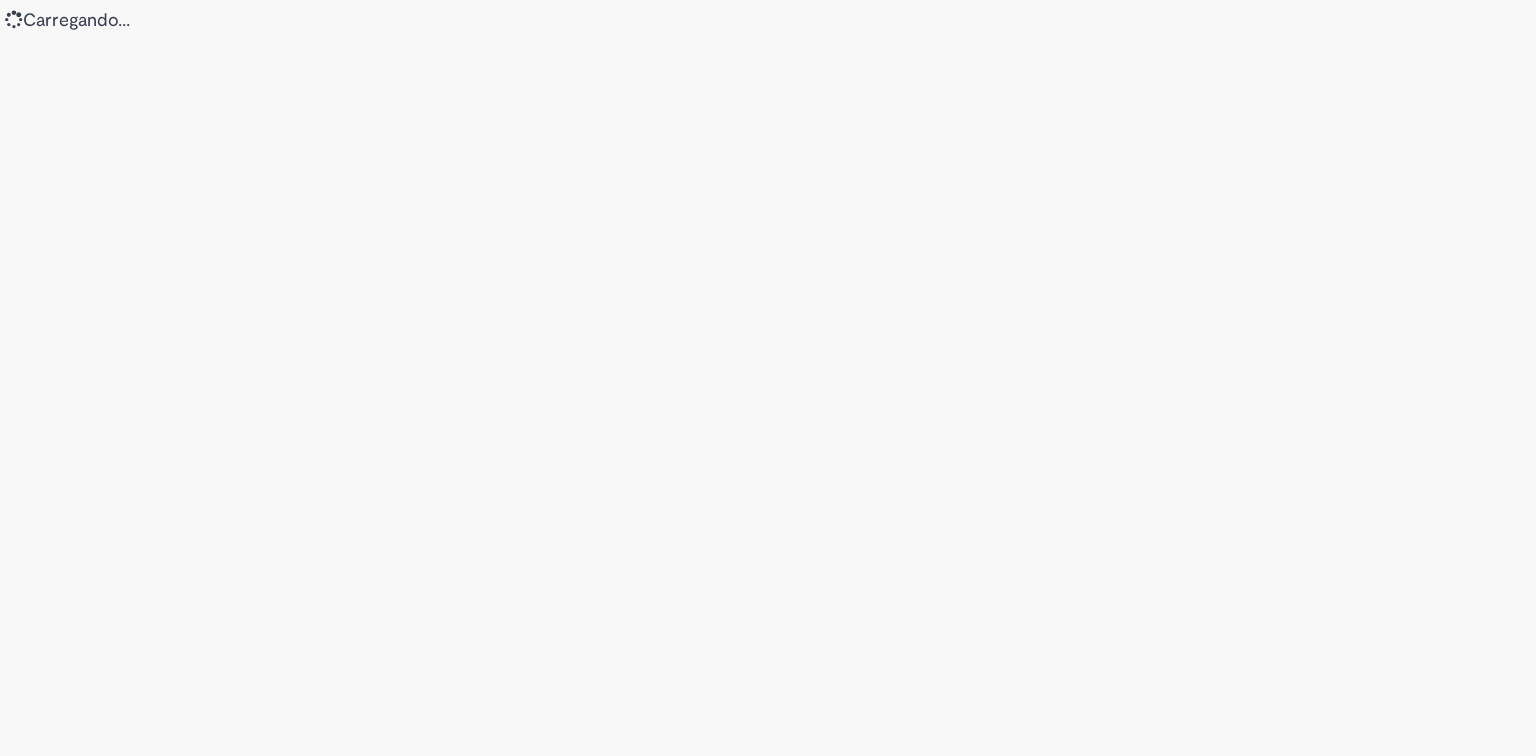 scroll, scrollTop: 0, scrollLeft: 0, axis: both 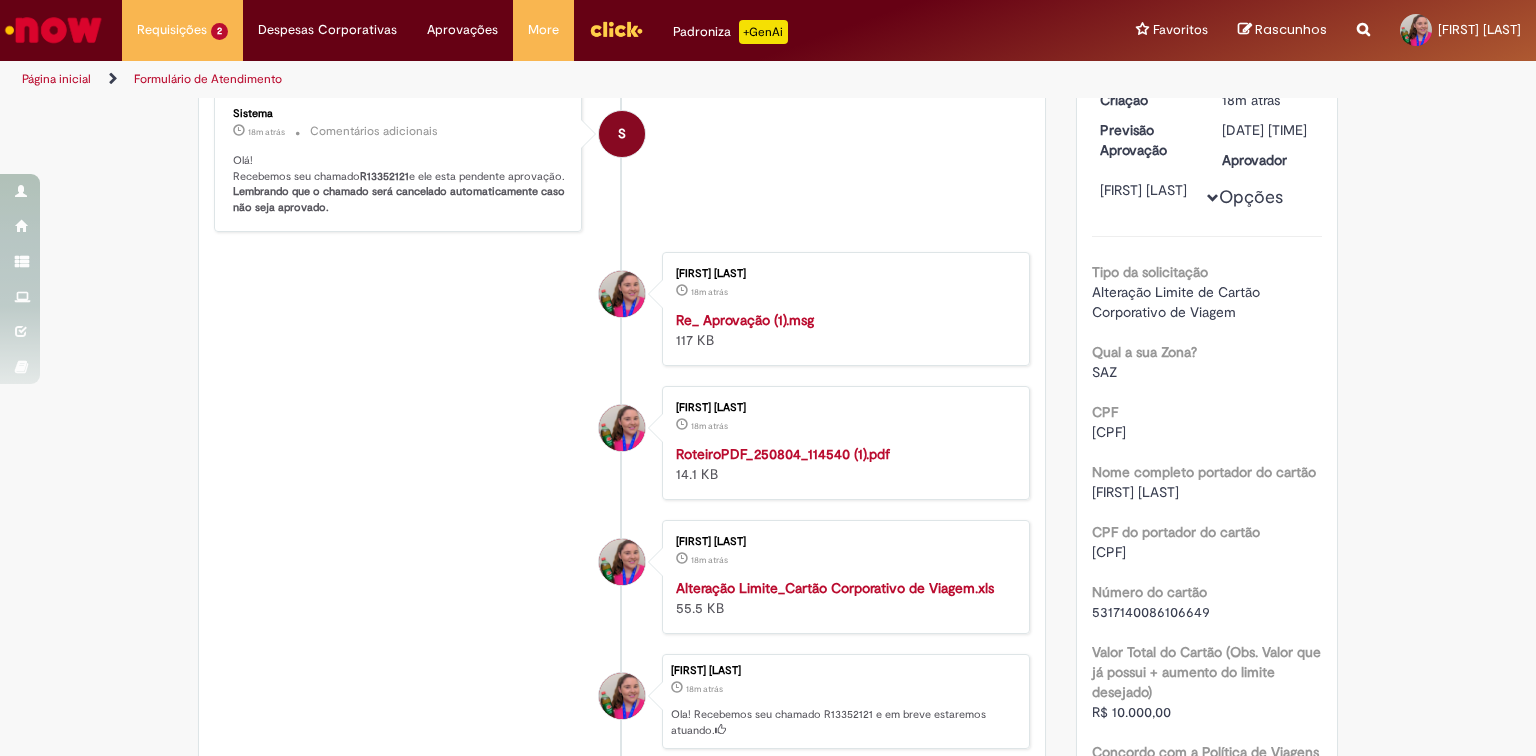click on "Alteração Limite_Cartão Corporativo de Viagem.xls" at bounding box center [835, 588] 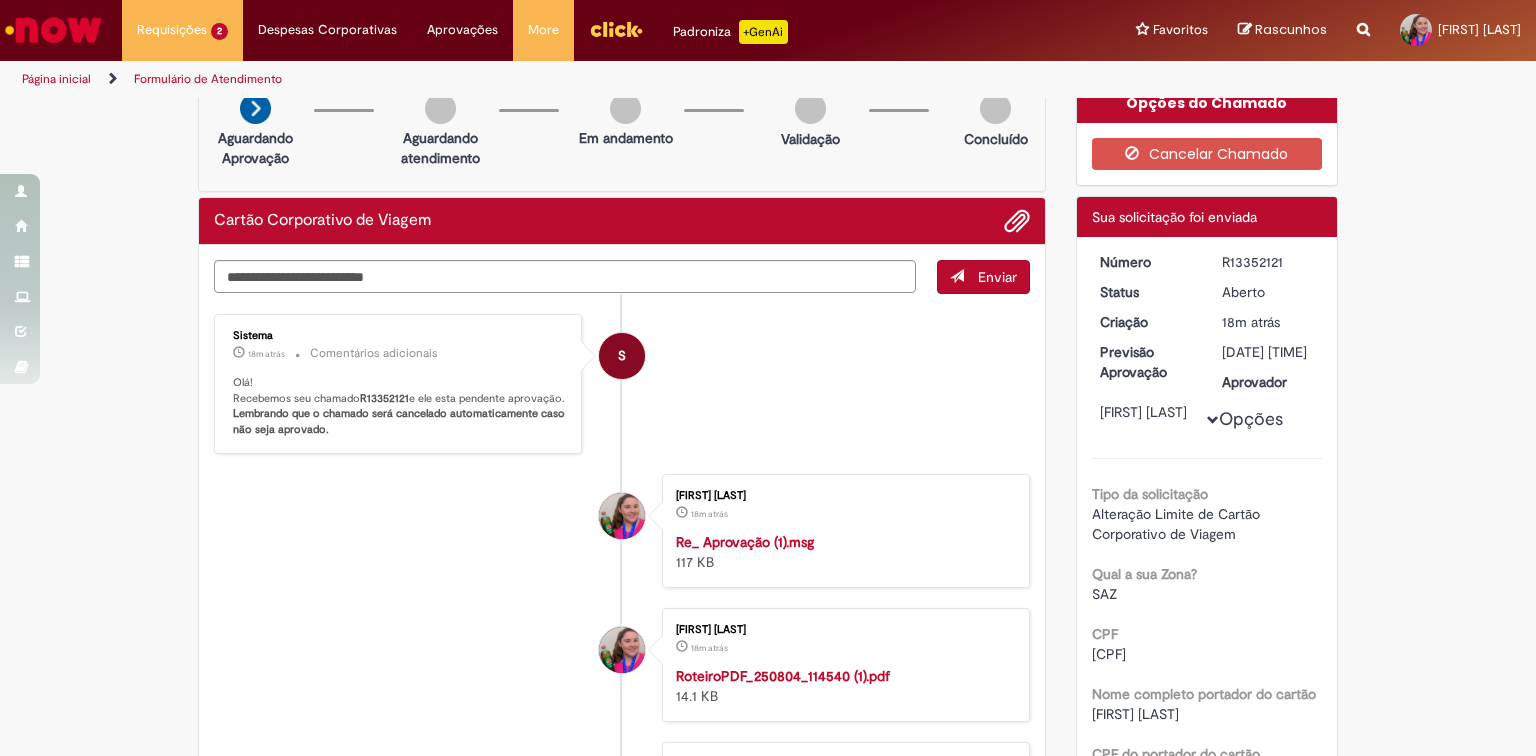 scroll, scrollTop: 0, scrollLeft: 0, axis: both 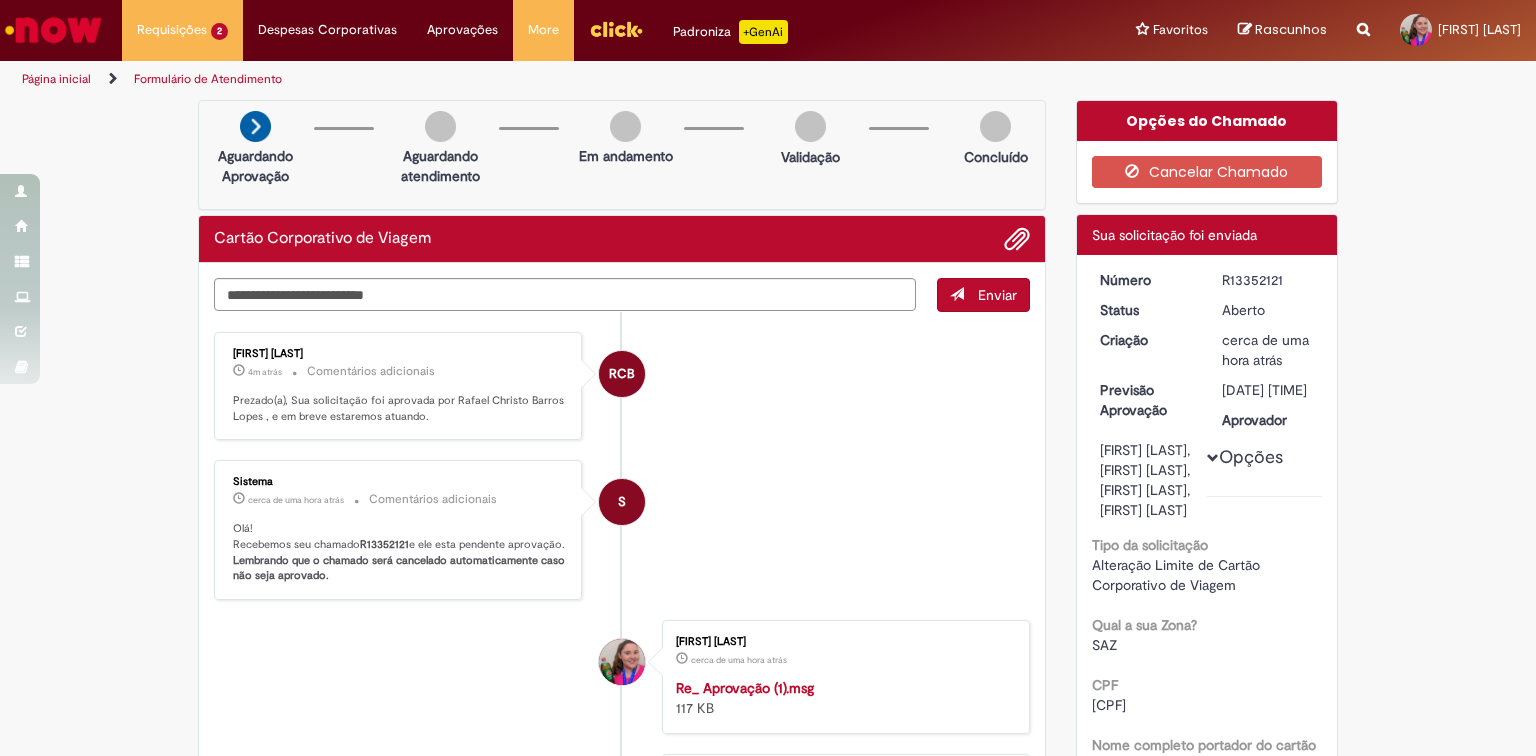 click on "S
Sistema
cerca de uma hora atrás cerca de uma hora atrás     Comentários adicionais
Olá!  Recebemos seu chamado  R13352121  e ele esta pendente aprovação.  Lembrando que o chamado será cancelado automaticamente caso não seja aprovado." at bounding box center [622, 530] 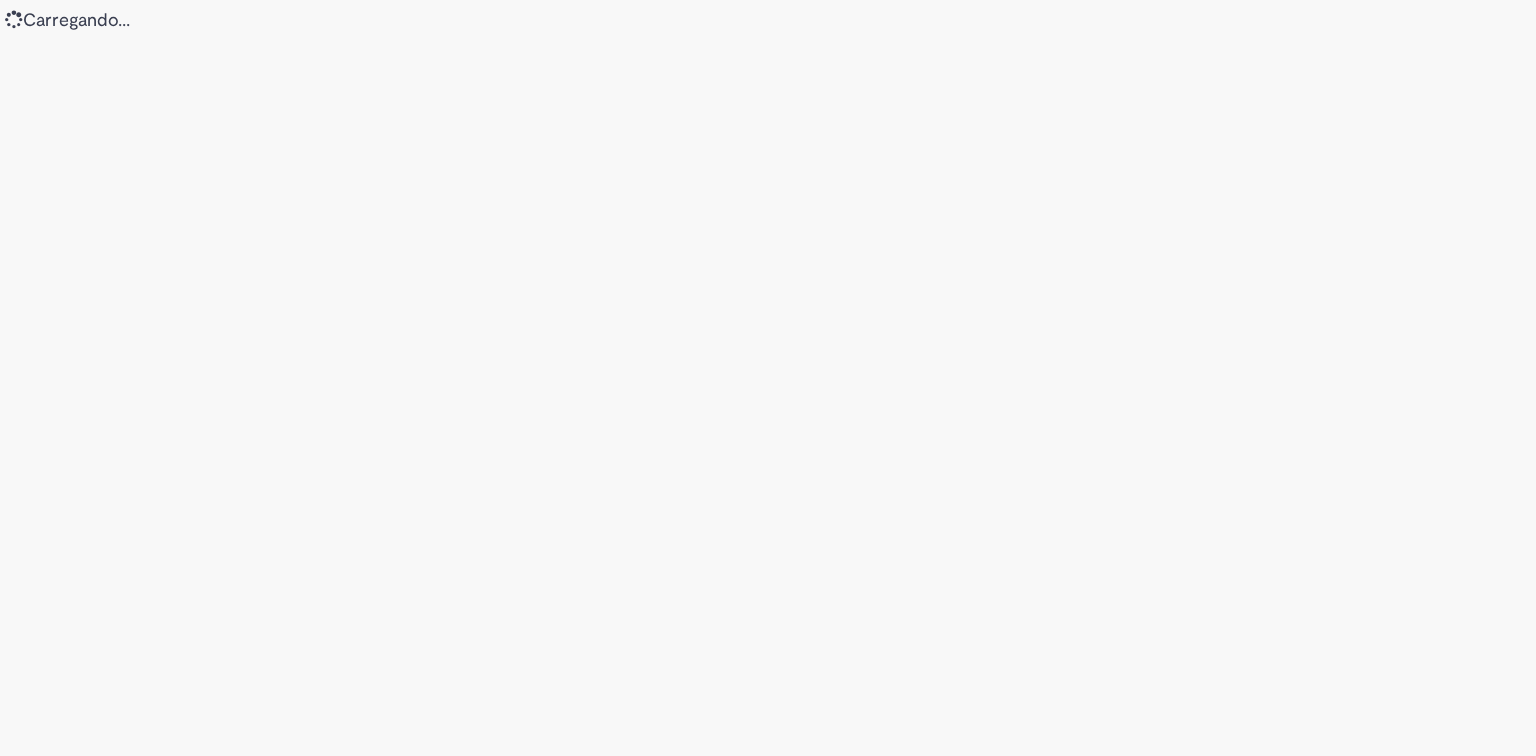 scroll, scrollTop: 0, scrollLeft: 0, axis: both 